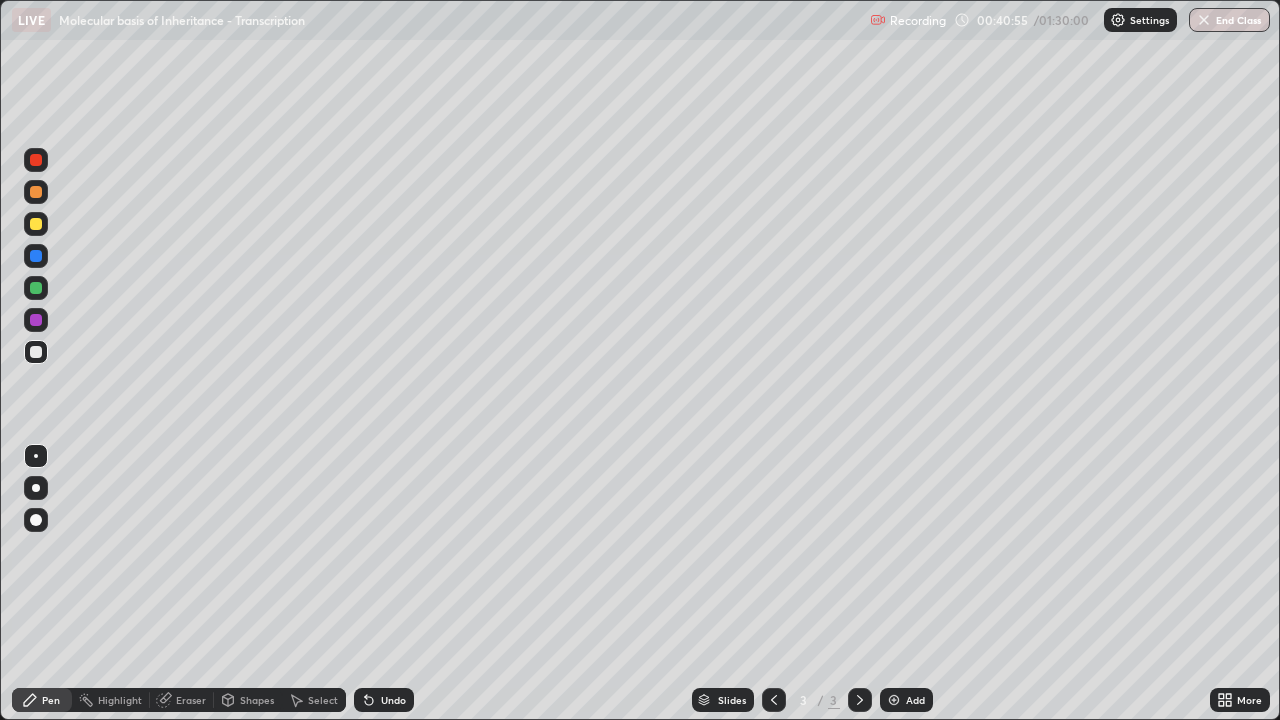 scroll, scrollTop: 0, scrollLeft: 0, axis: both 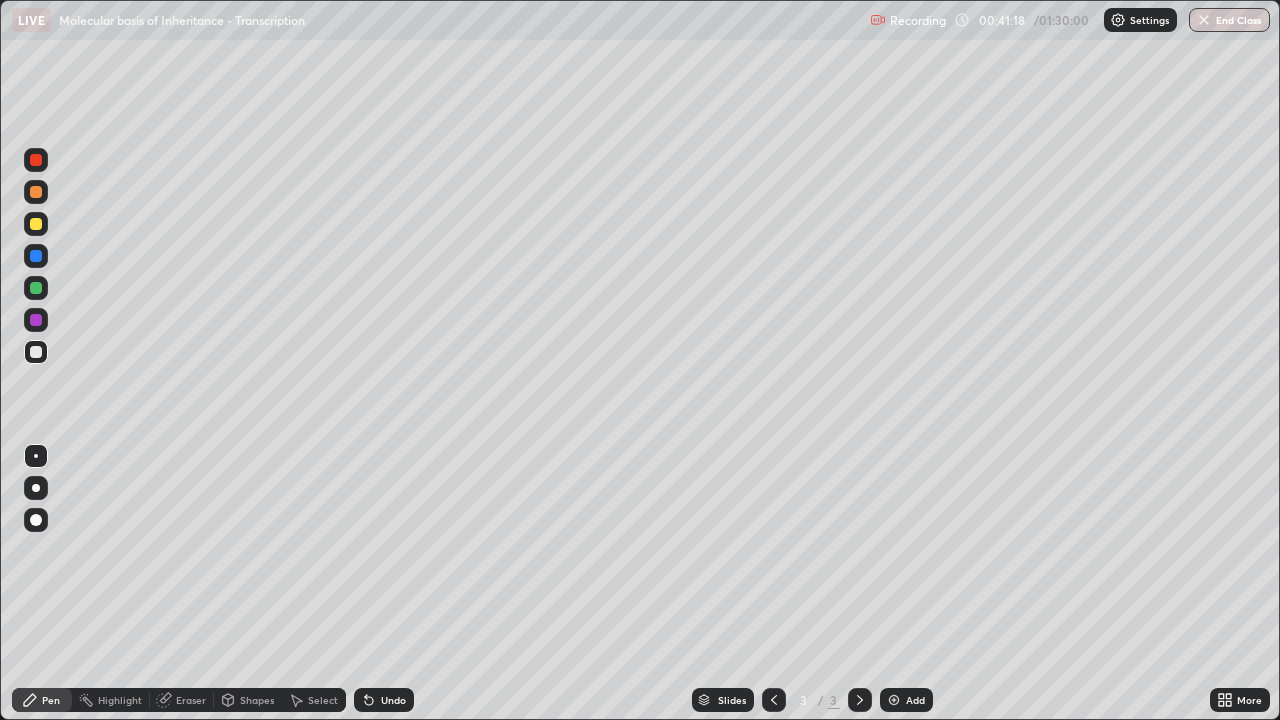 click at bounding box center [36, 224] 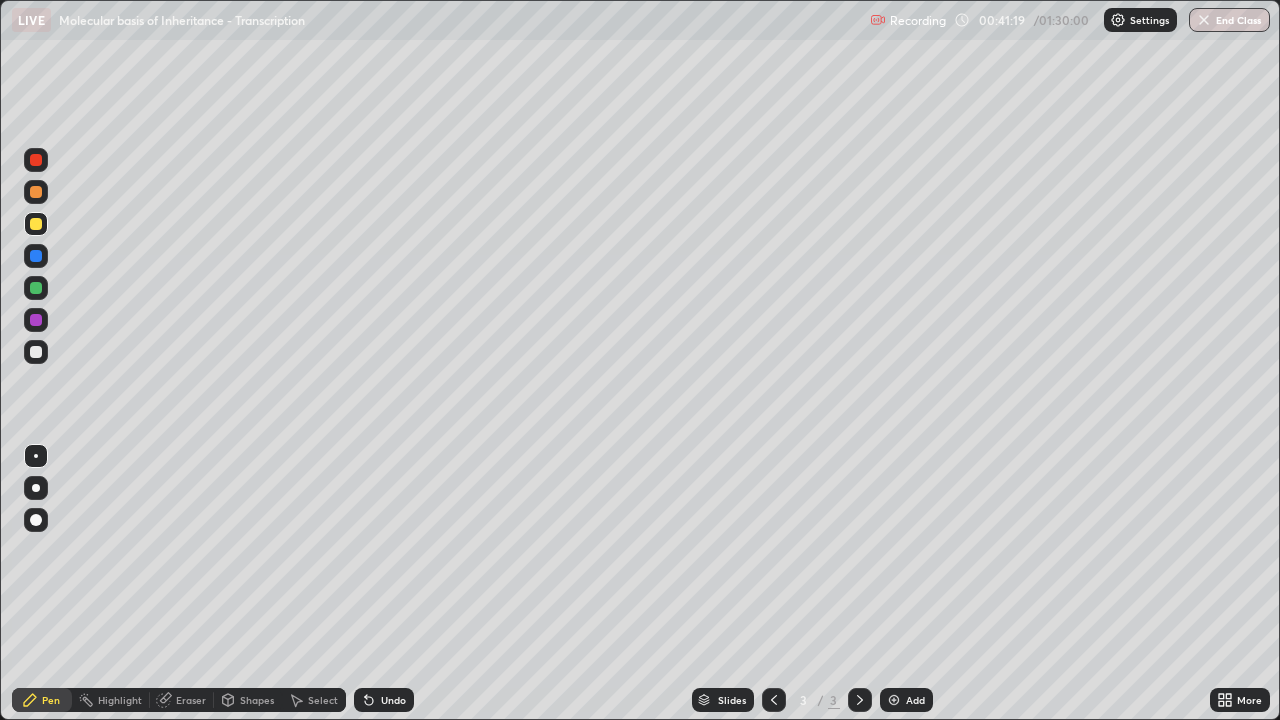 click at bounding box center (36, 488) 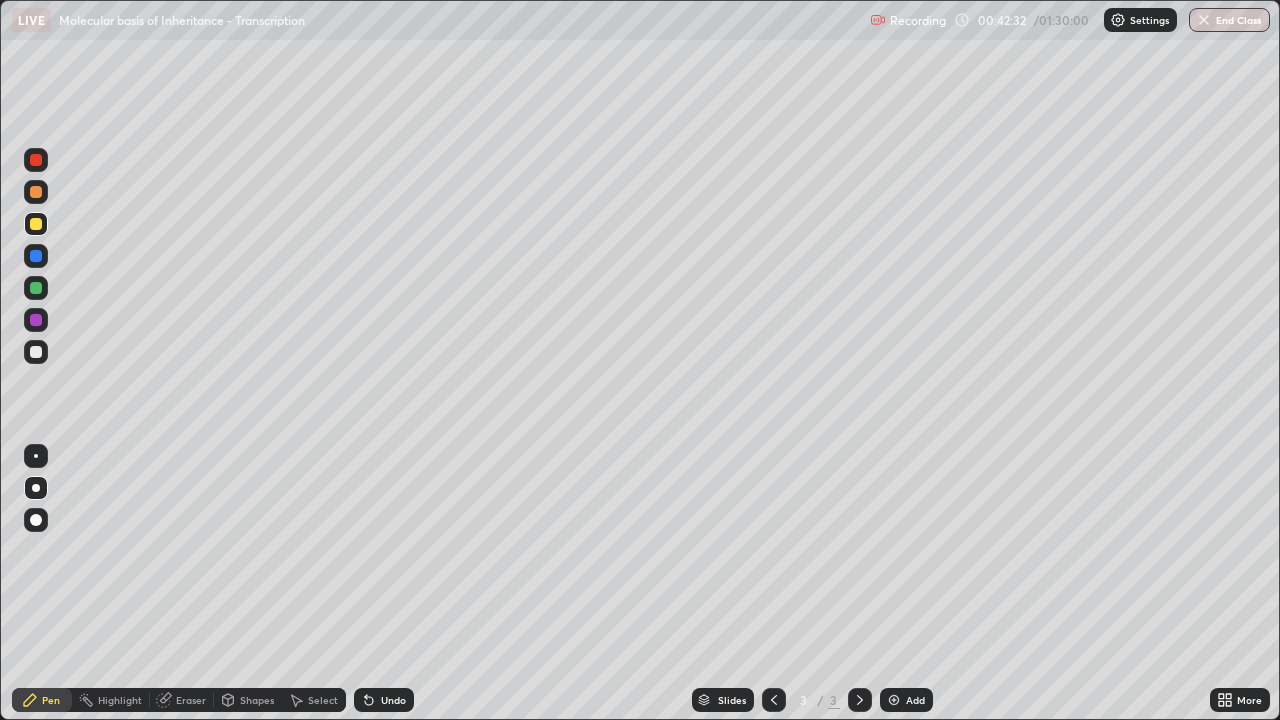 click at bounding box center (36, 256) 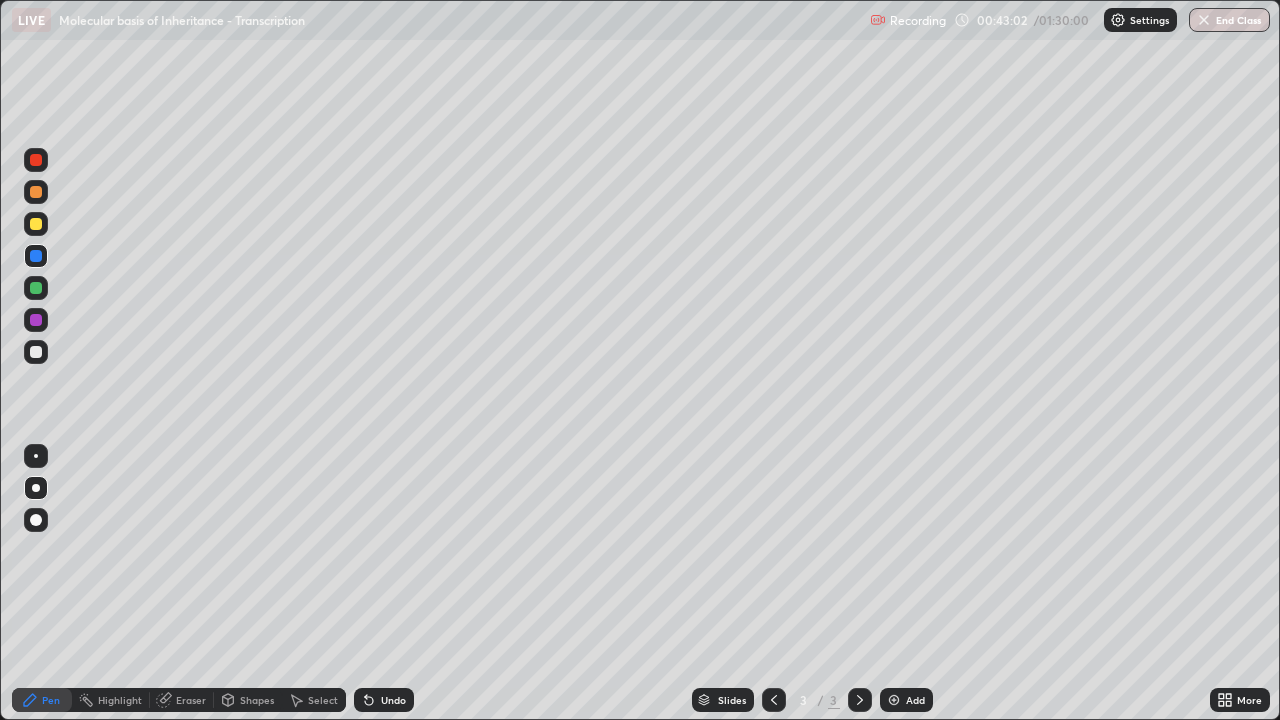 click at bounding box center [36, 224] 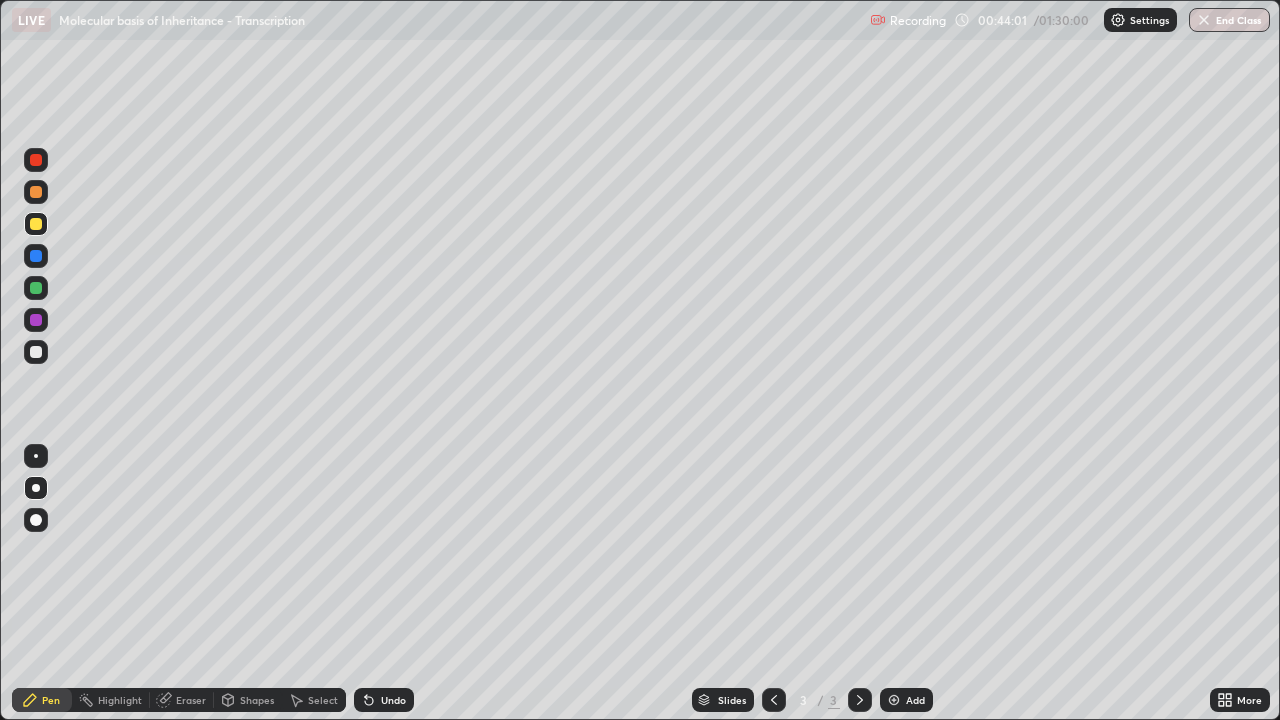 click at bounding box center [36, 352] 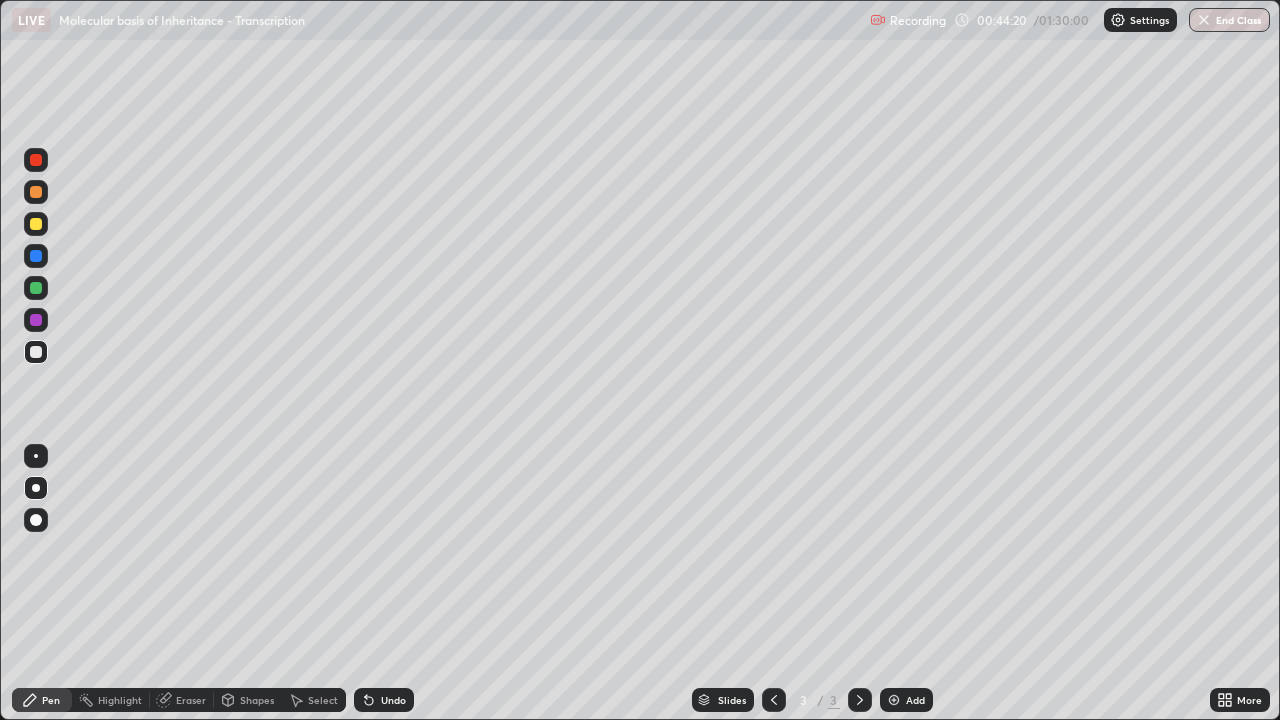 click at bounding box center (36, 192) 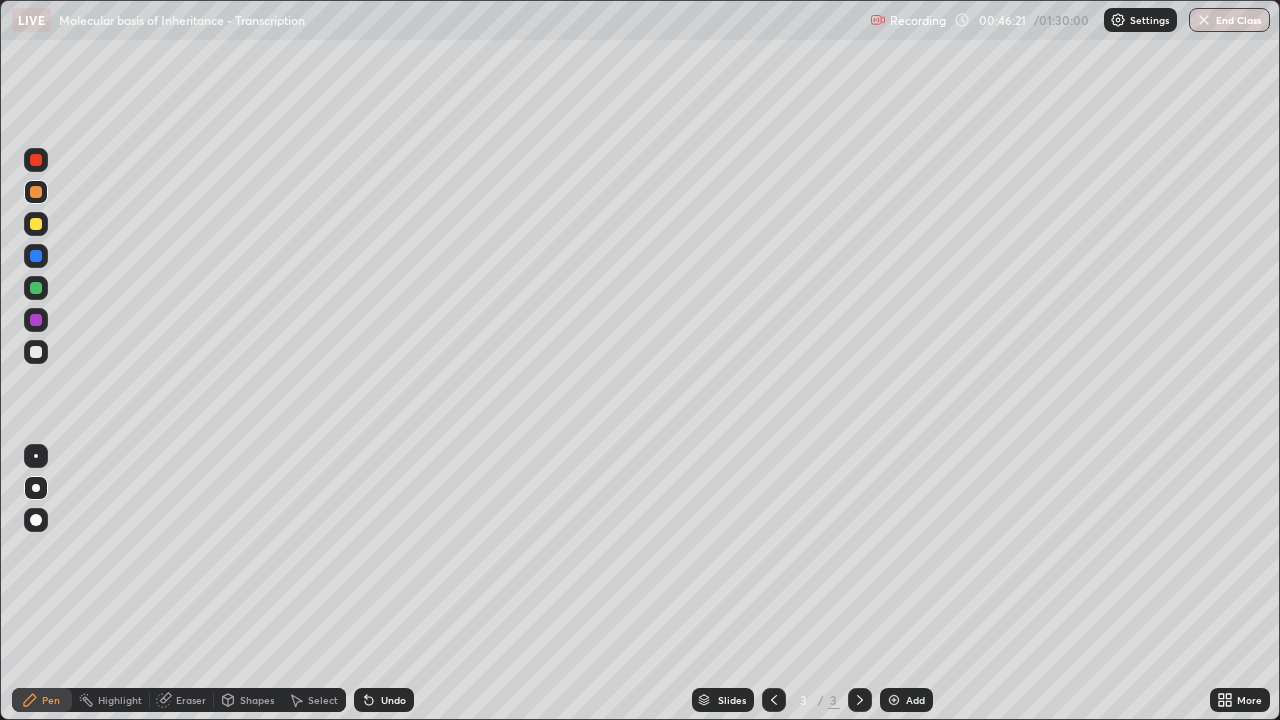 click at bounding box center [36, 320] 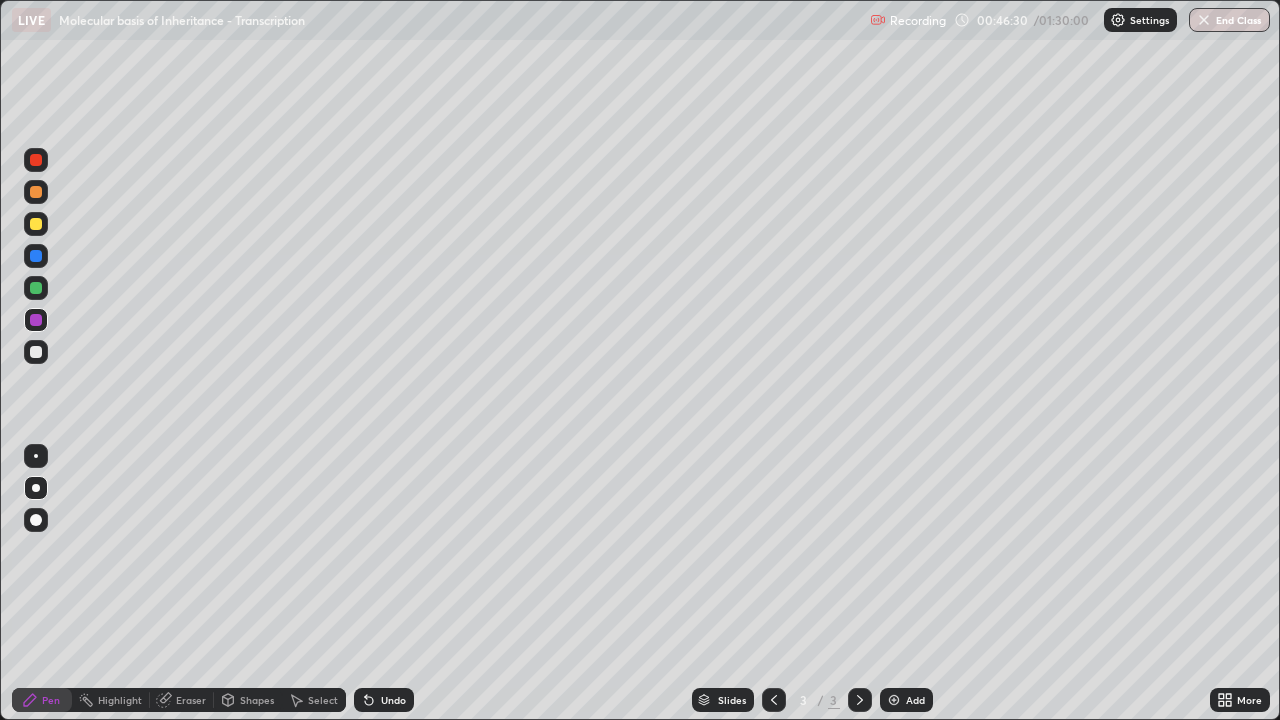 click at bounding box center (36, 256) 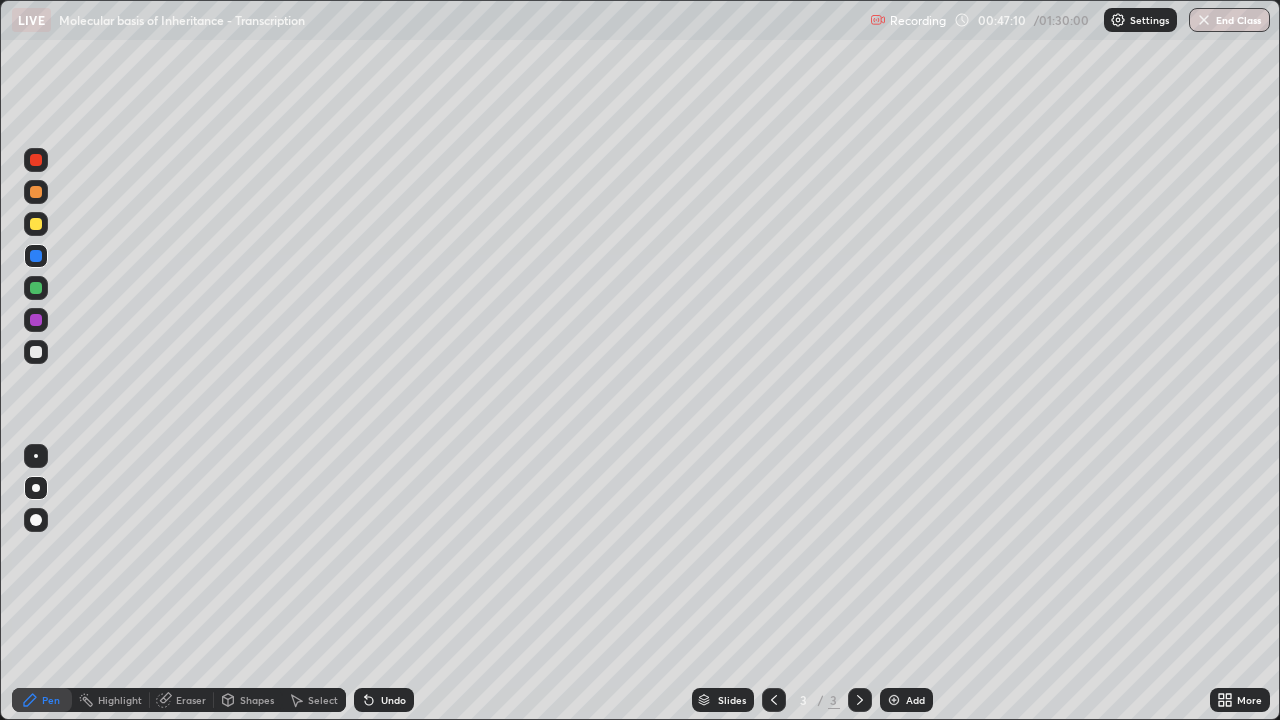 click at bounding box center (36, 192) 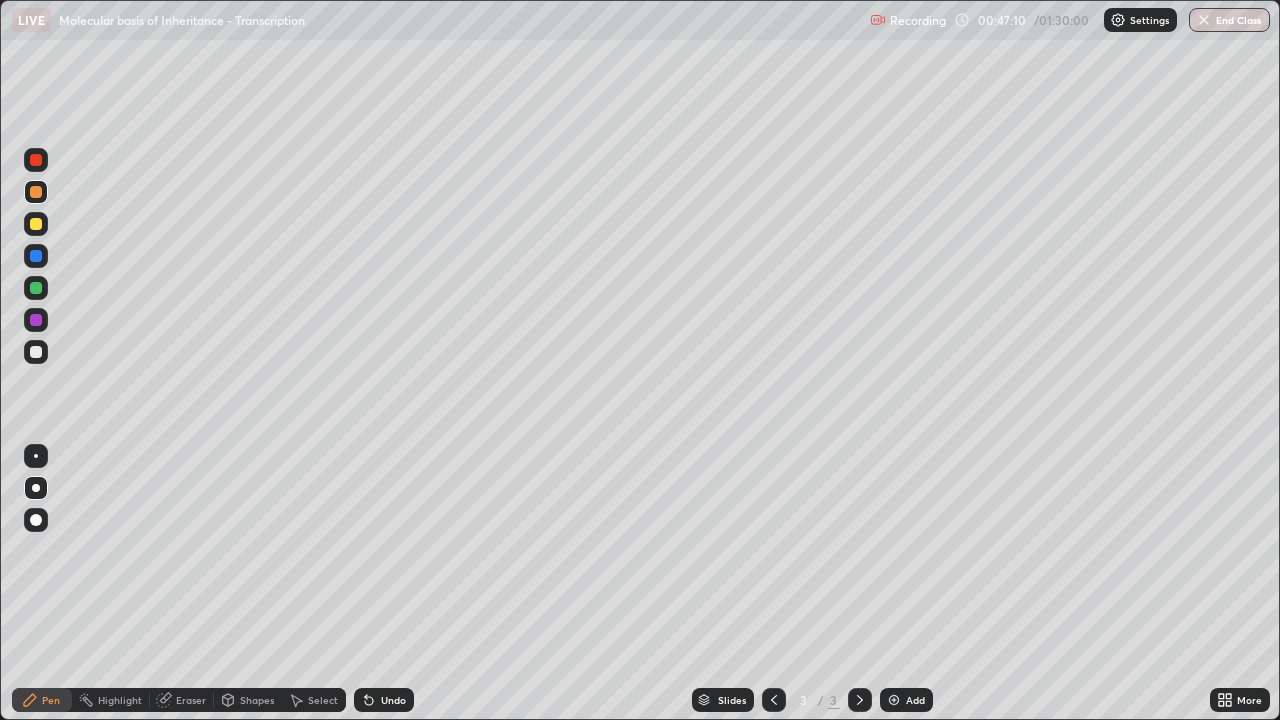 click at bounding box center [36, 160] 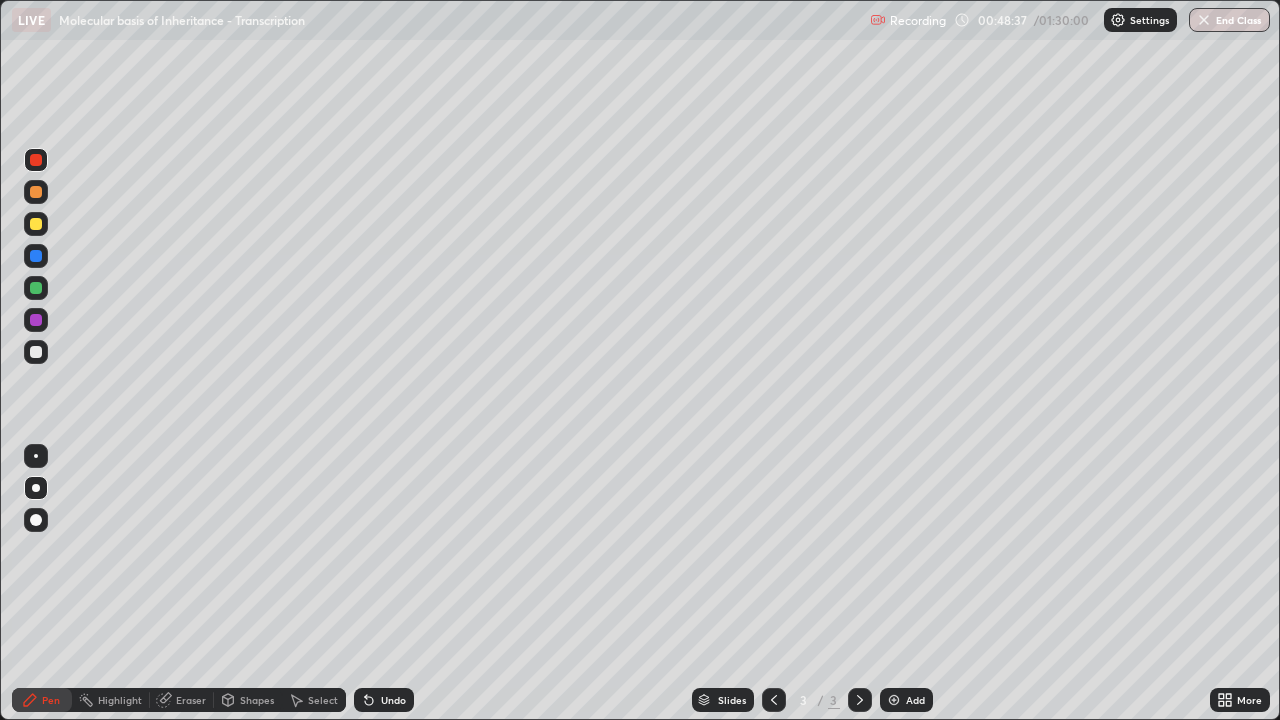 click at bounding box center [36, 224] 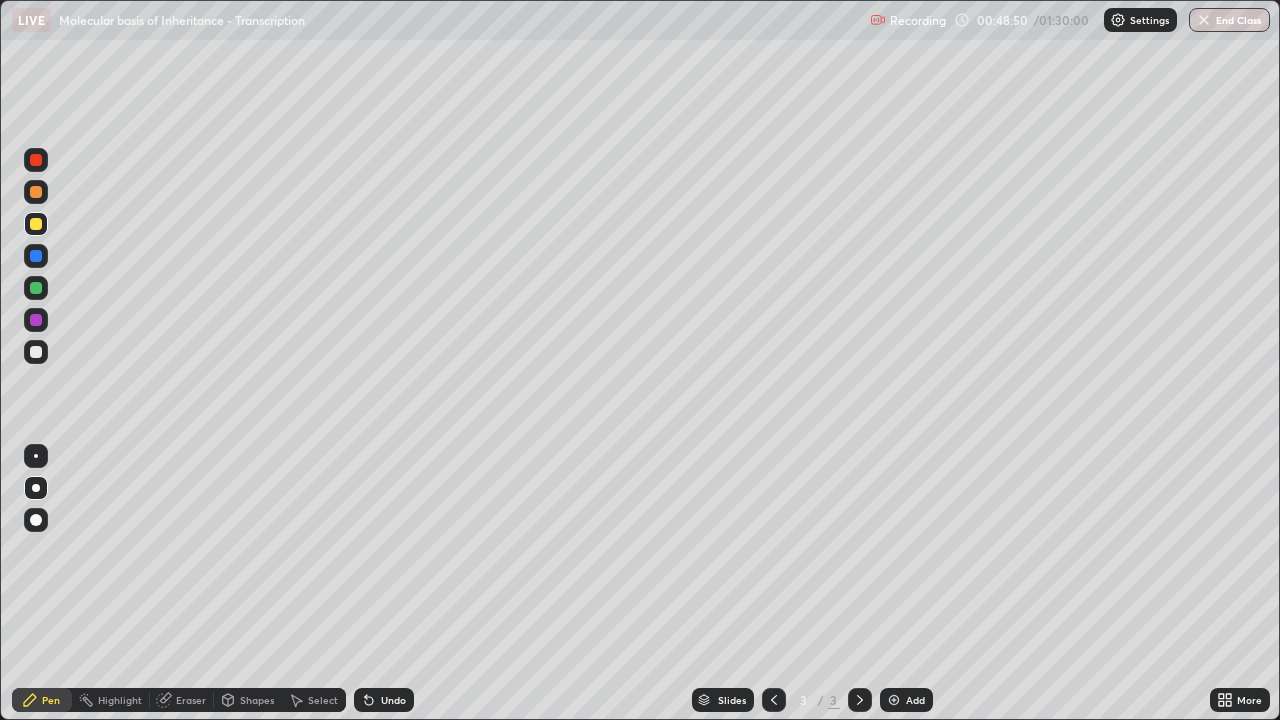 click on "Add" at bounding box center (915, 700) 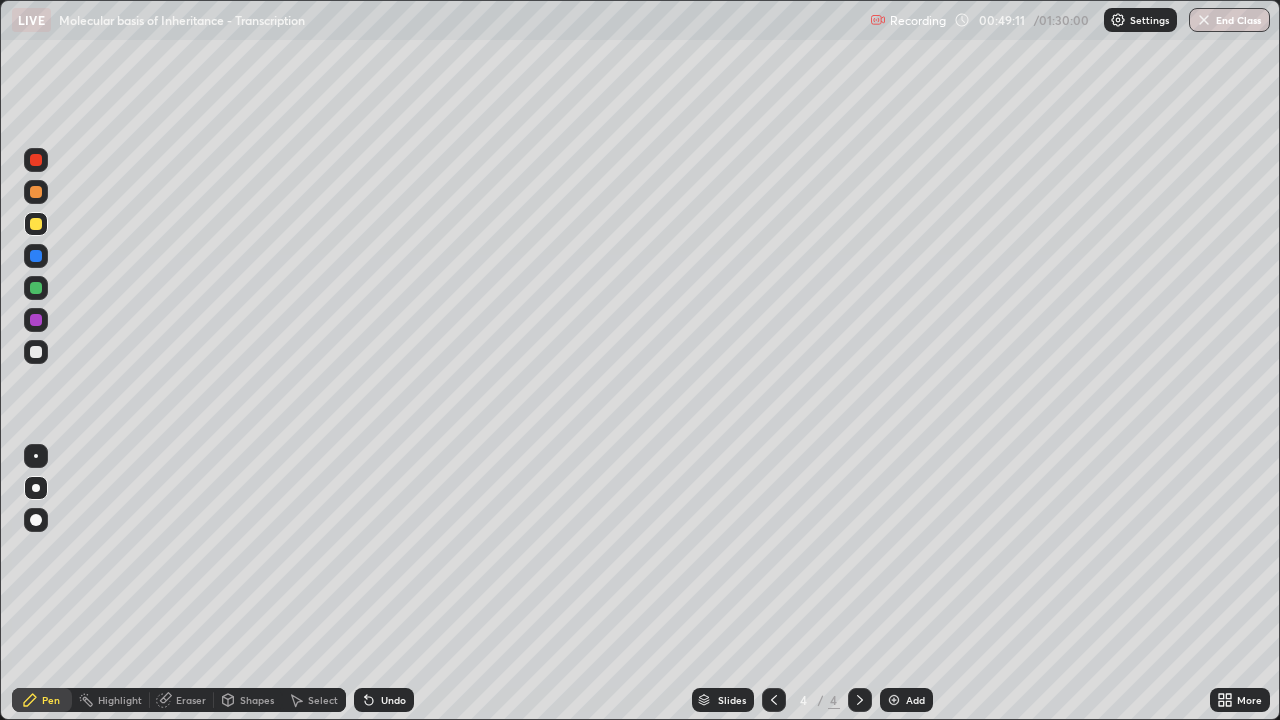 click at bounding box center [36, 192] 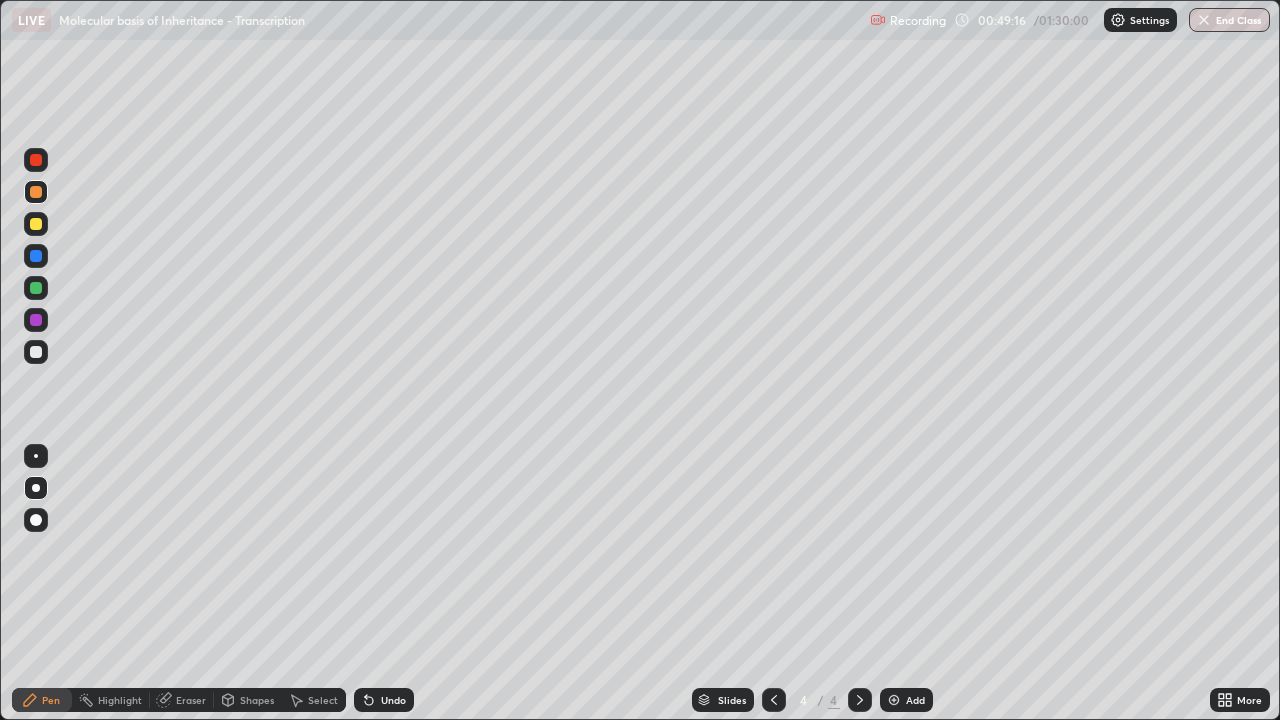click at bounding box center [36, 160] 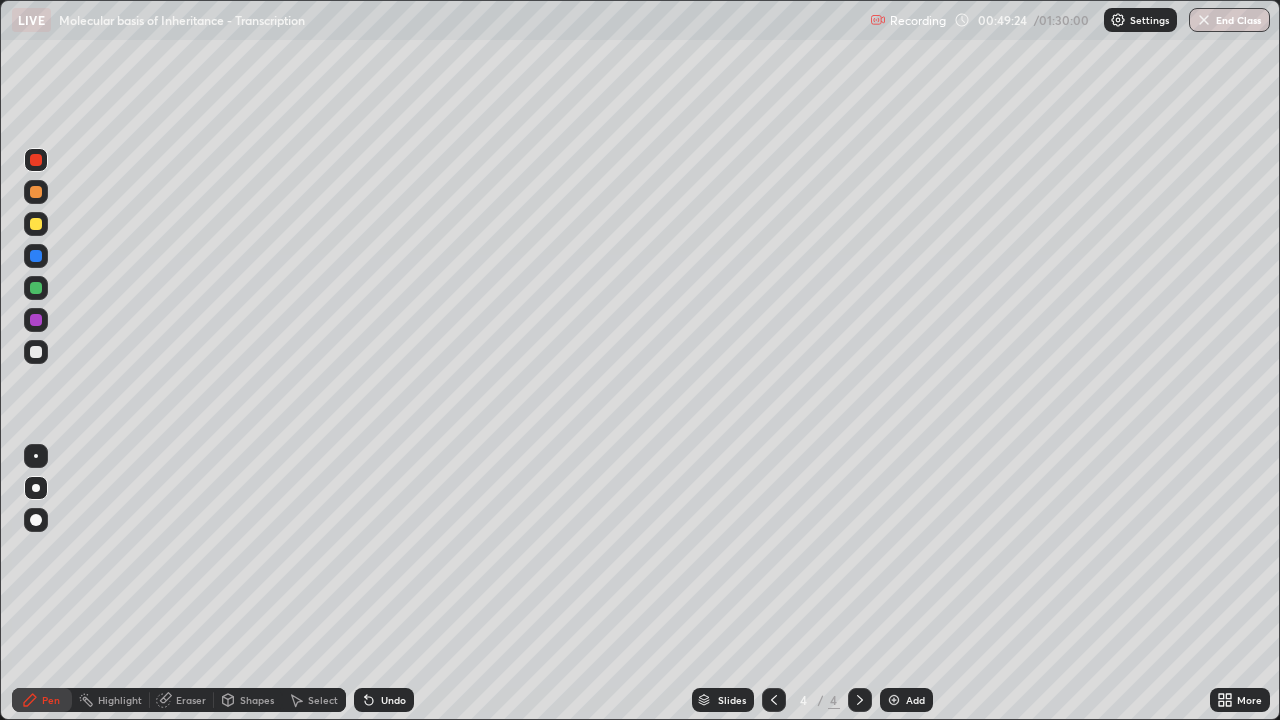 click at bounding box center [36, 224] 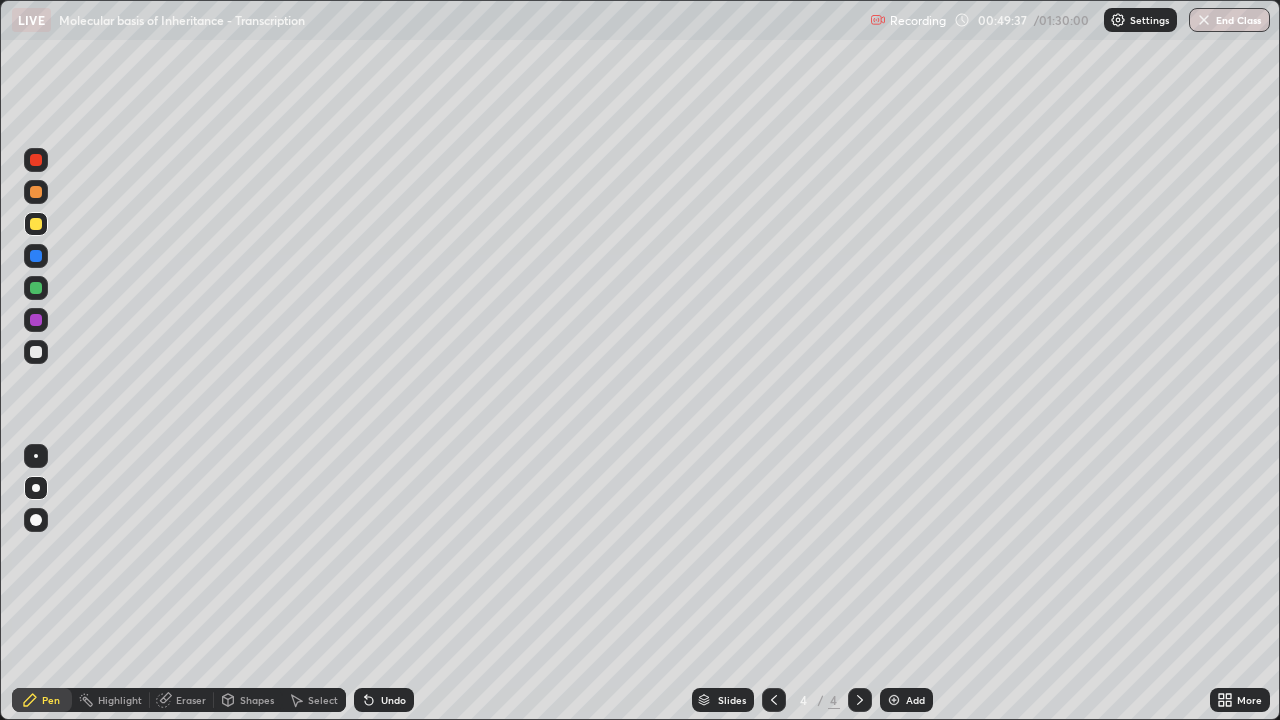 click at bounding box center [36, 352] 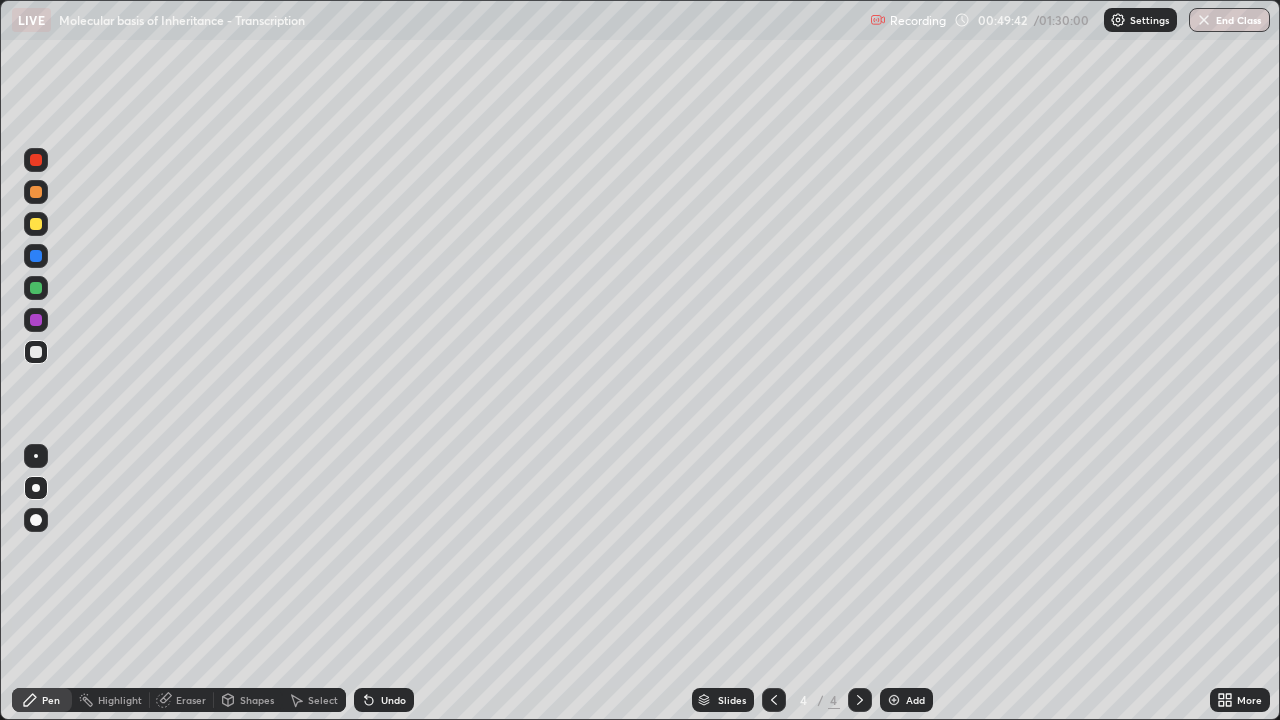 click at bounding box center [36, 288] 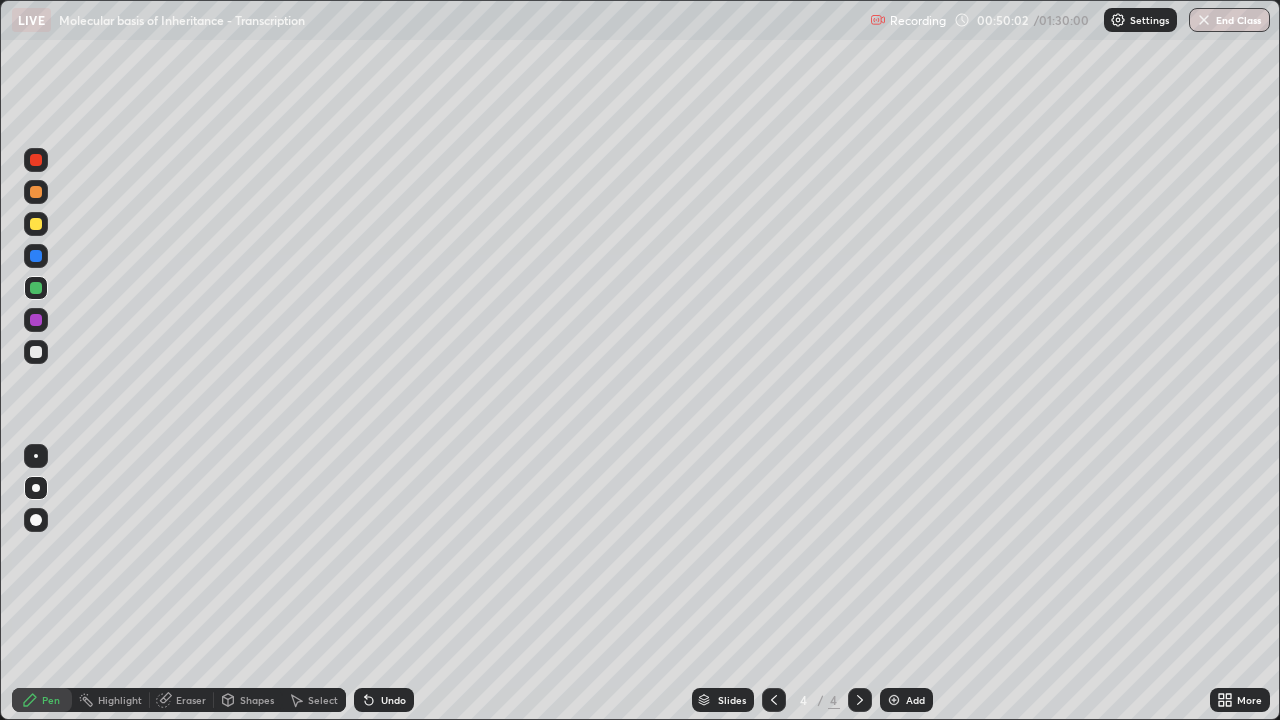 click at bounding box center [36, 320] 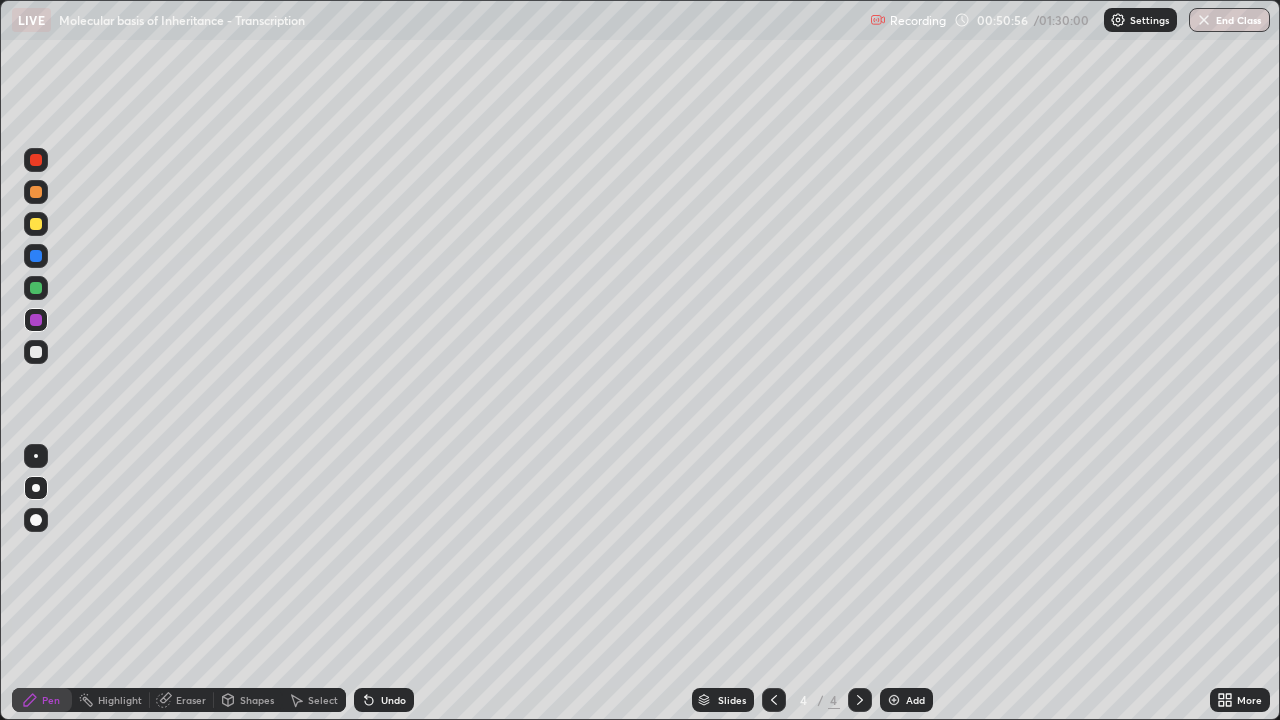 click at bounding box center [36, 224] 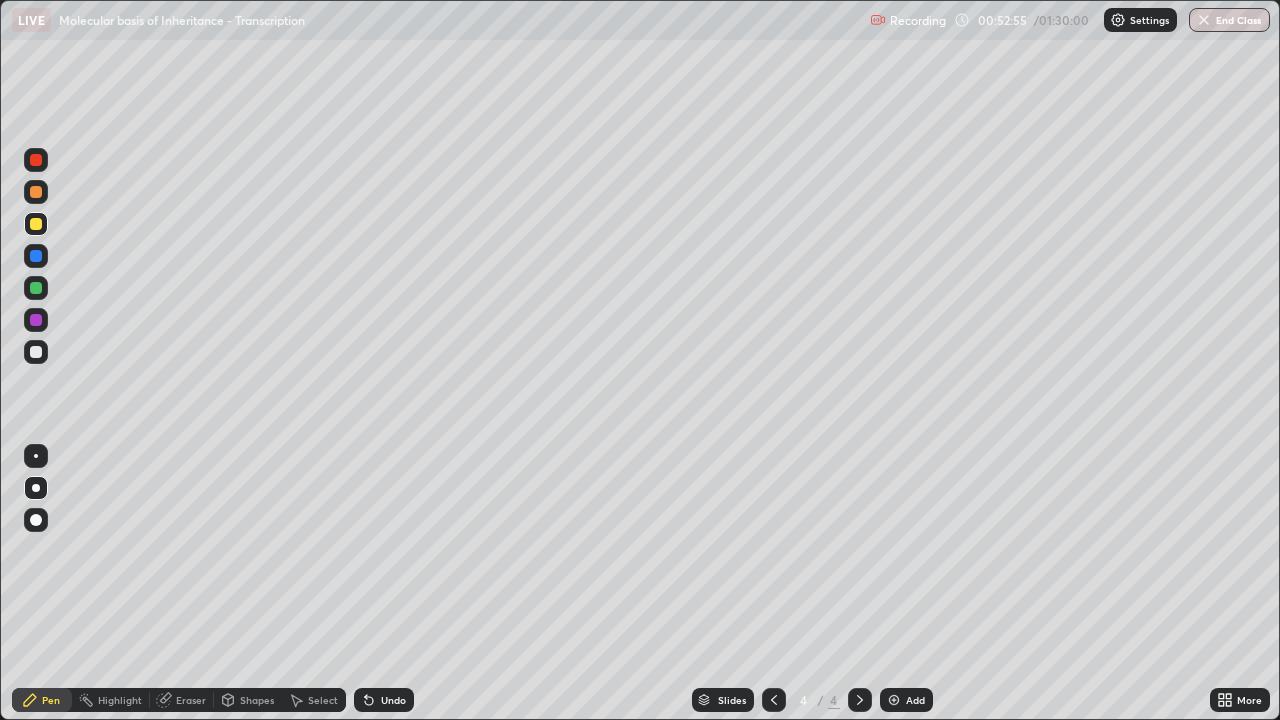 click on "Add" at bounding box center [906, 700] 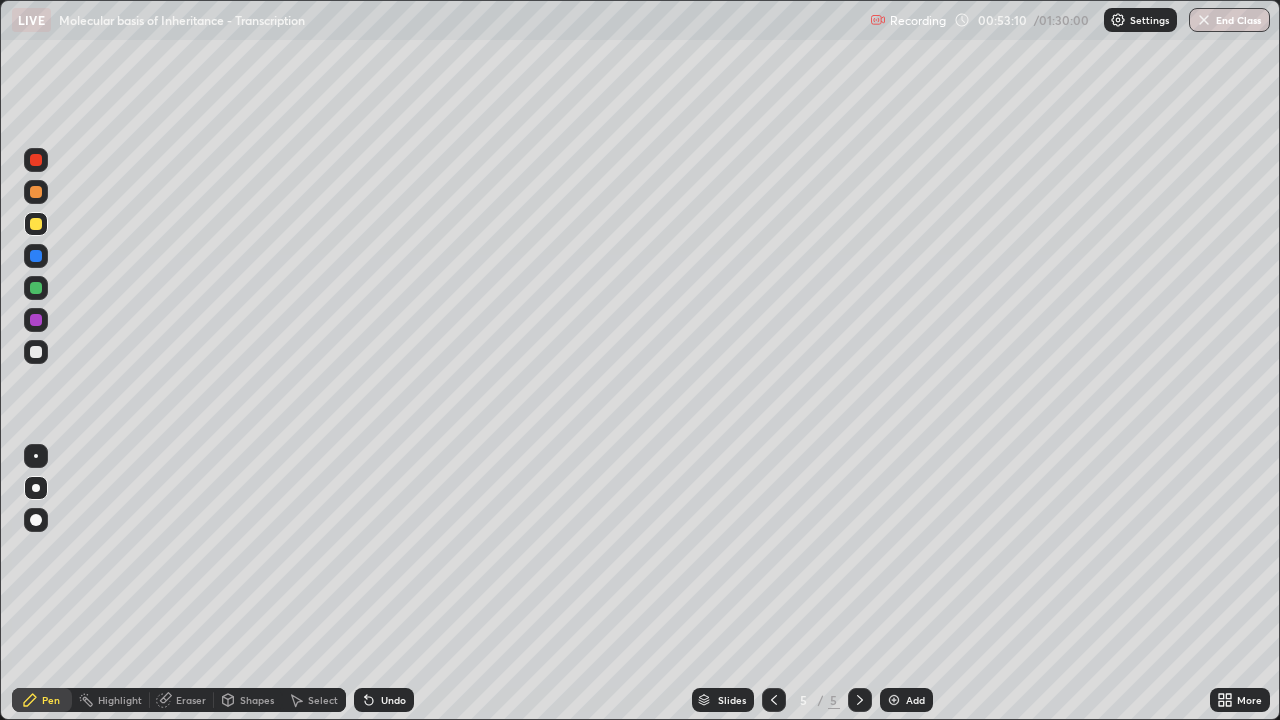 click at bounding box center (36, 320) 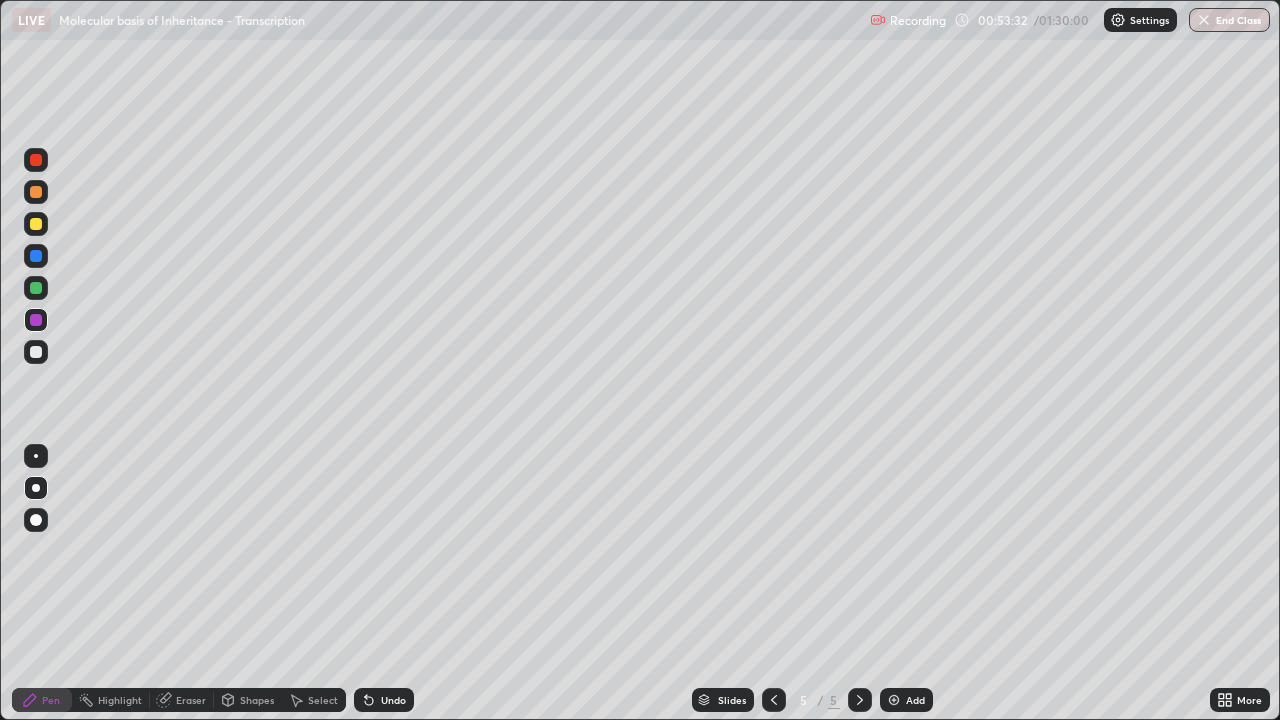click 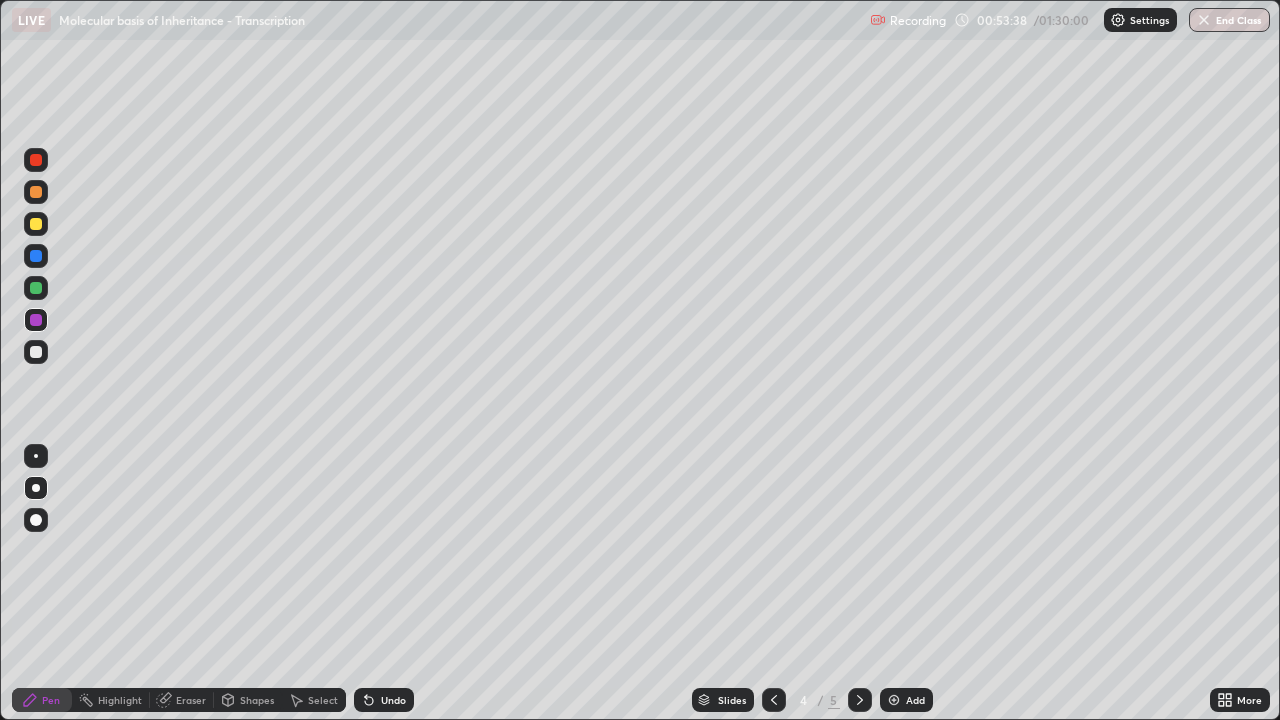 click 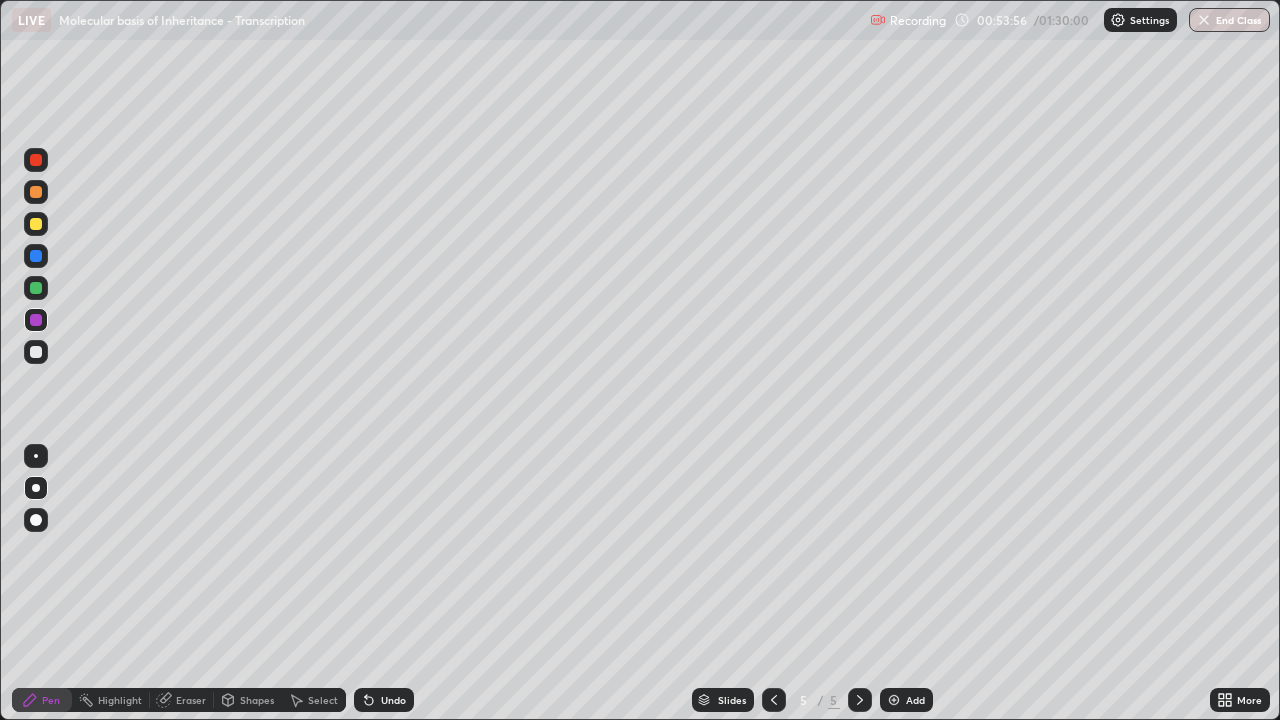 click at bounding box center [36, 160] 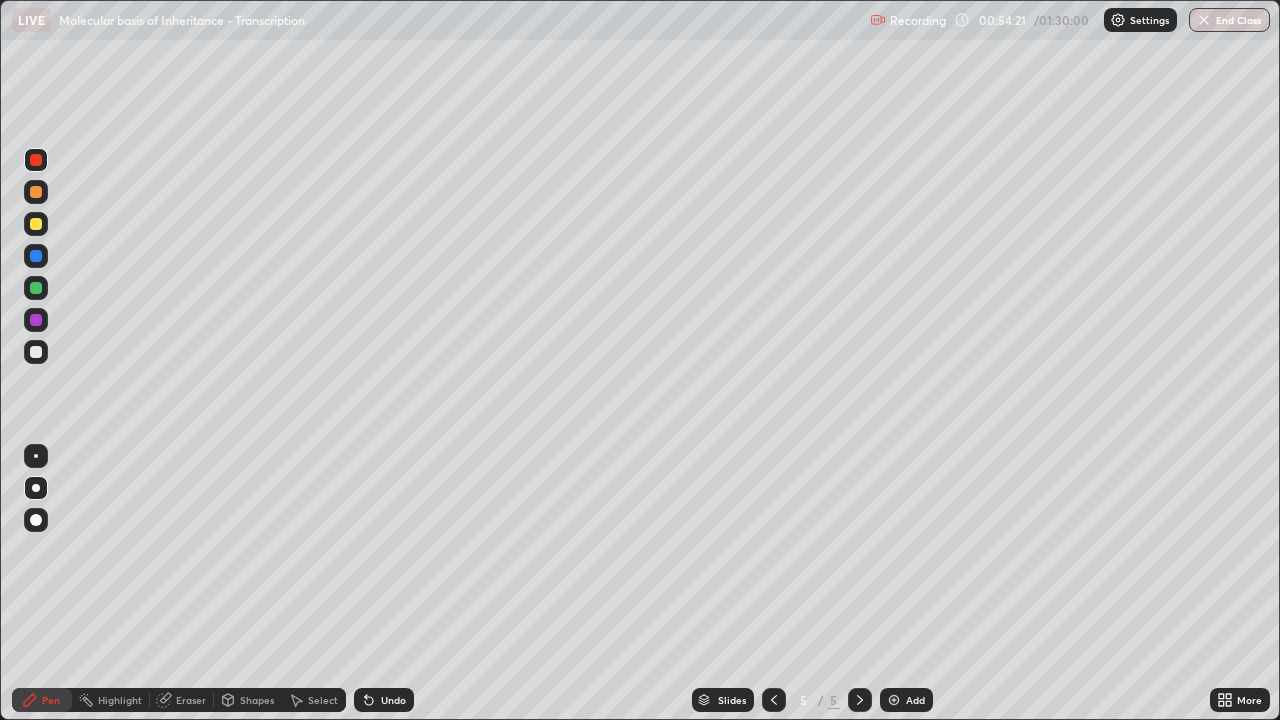 click 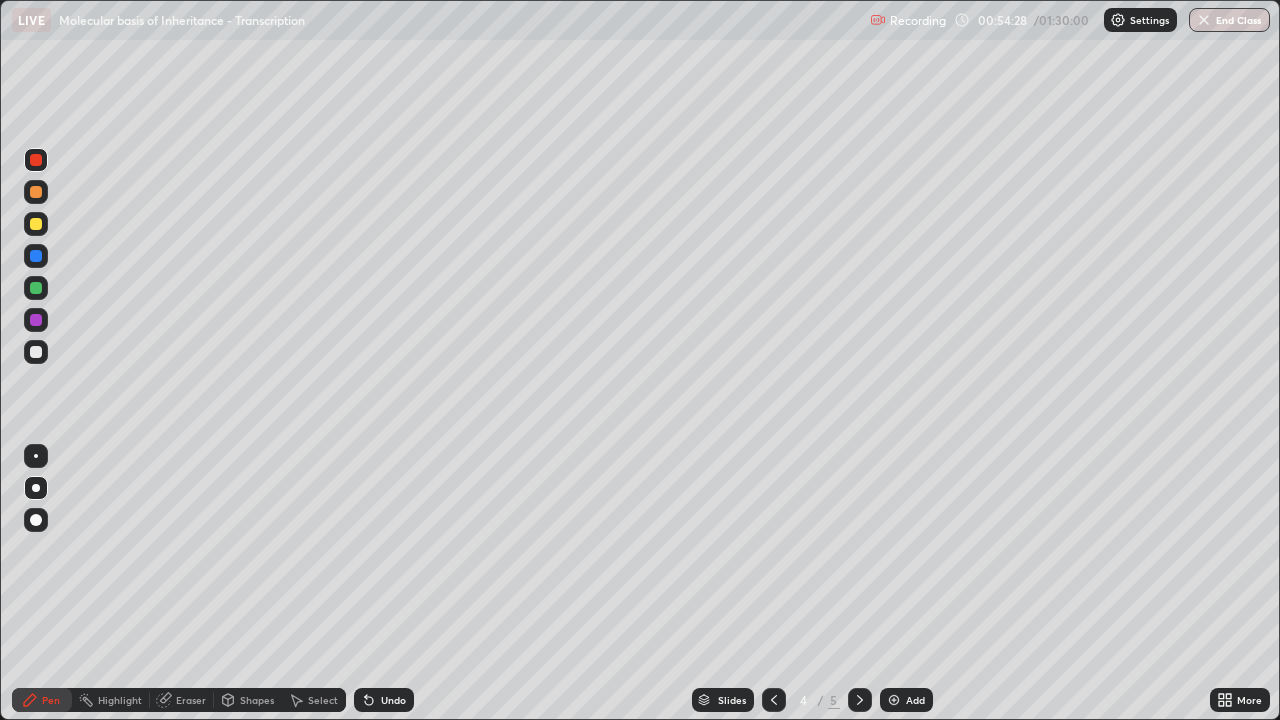 click 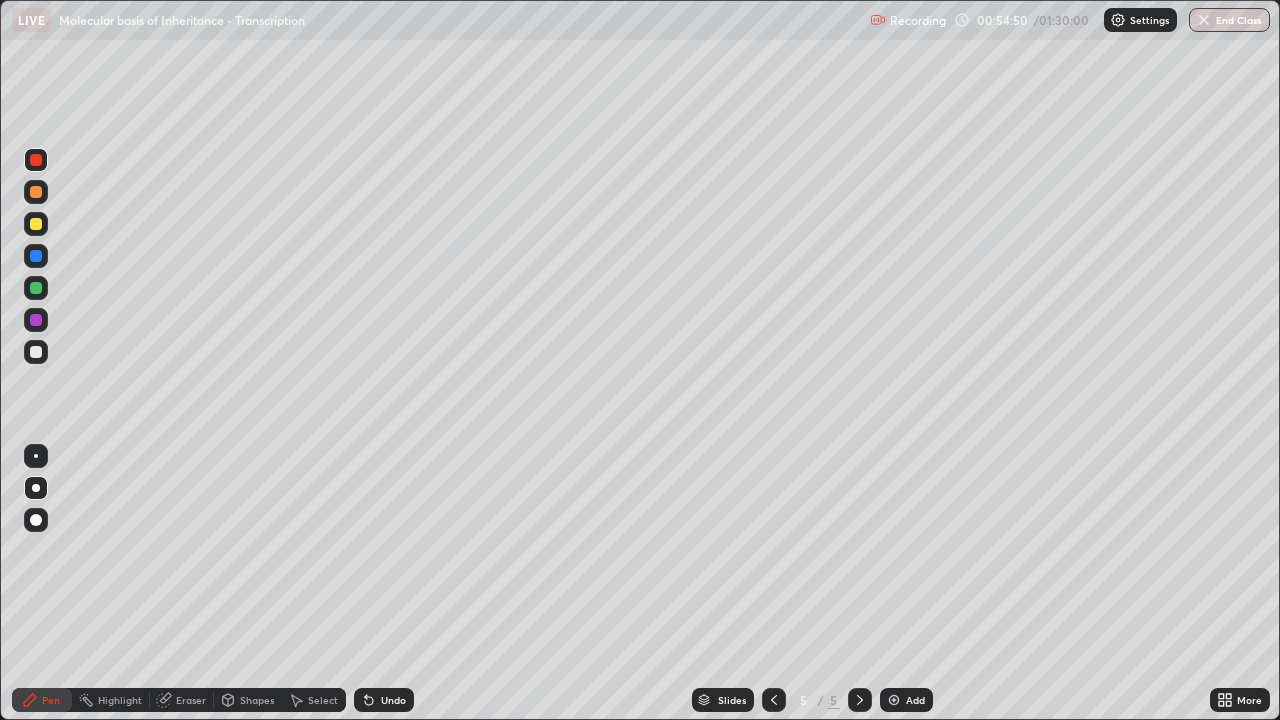 click 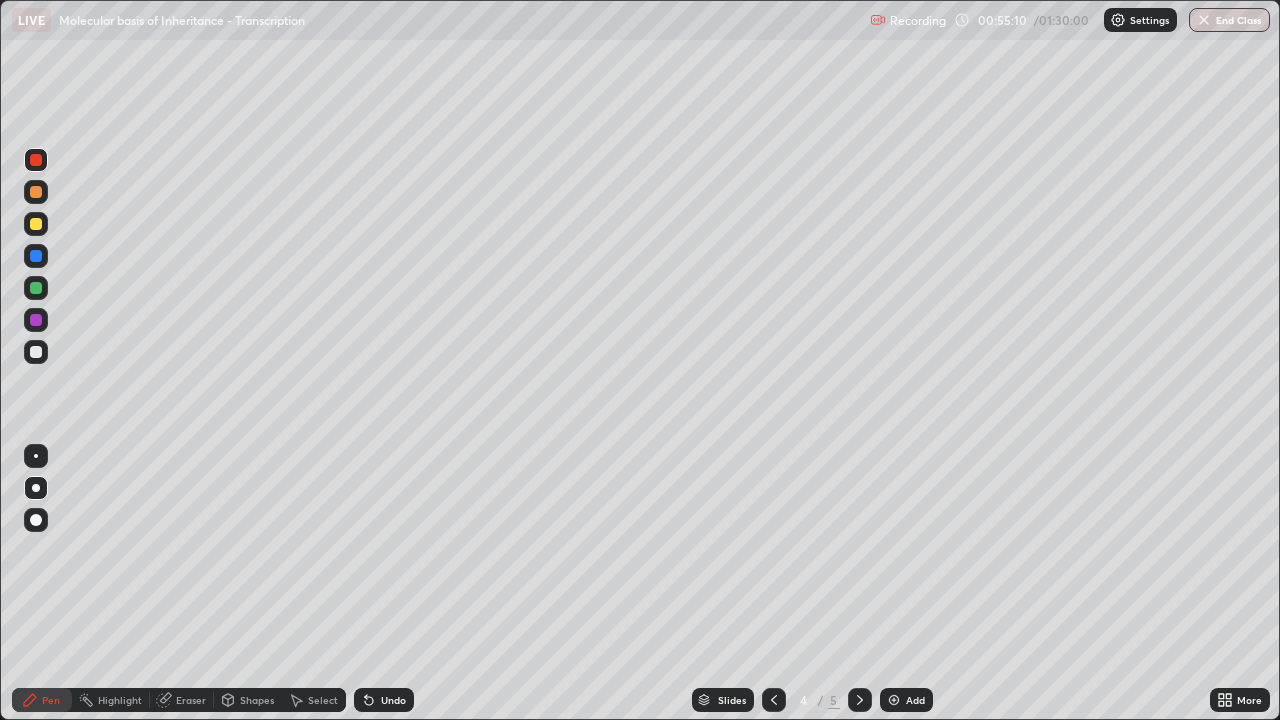 click 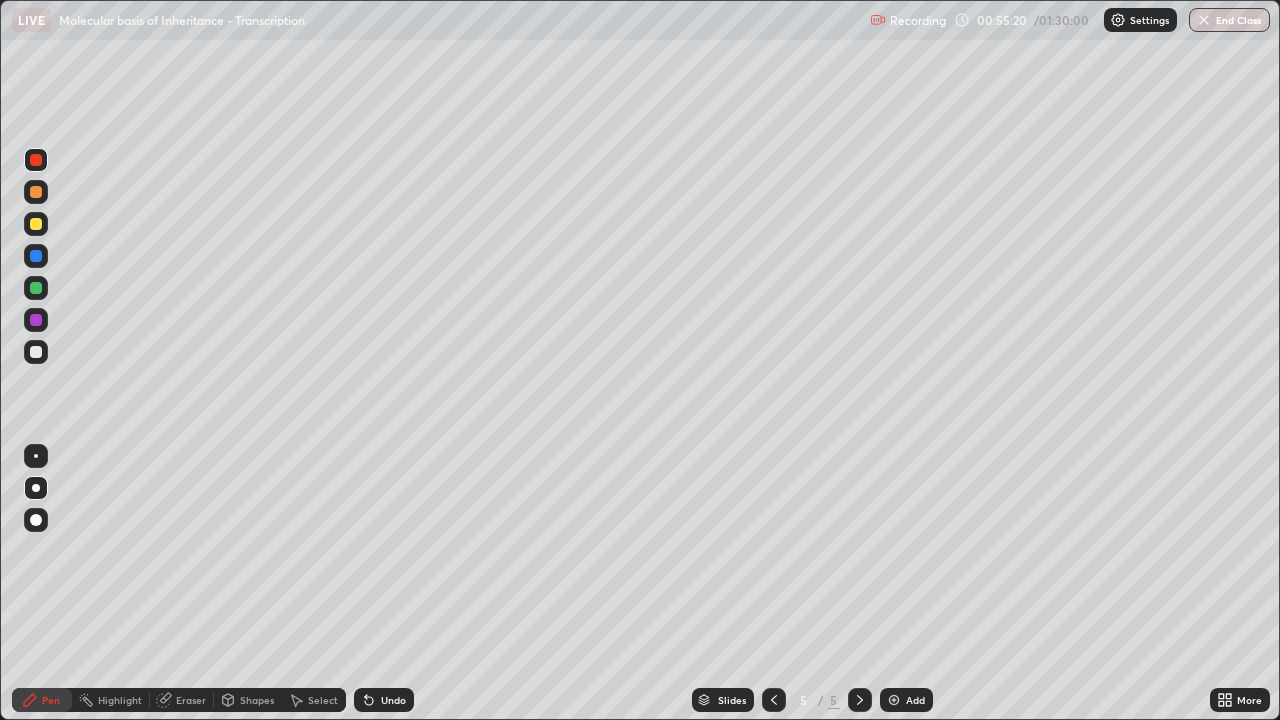 click 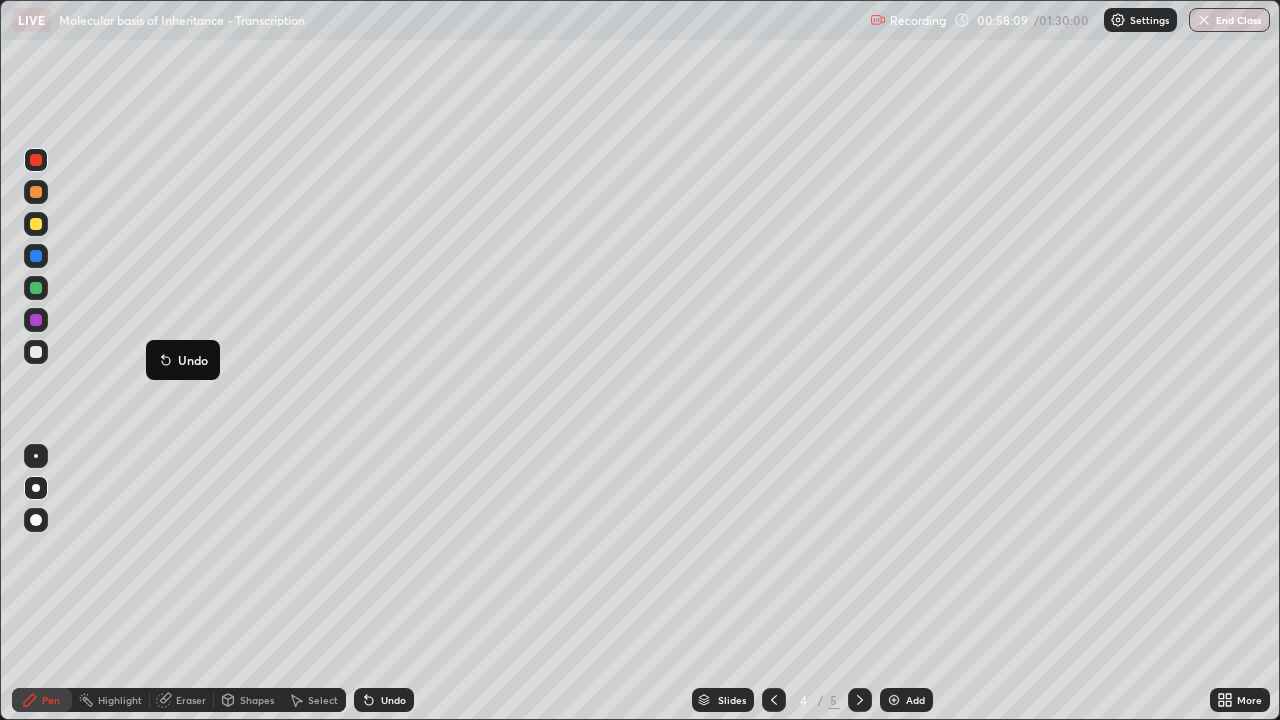 click 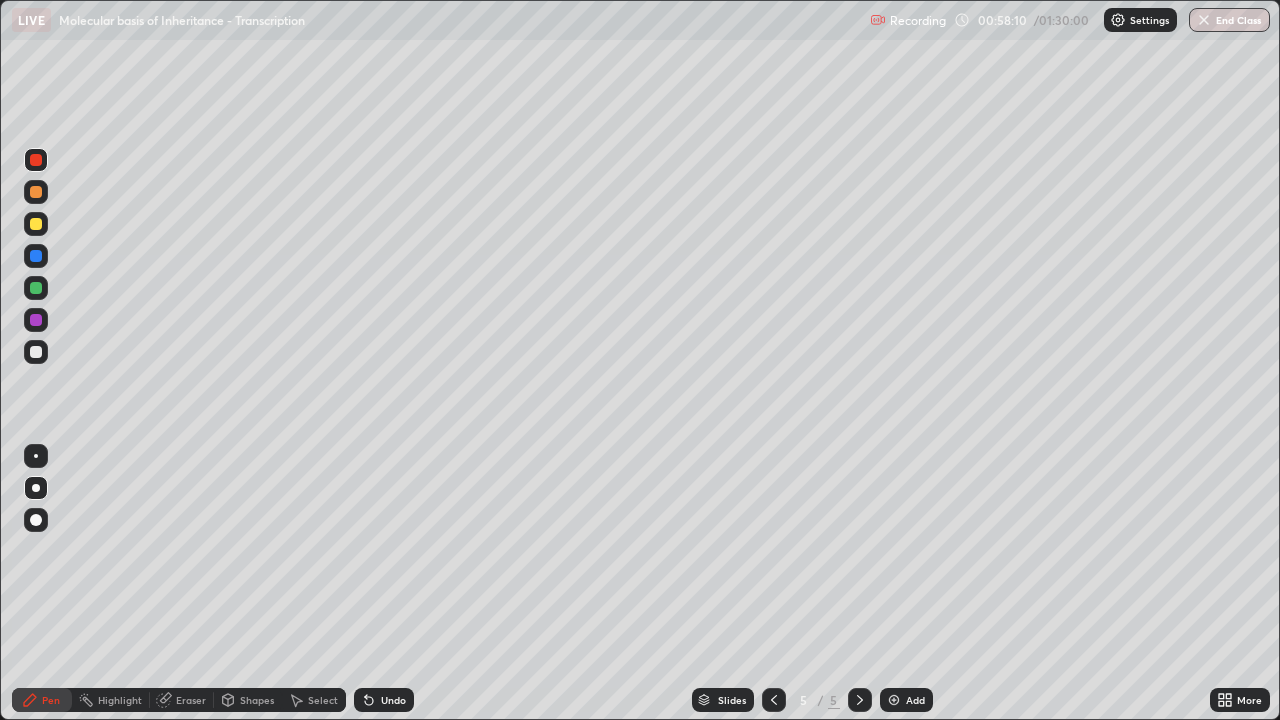 click on "Add" at bounding box center (915, 700) 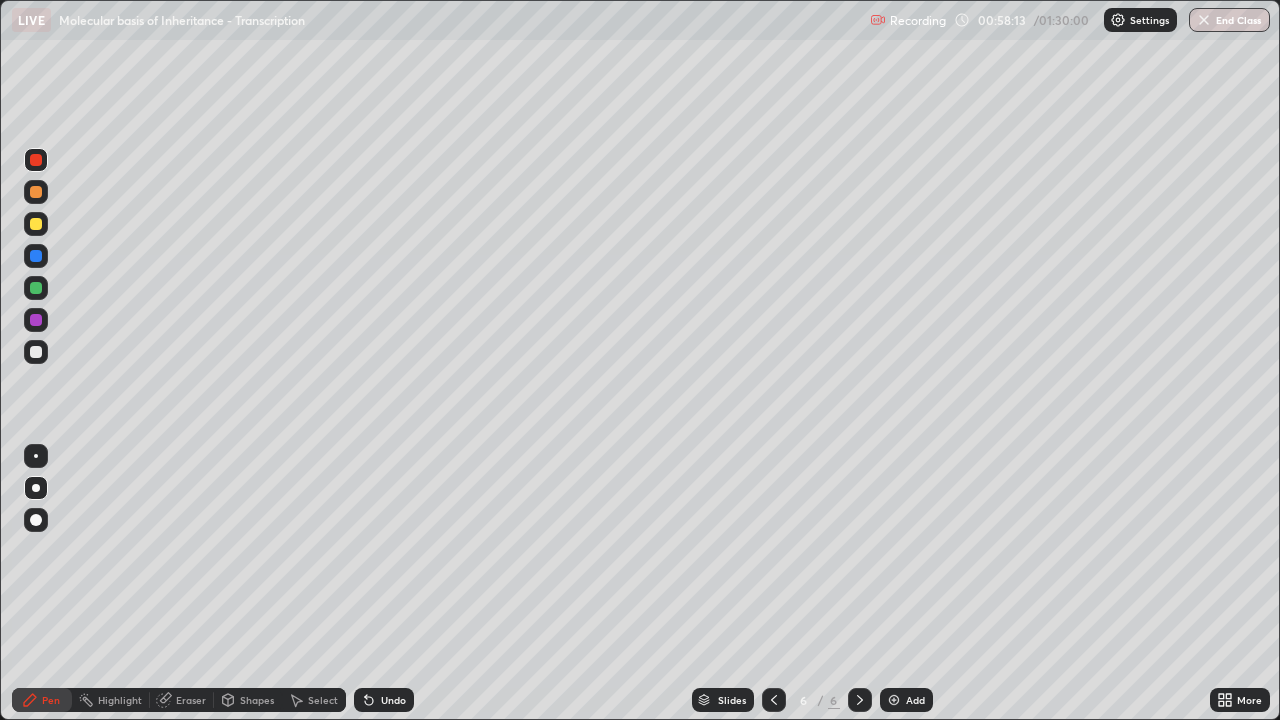 click at bounding box center [36, 224] 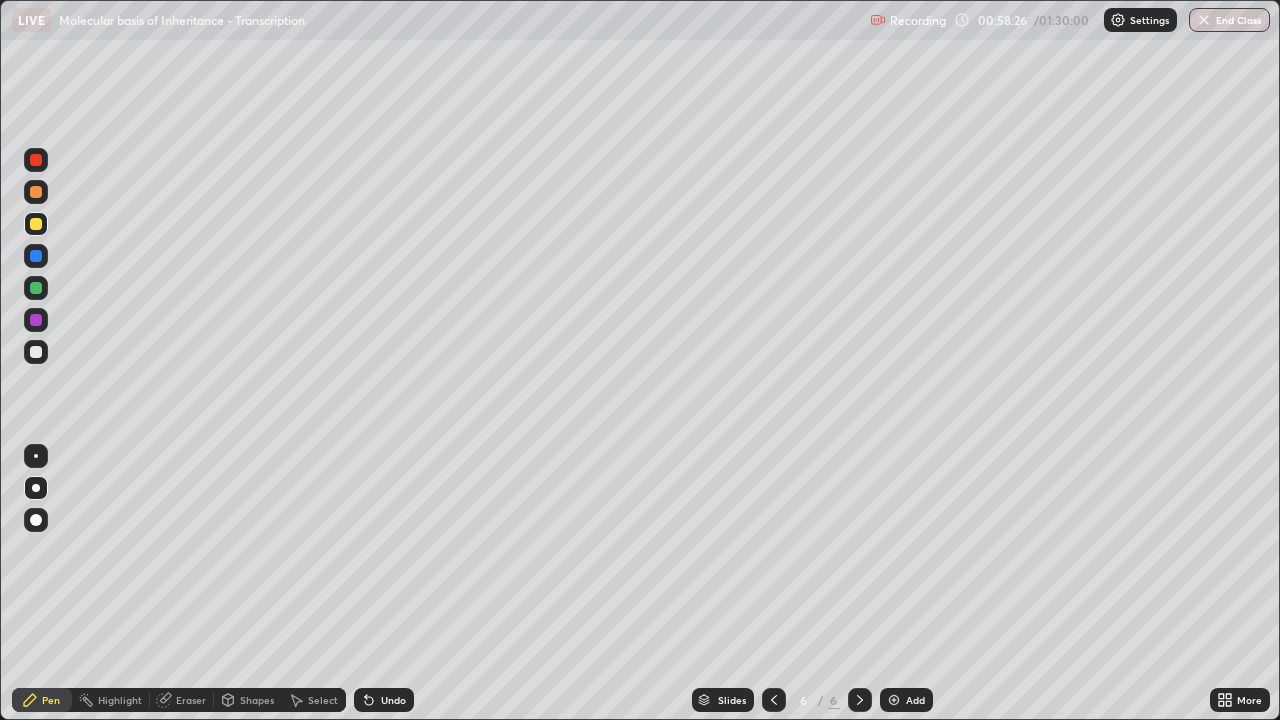 click at bounding box center [36, 256] 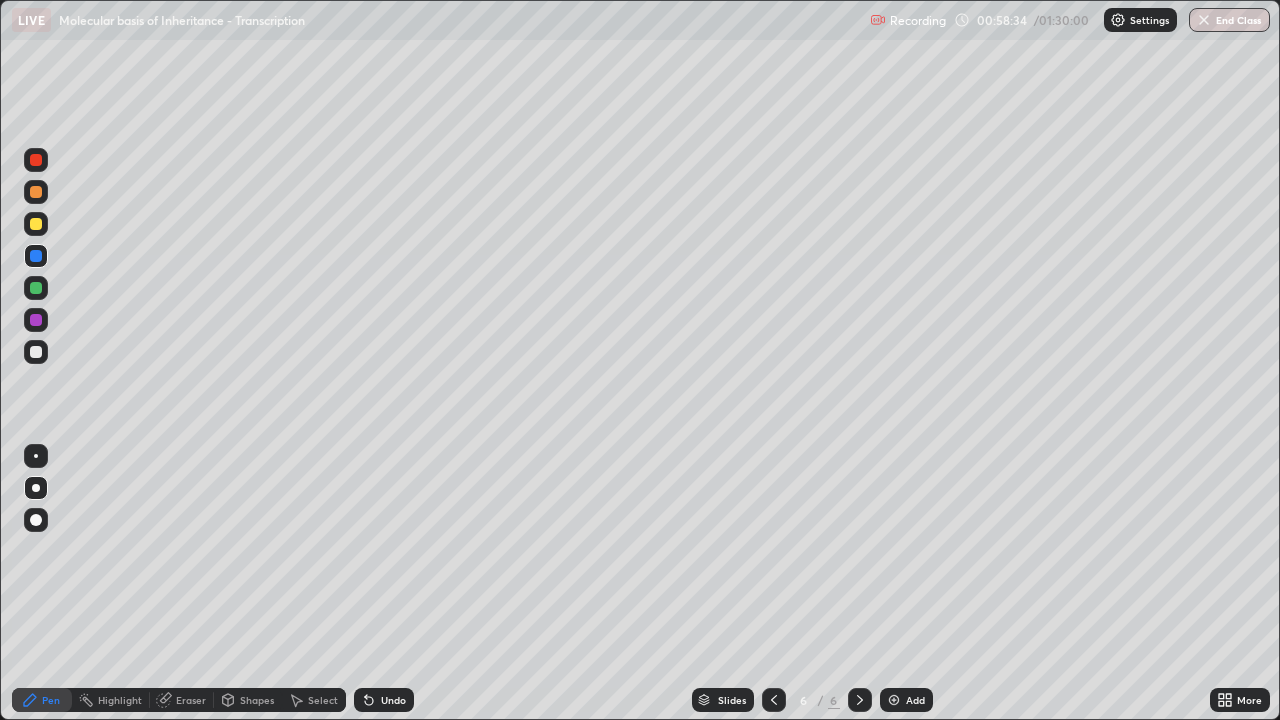 click at bounding box center (36, 320) 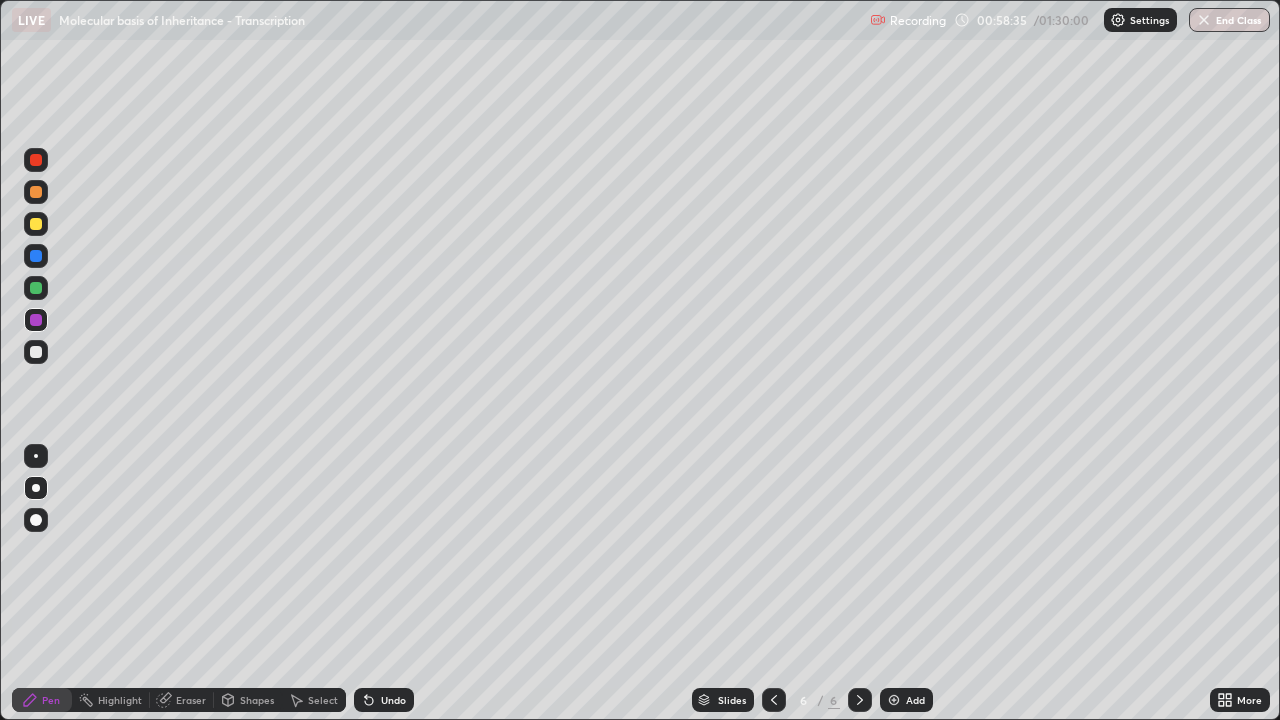 click at bounding box center [36, 352] 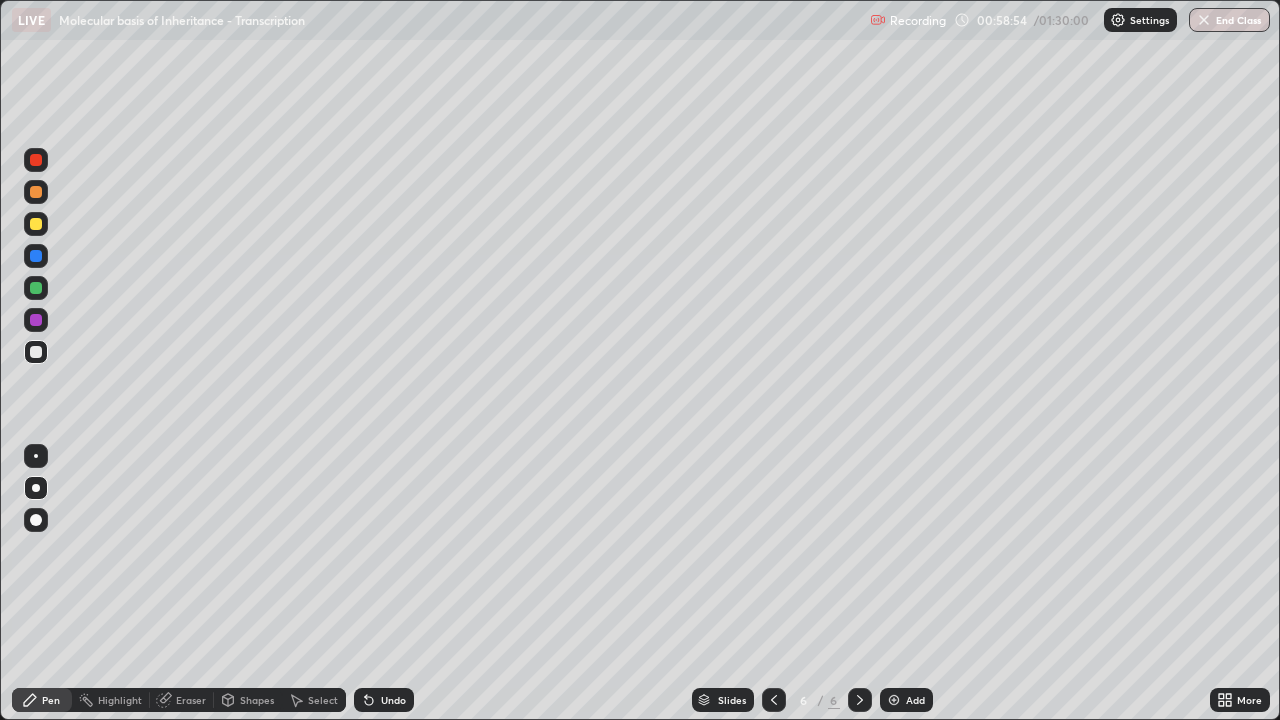 click on "Undo" at bounding box center [393, 700] 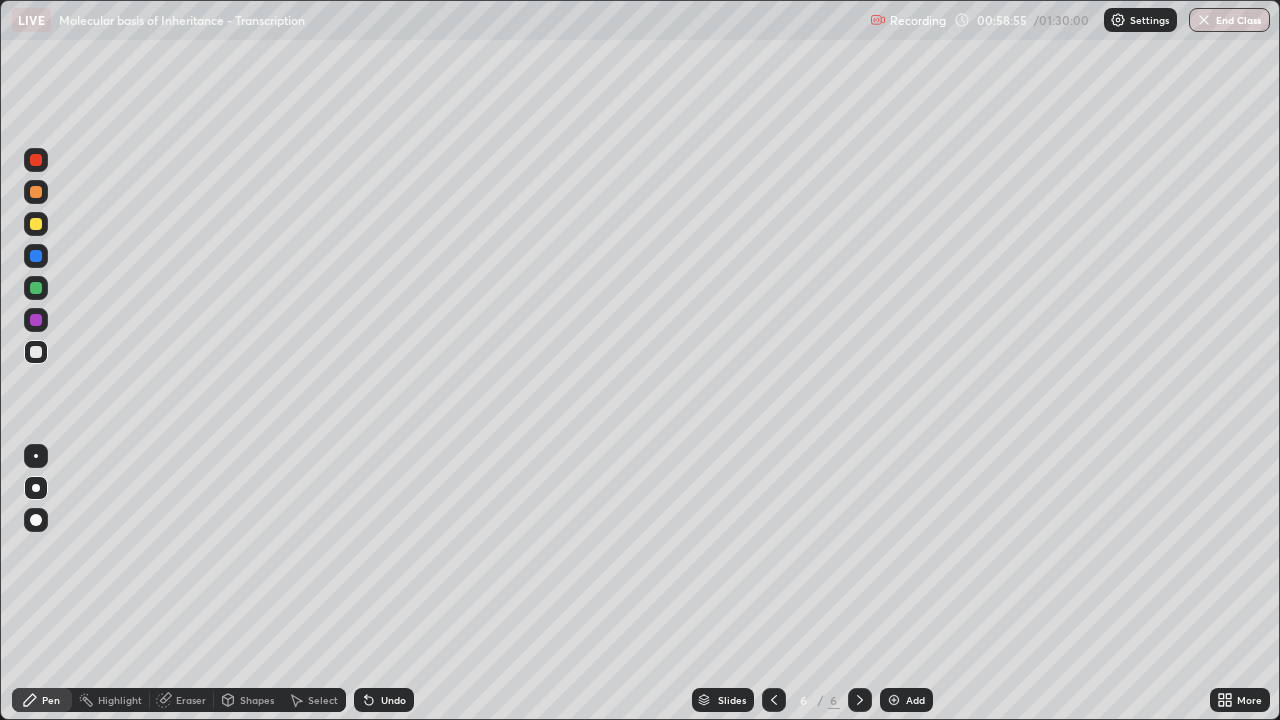click on "Undo" at bounding box center [384, 700] 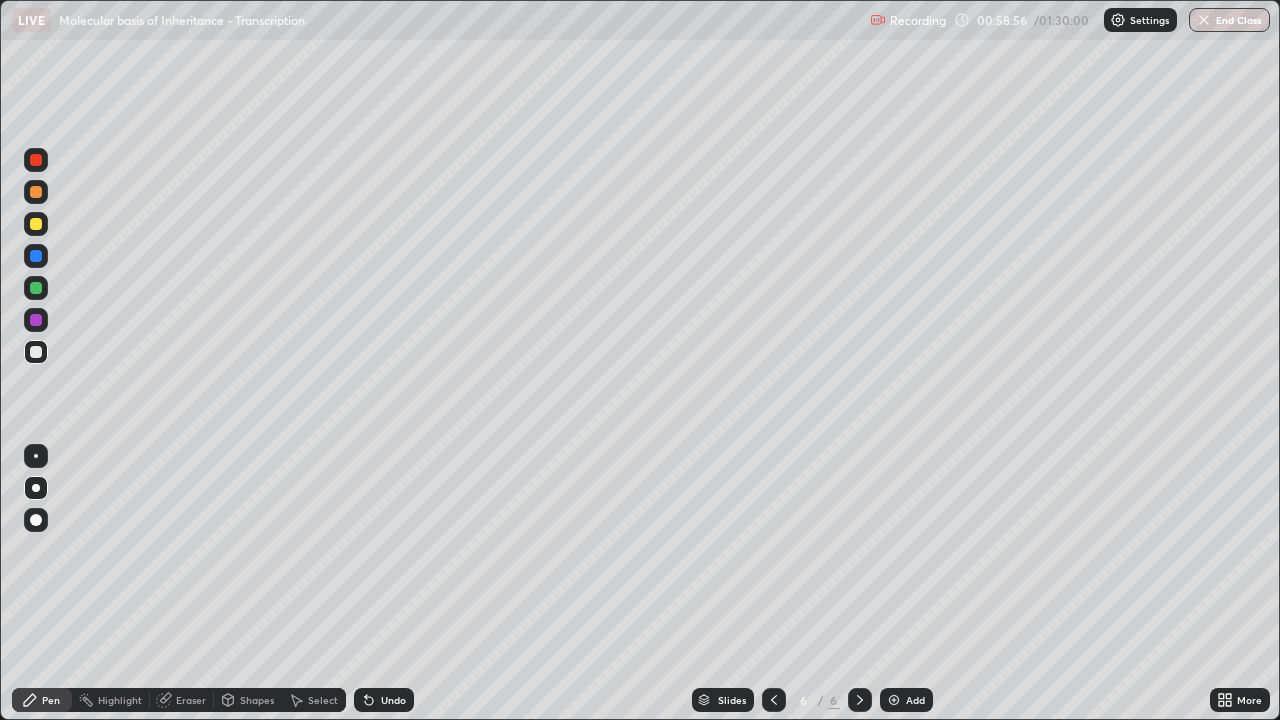 click on "Undo" at bounding box center (384, 700) 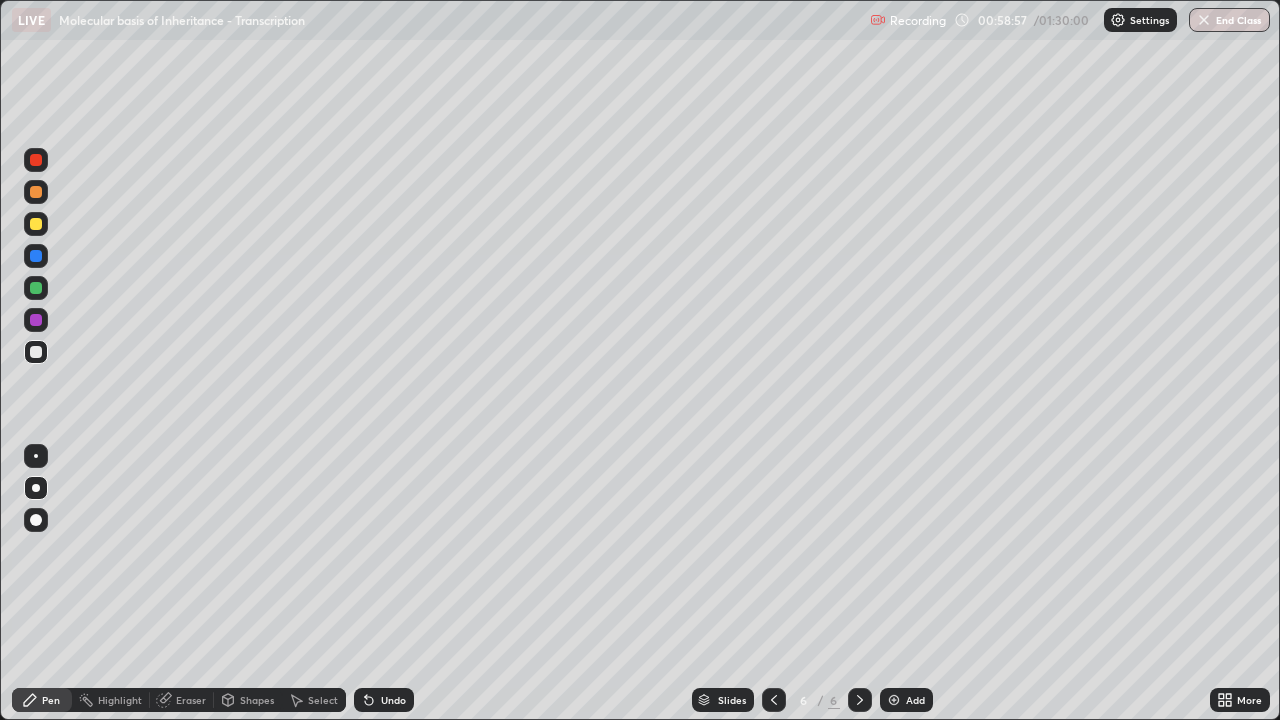 click on "Undo" at bounding box center (384, 700) 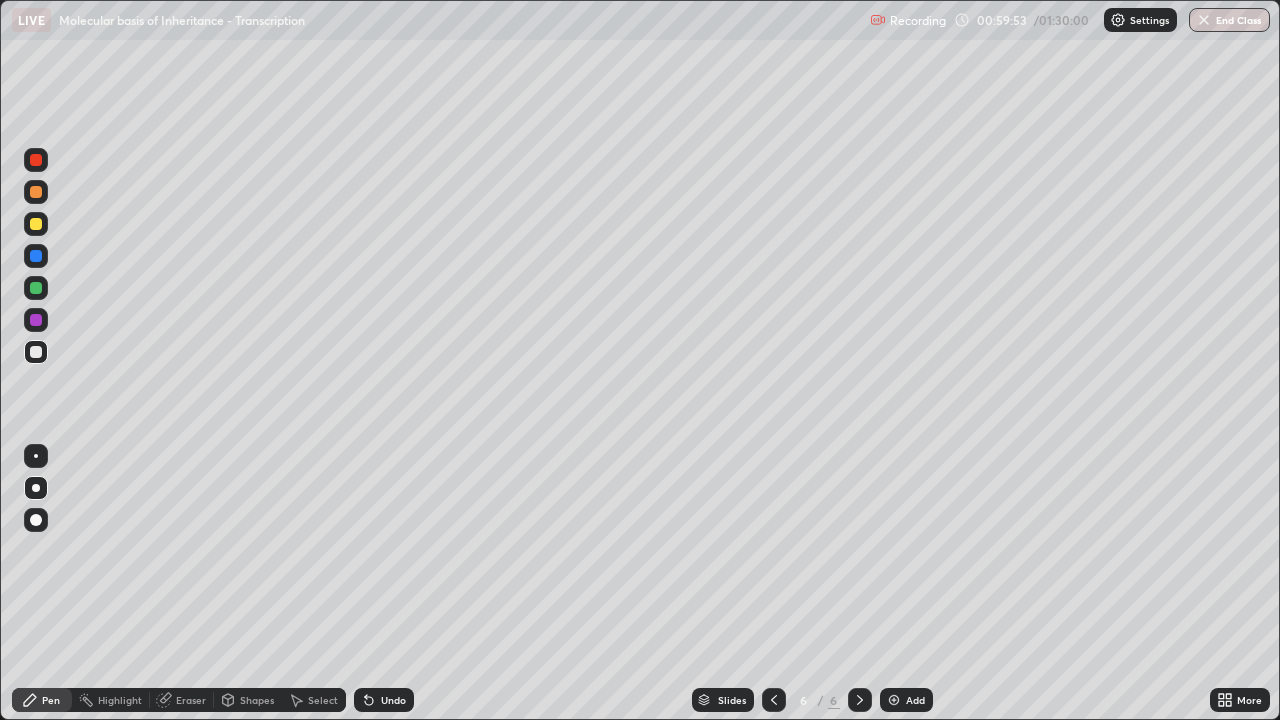 click at bounding box center [36, 320] 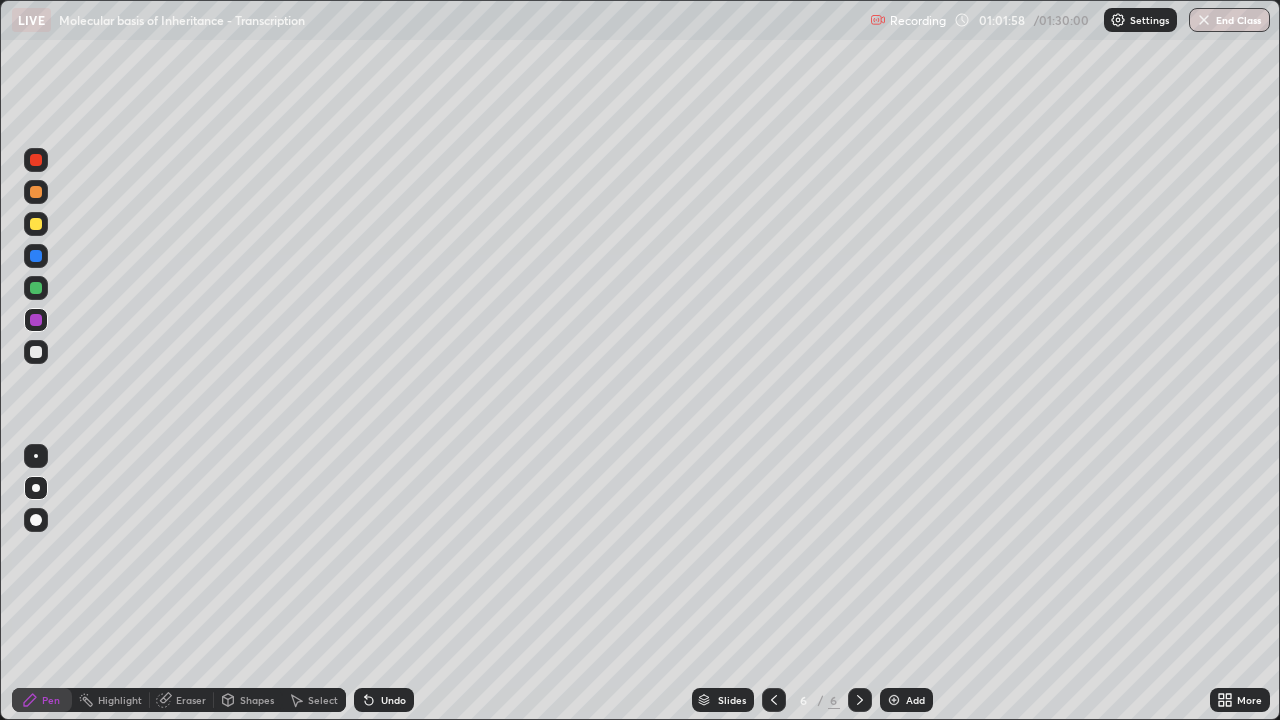 click at bounding box center (774, 700) 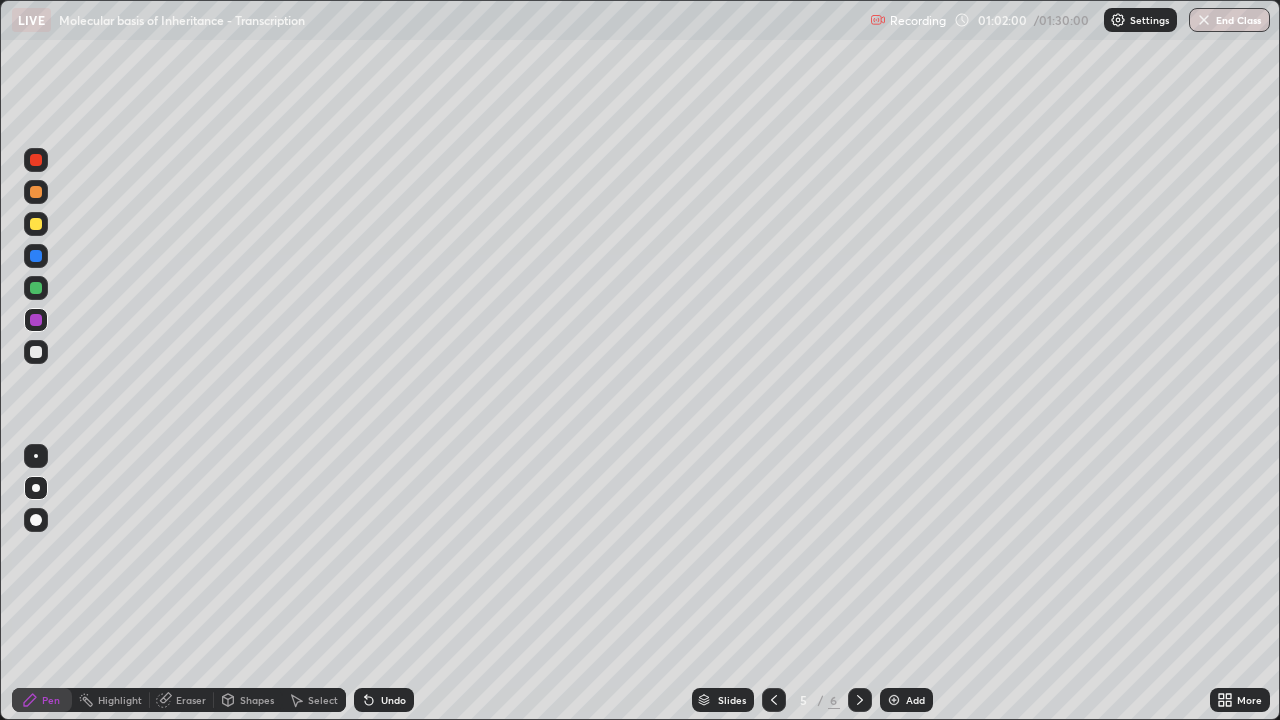 click 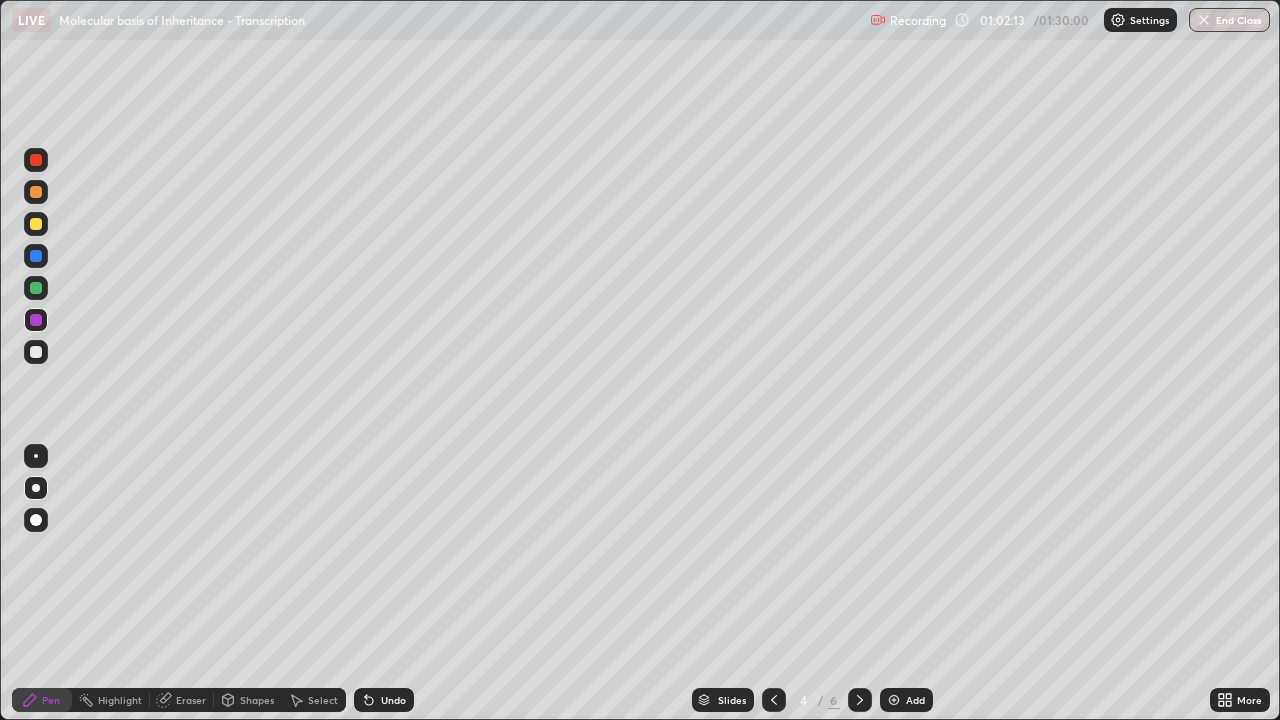click at bounding box center (860, 700) 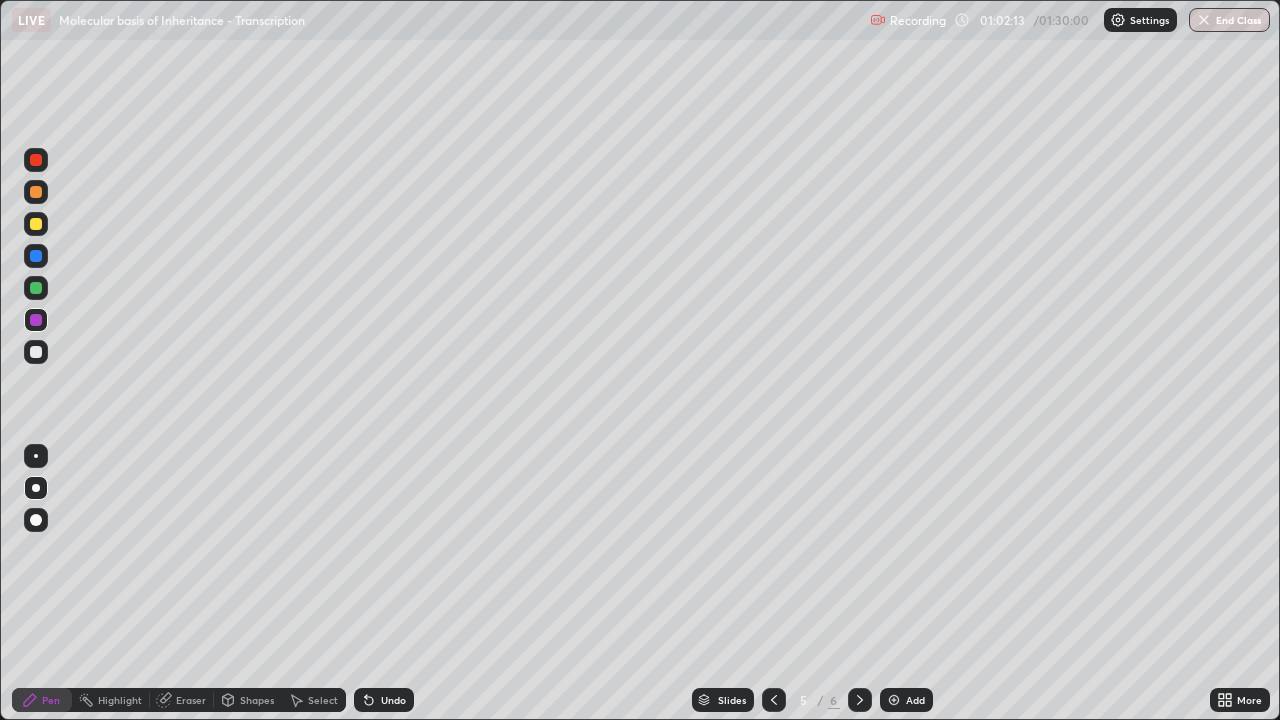 click 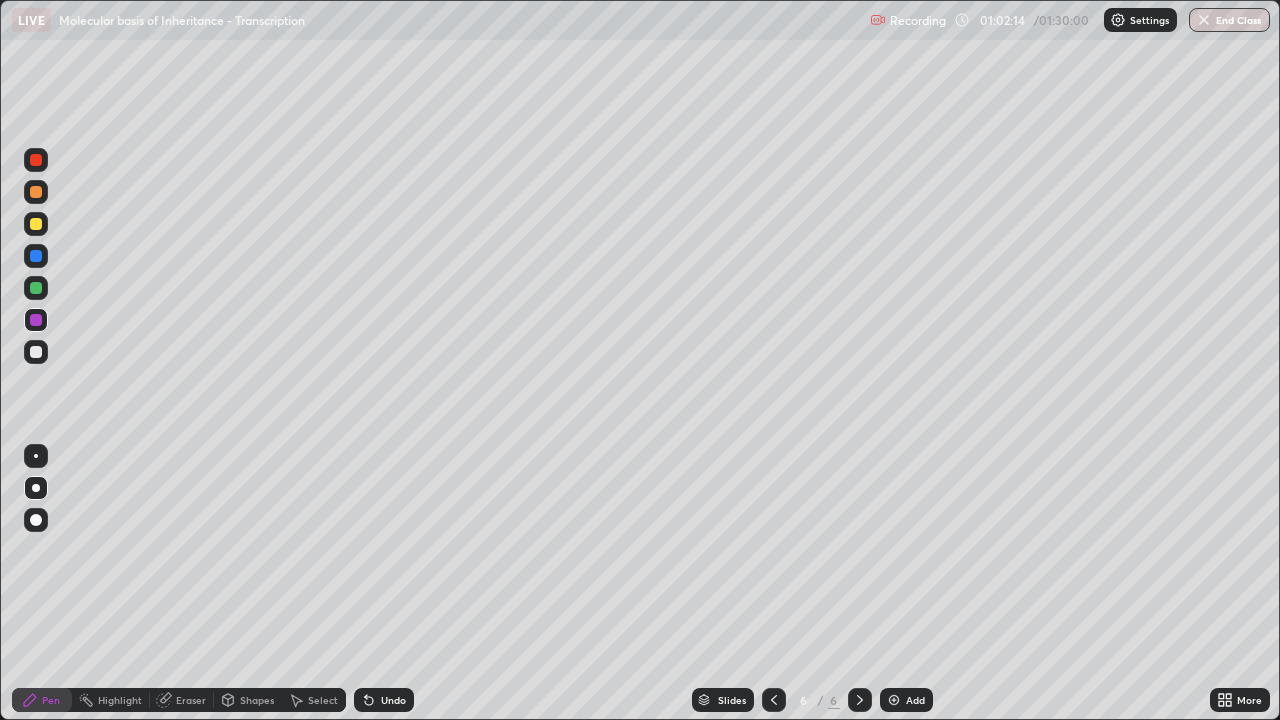 click 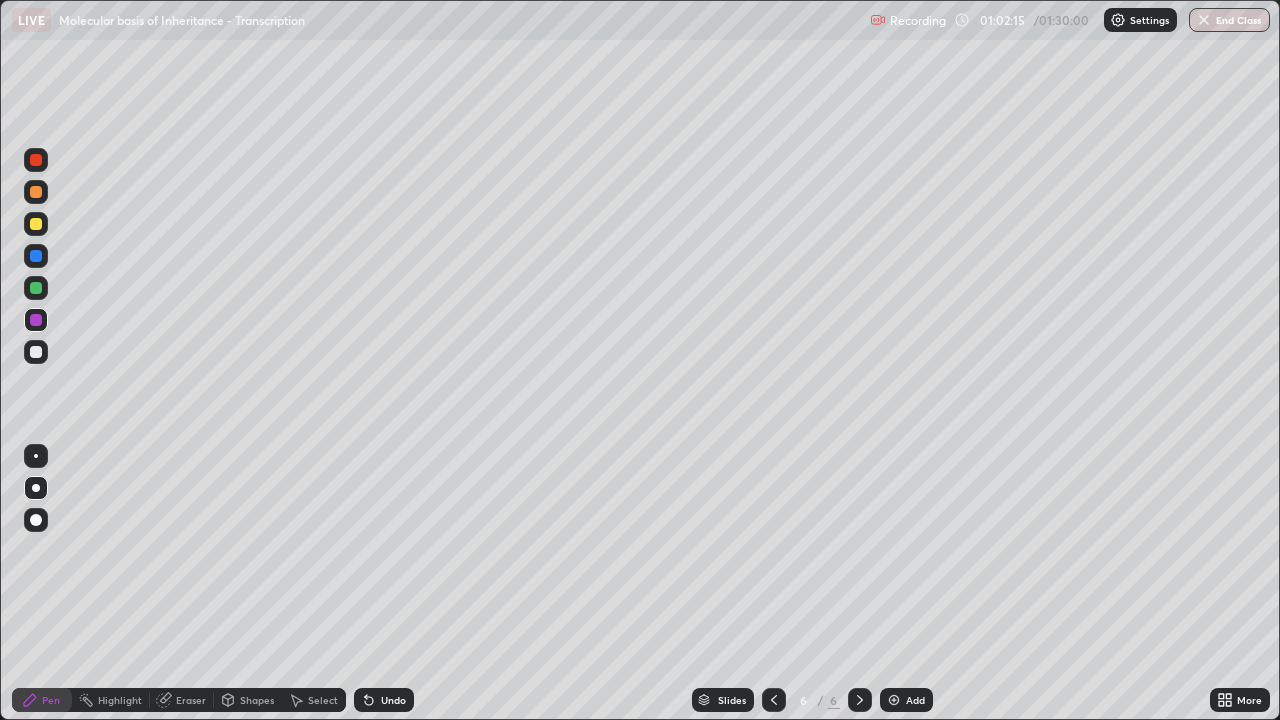 click at bounding box center (894, 700) 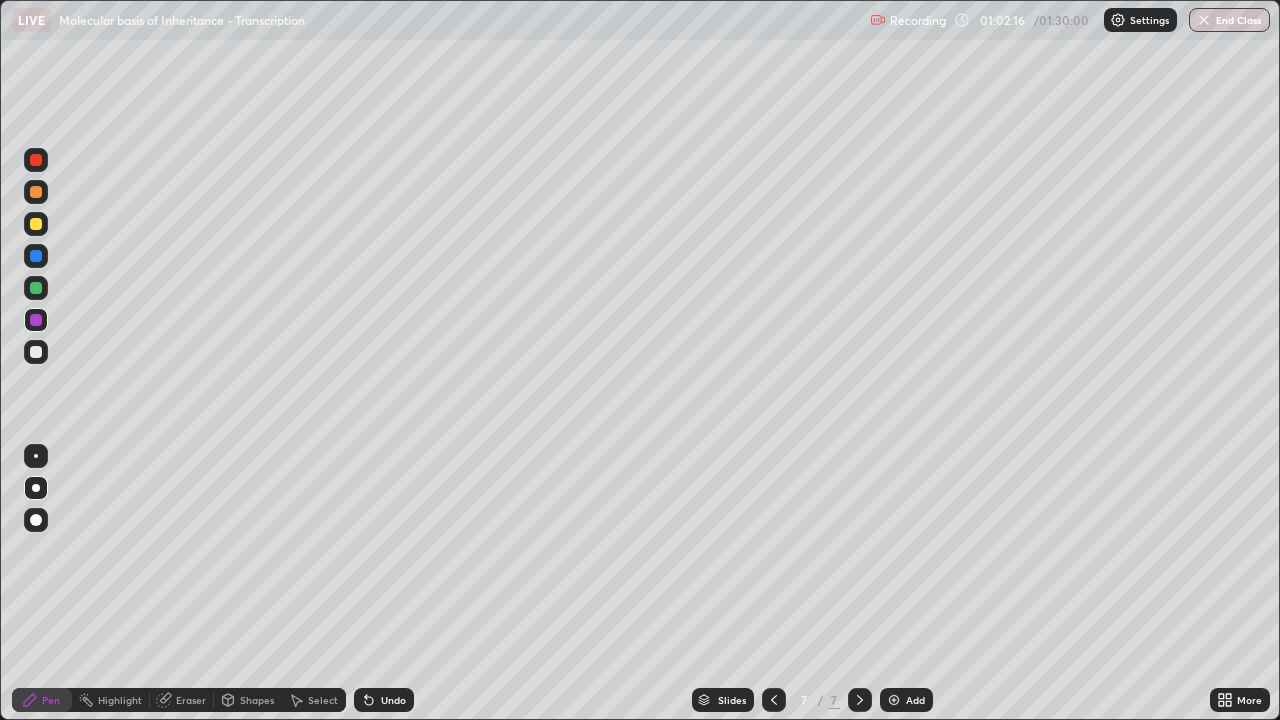 click at bounding box center (36, 192) 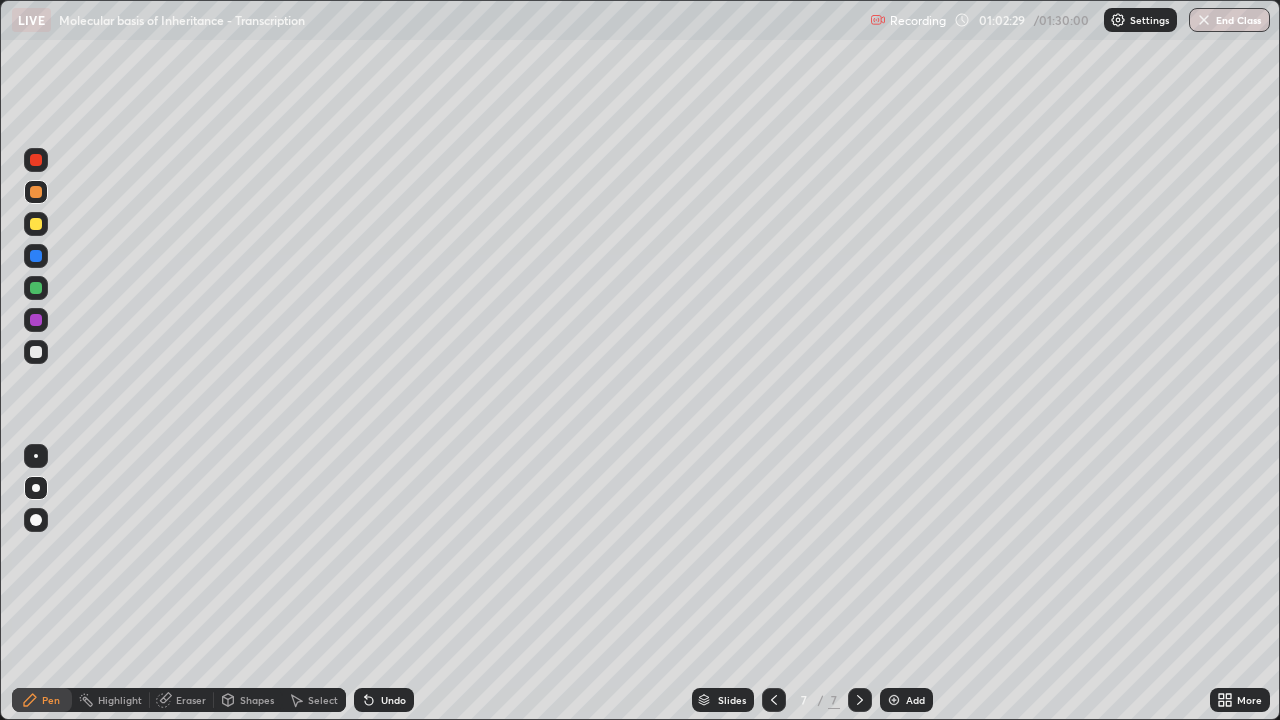 click at bounding box center (36, 224) 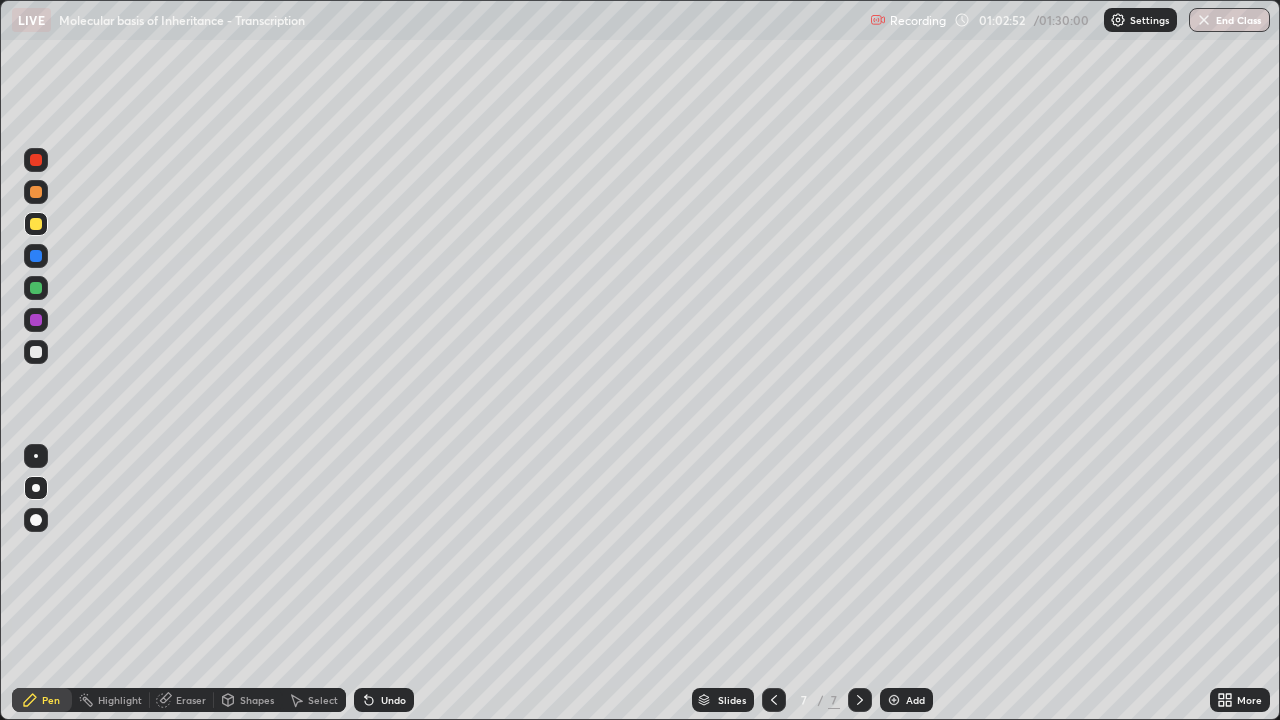 click at bounding box center (36, 256) 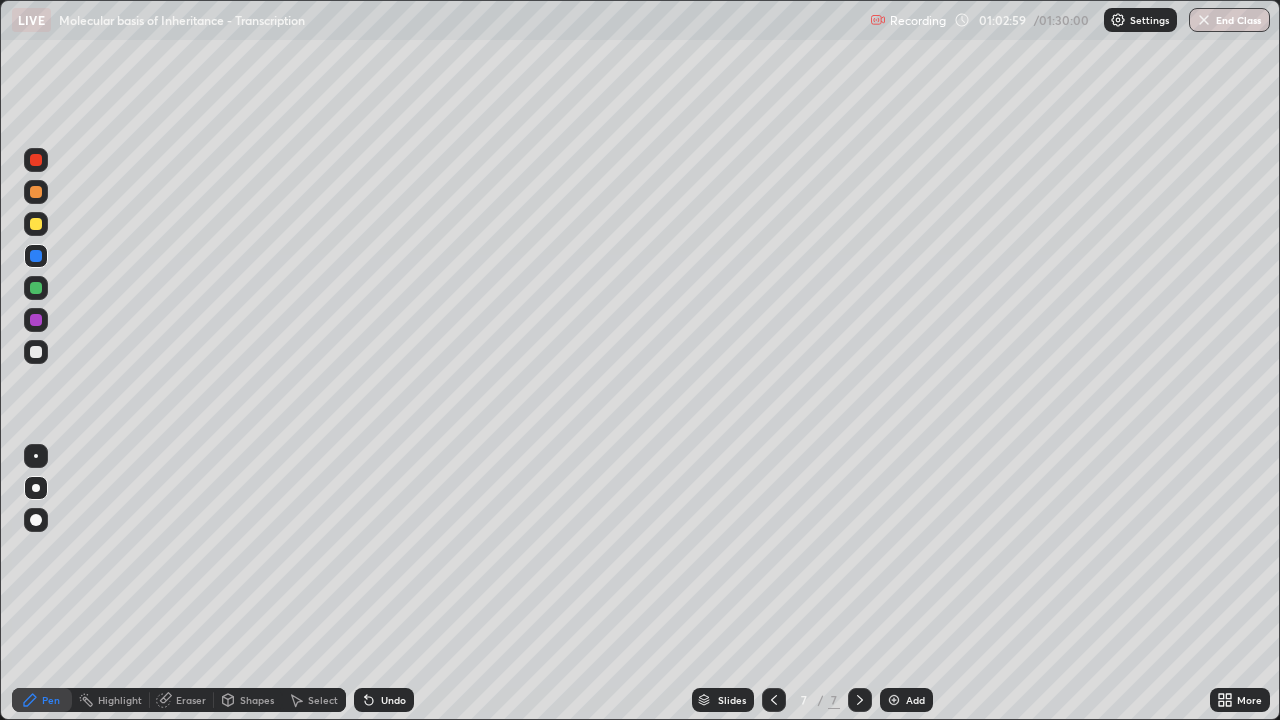 click on "Undo" at bounding box center [393, 700] 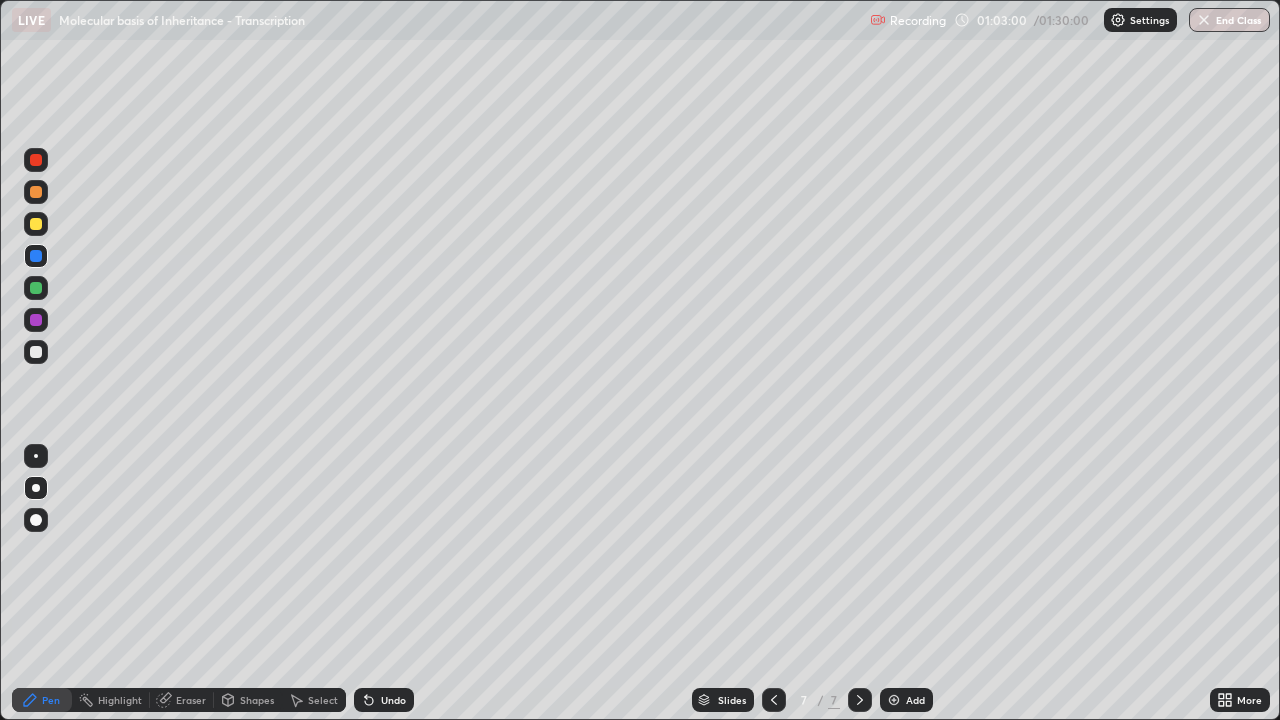 click on "Undo" at bounding box center (384, 700) 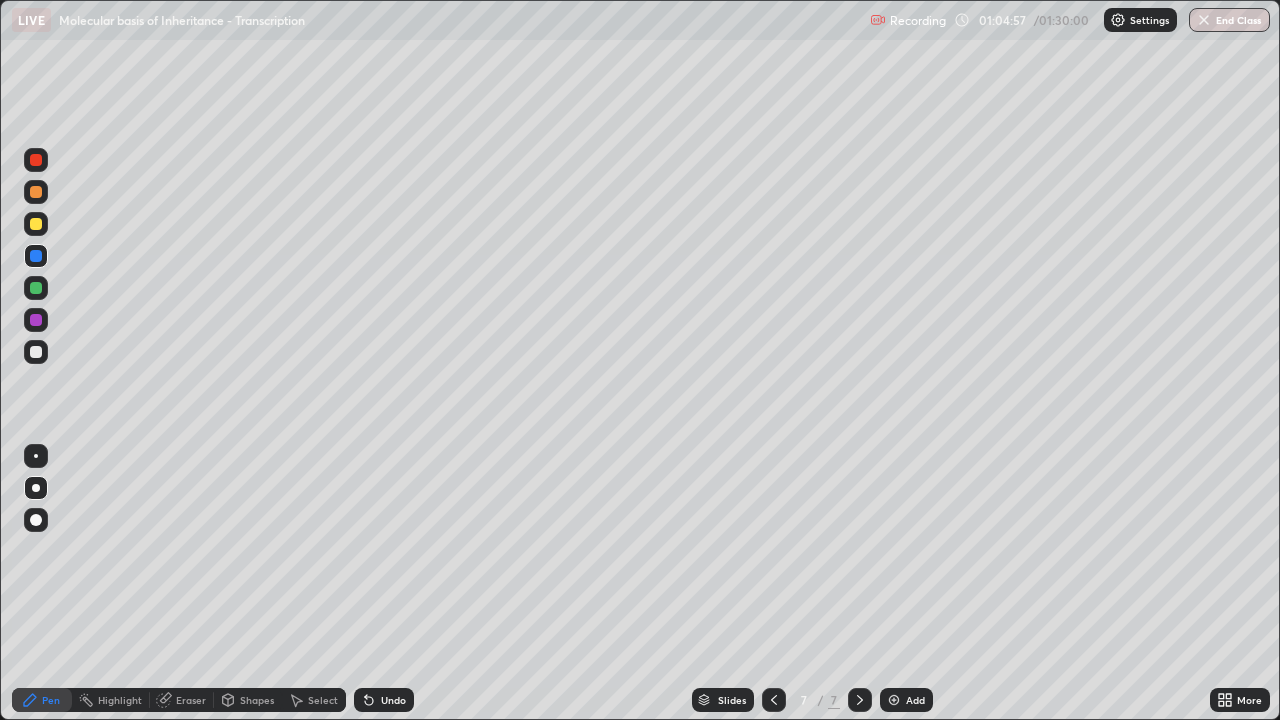 click at bounding box center (36, 320) 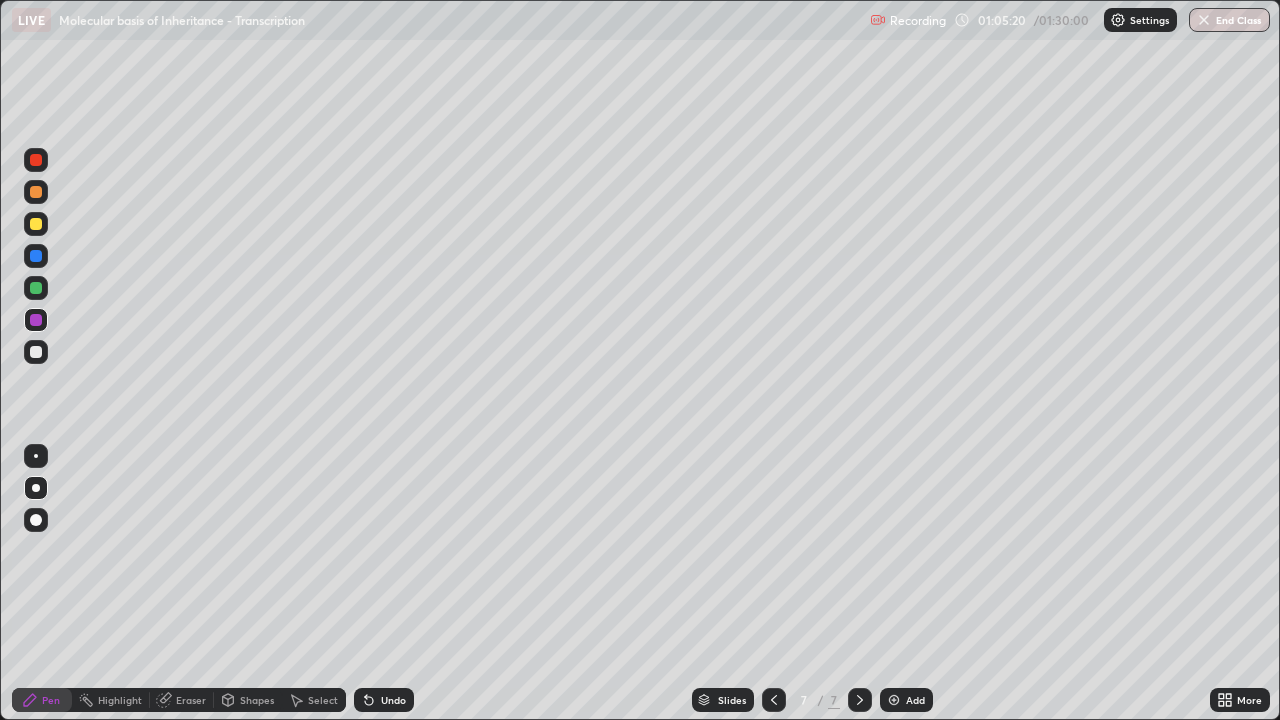 click at bounding box center (36, 352) 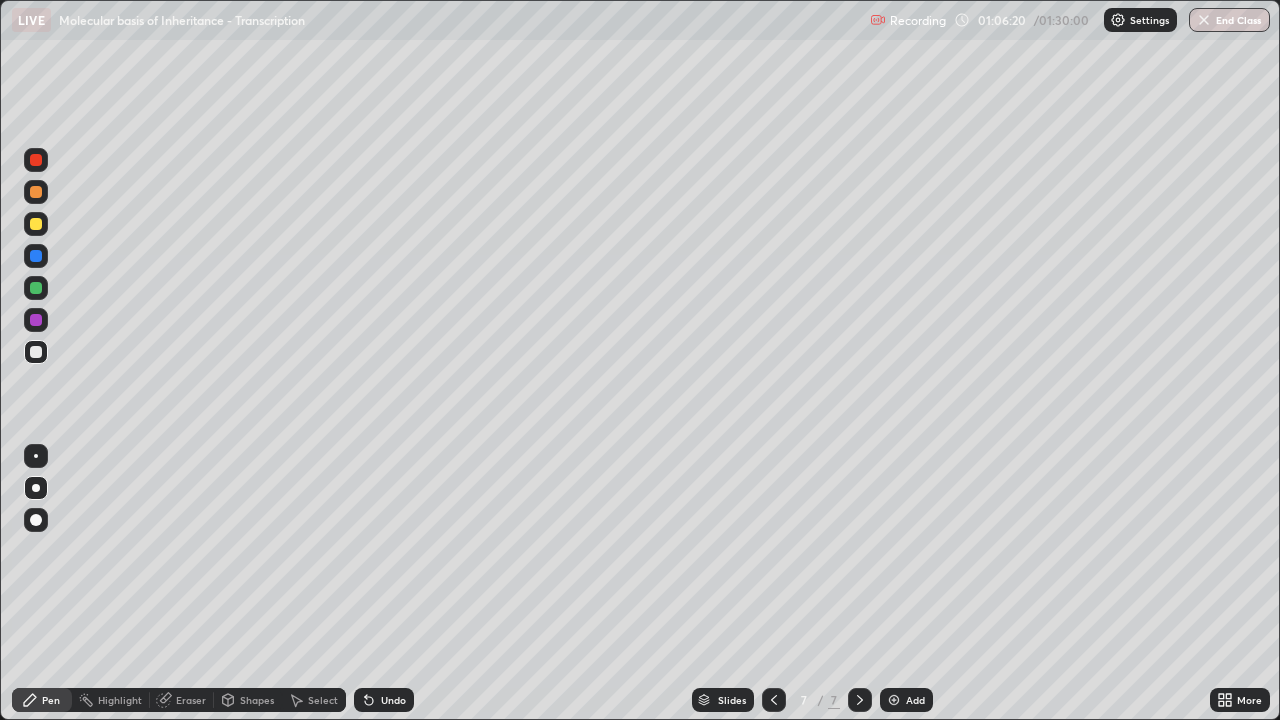 click at bounding box center [36, 160] 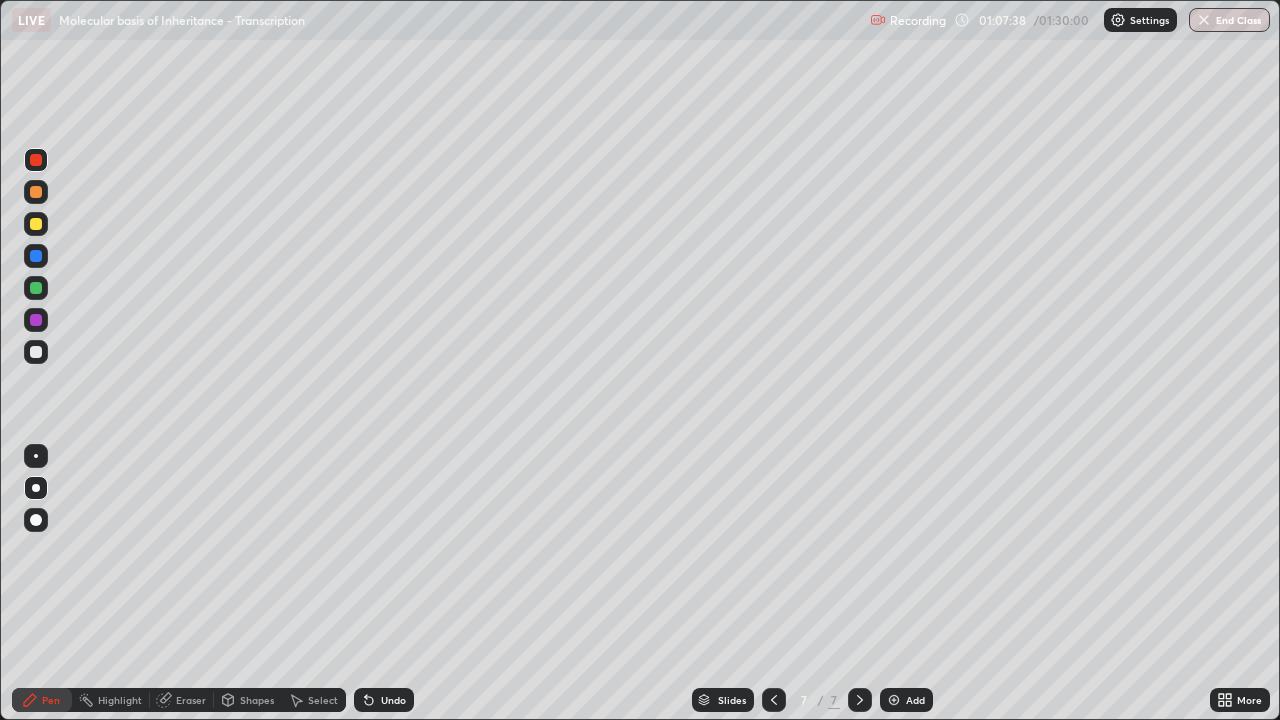 click 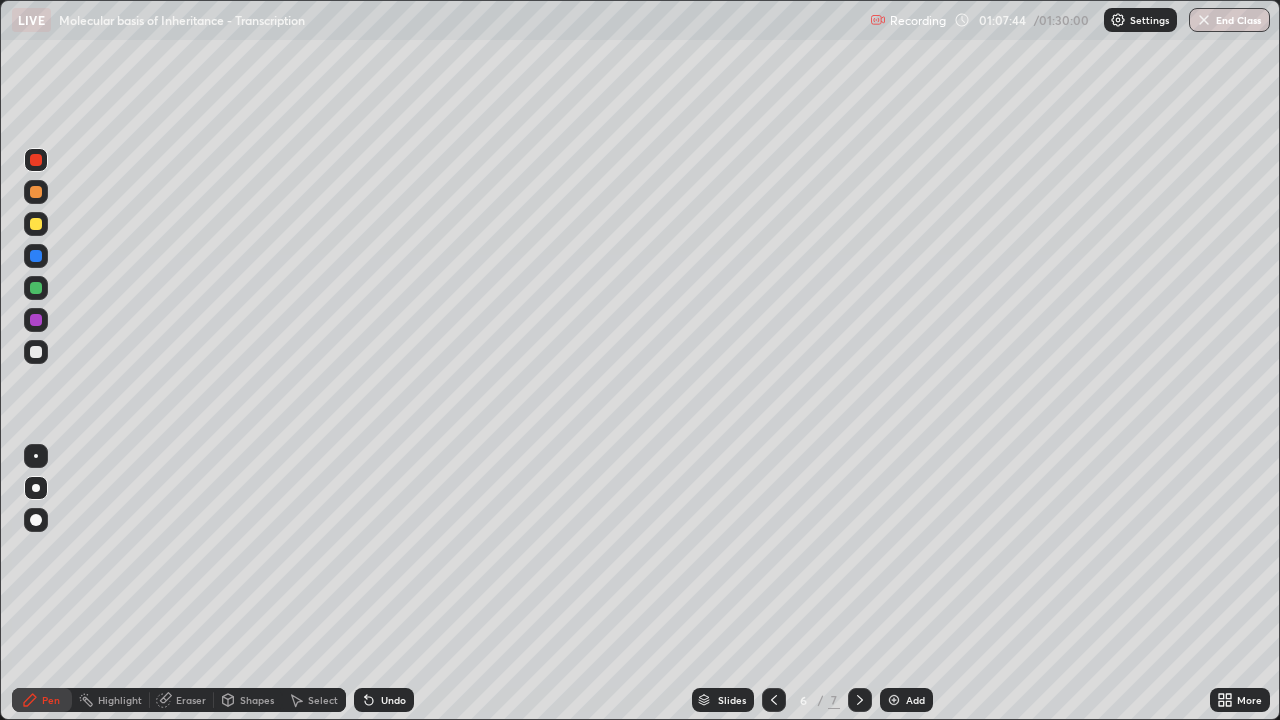 click 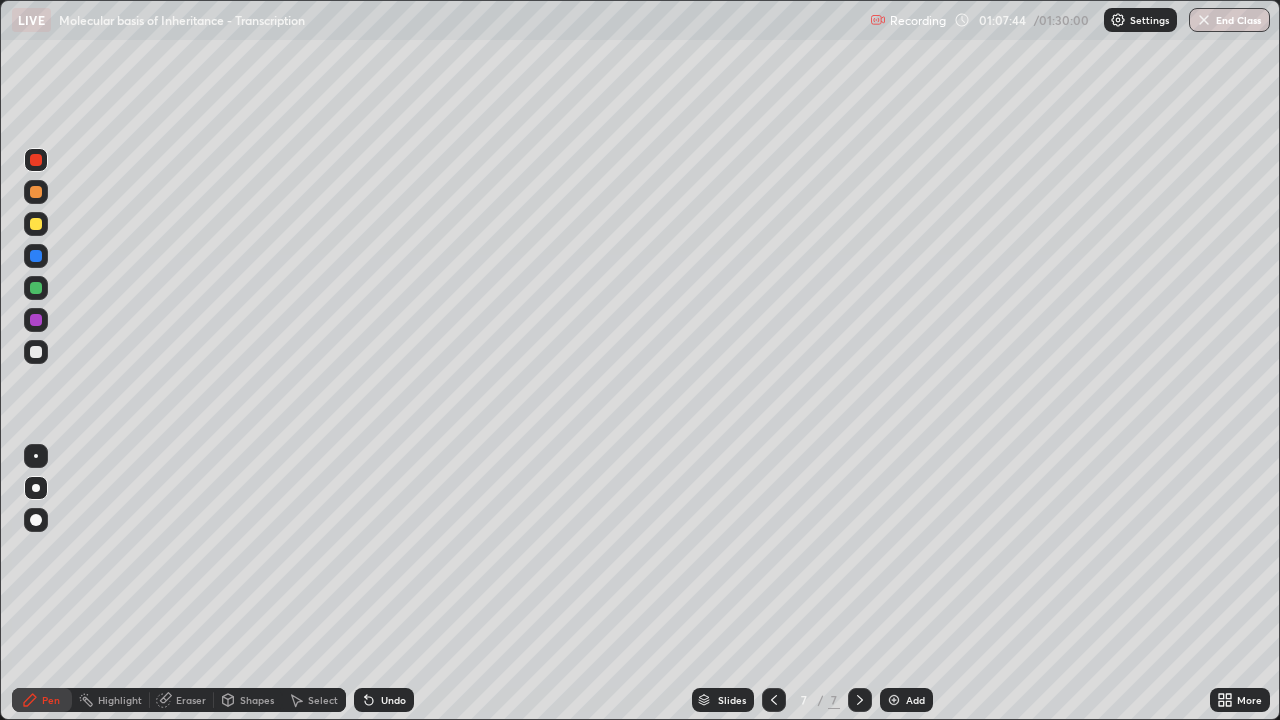 click on "More" at bounding box center (1249, 700) 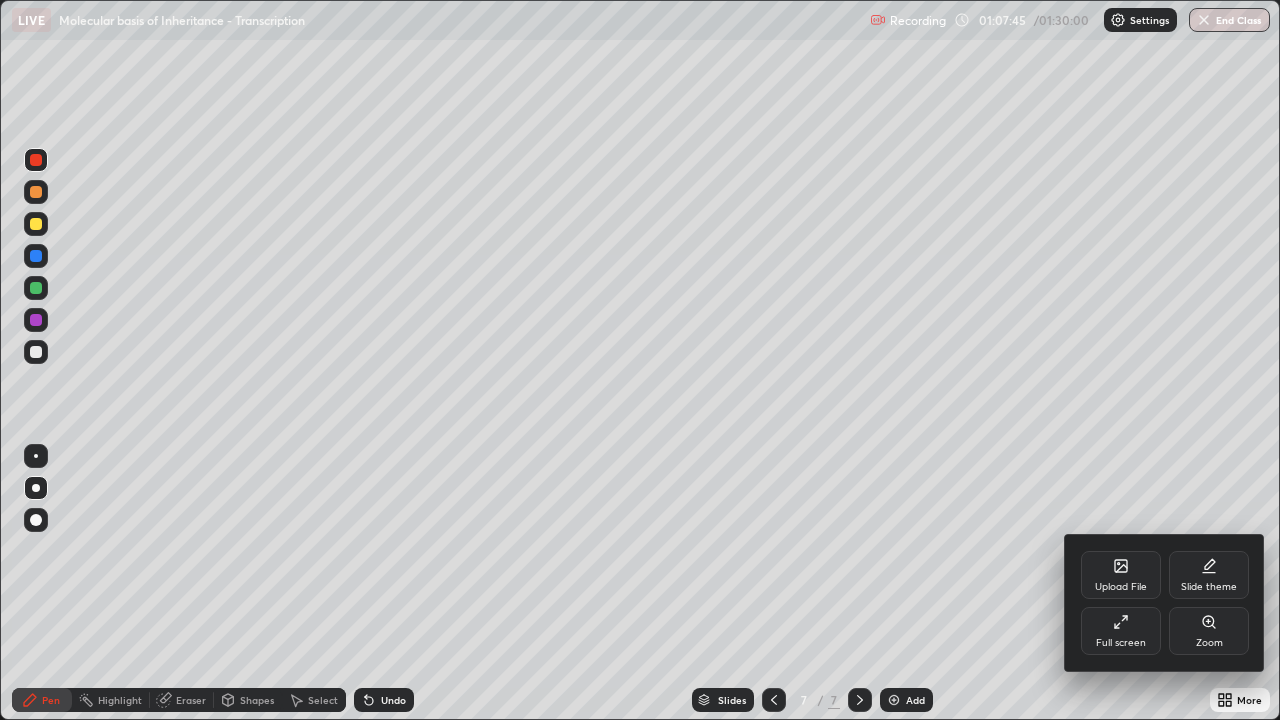 click on "Zoom" at bounding box center [1209, 631] 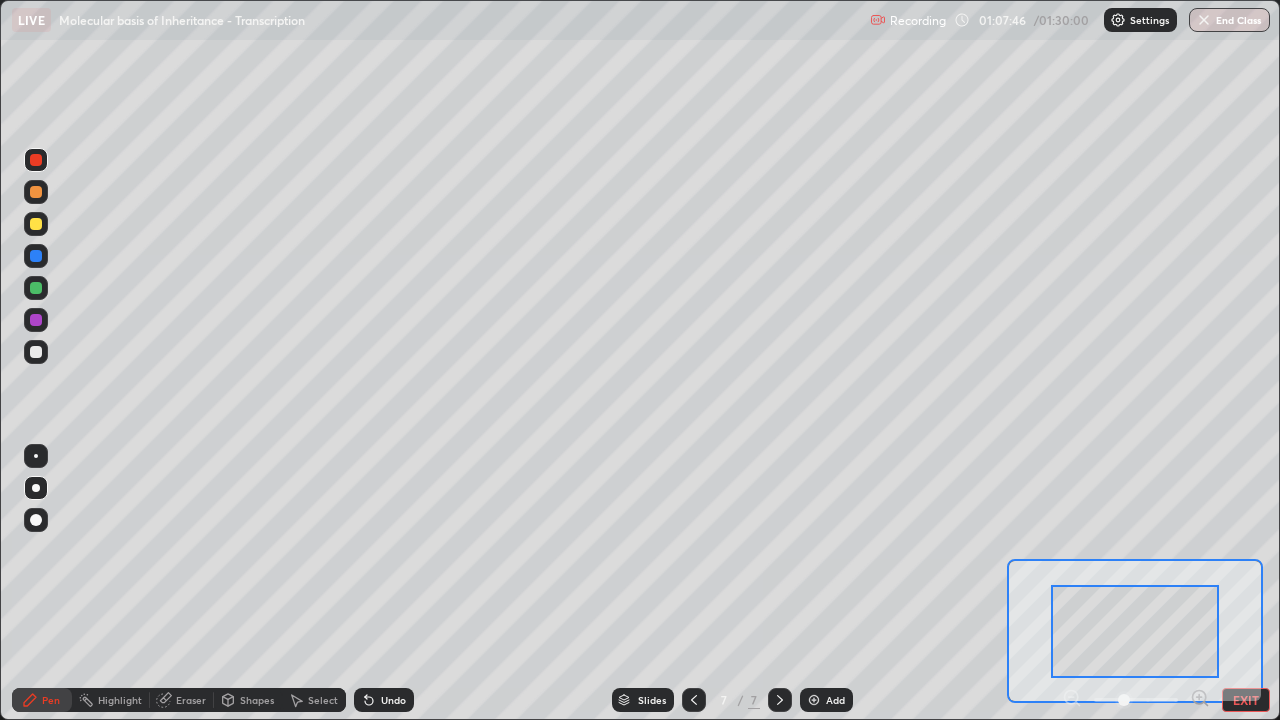 click on "EXIT" at bounding box center [1246, 700] 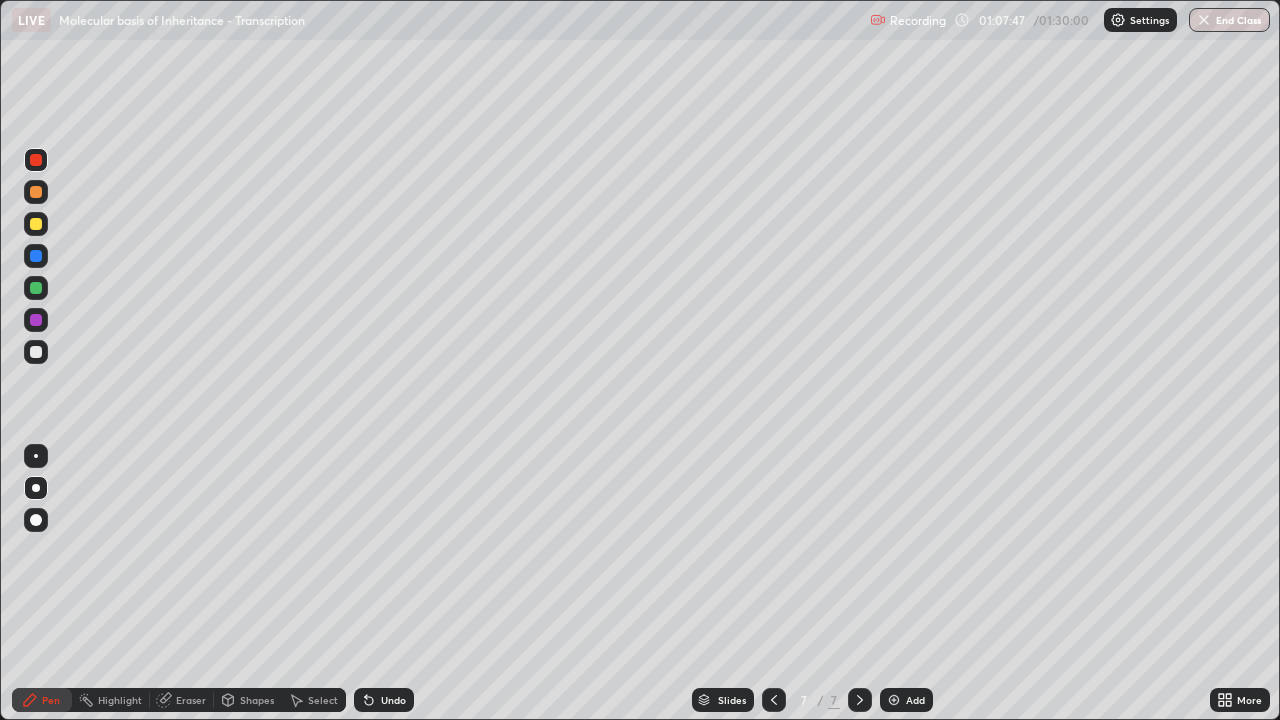 click 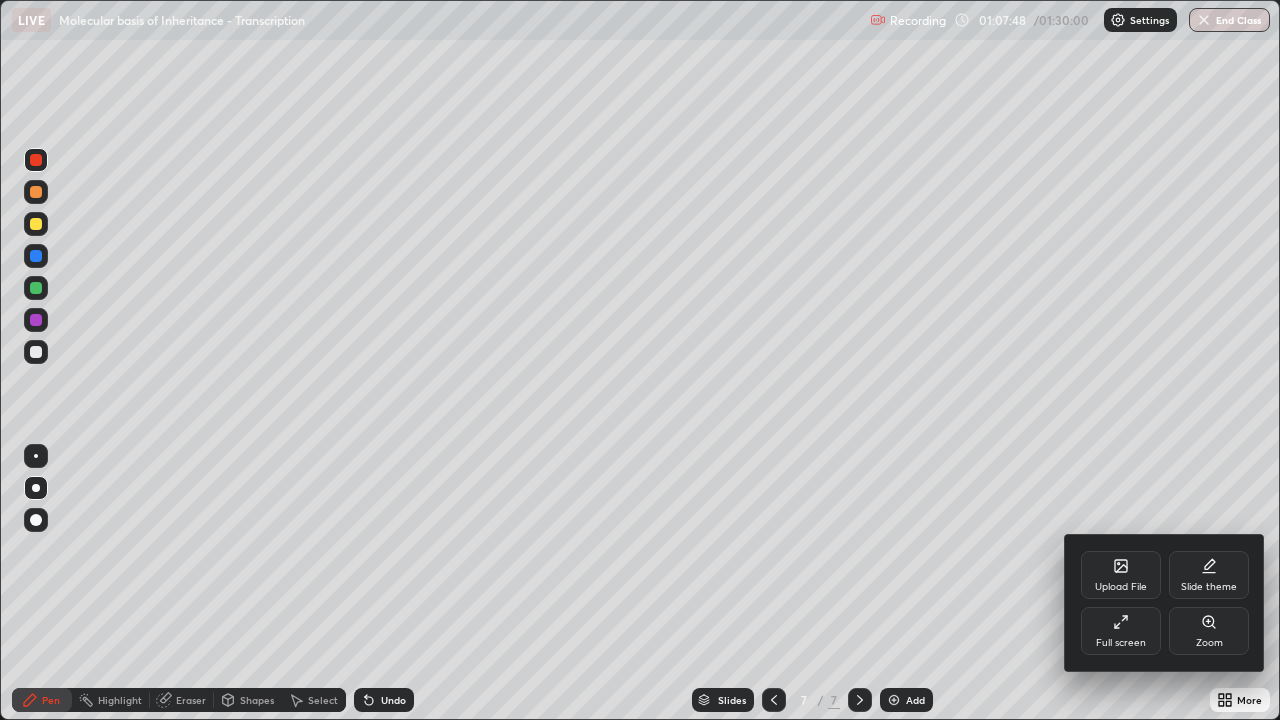 click on "Full screen" at bounding box center (1121, 631) 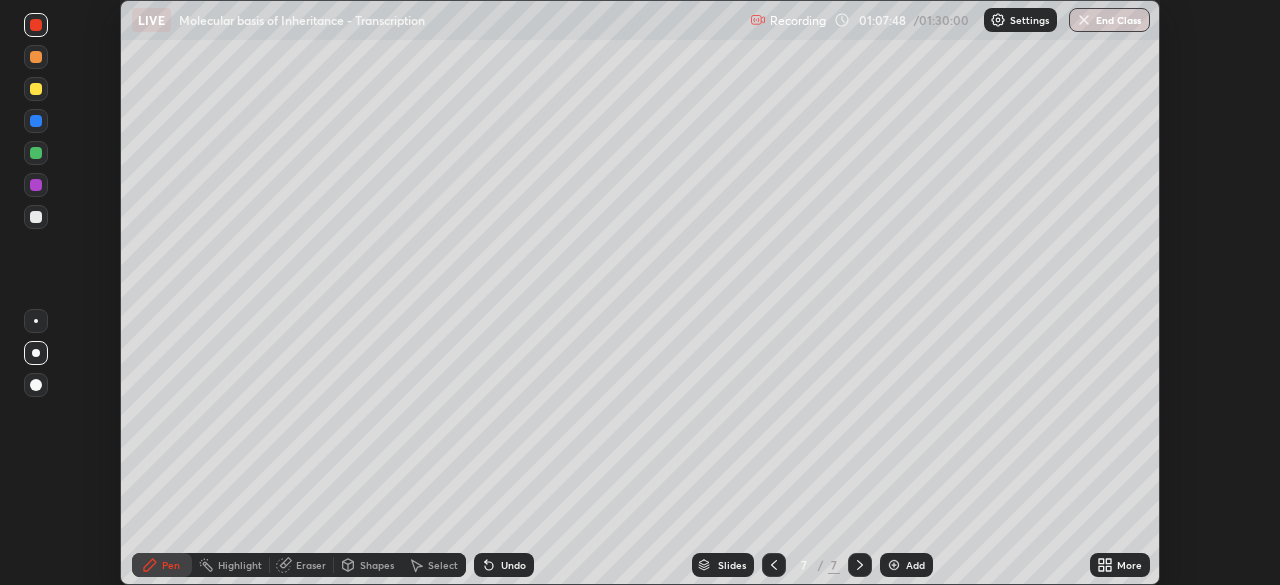 scroll, scrollTop: 585, scrollLeft: 1280, axis: both 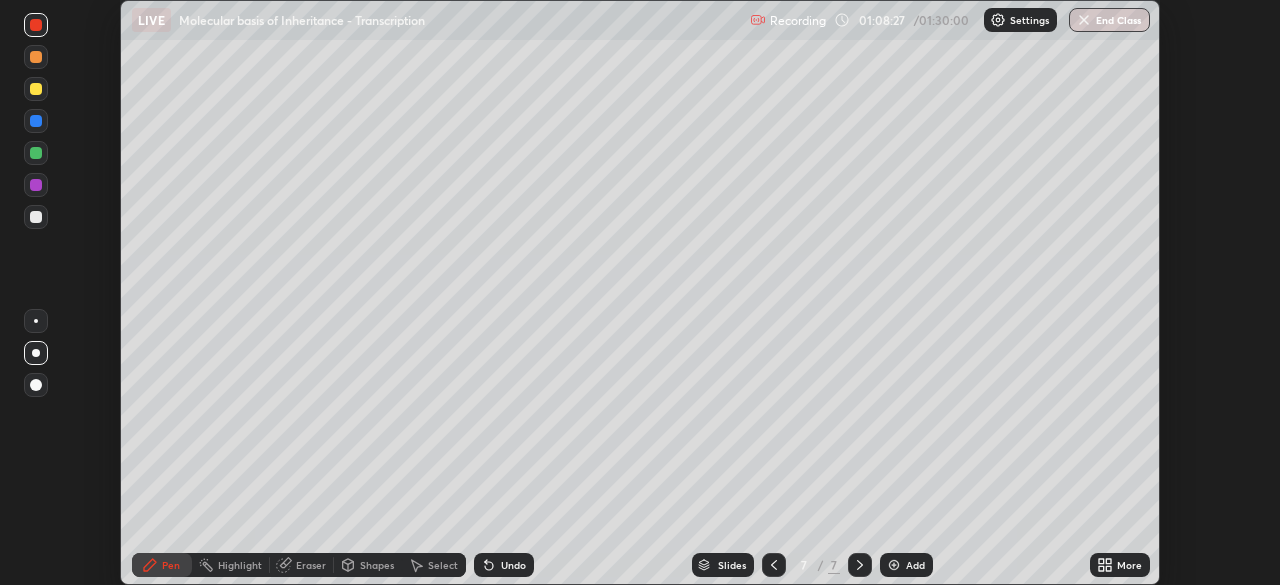click on "More" at bounding box center (1120, 565) 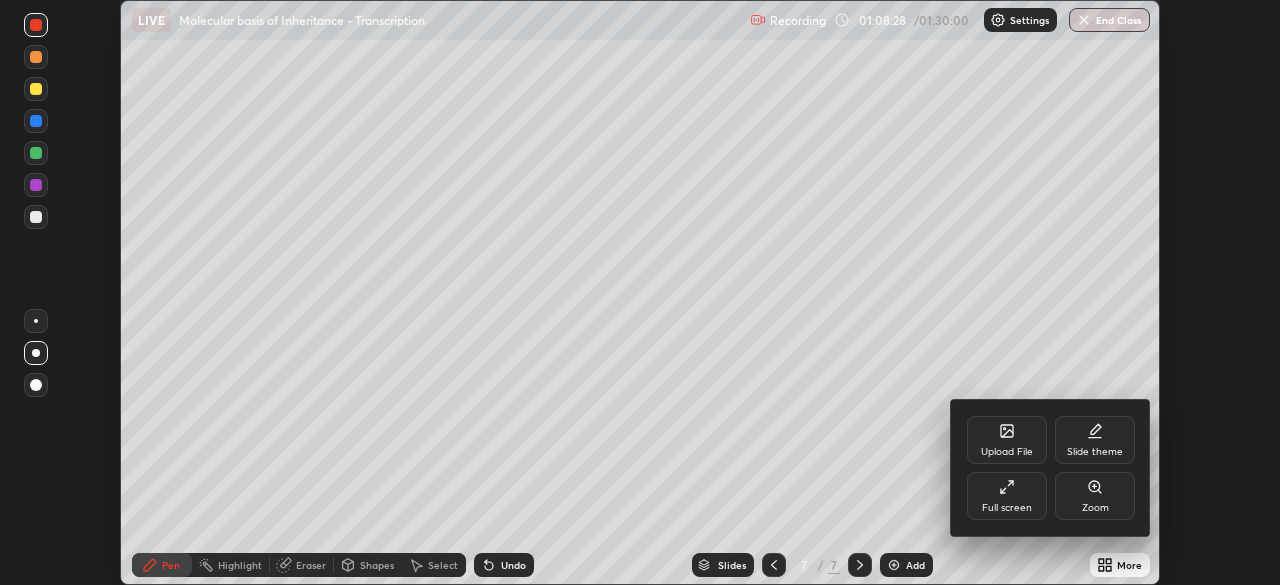 click on "Full screen" at bounding box center [1007, 496] 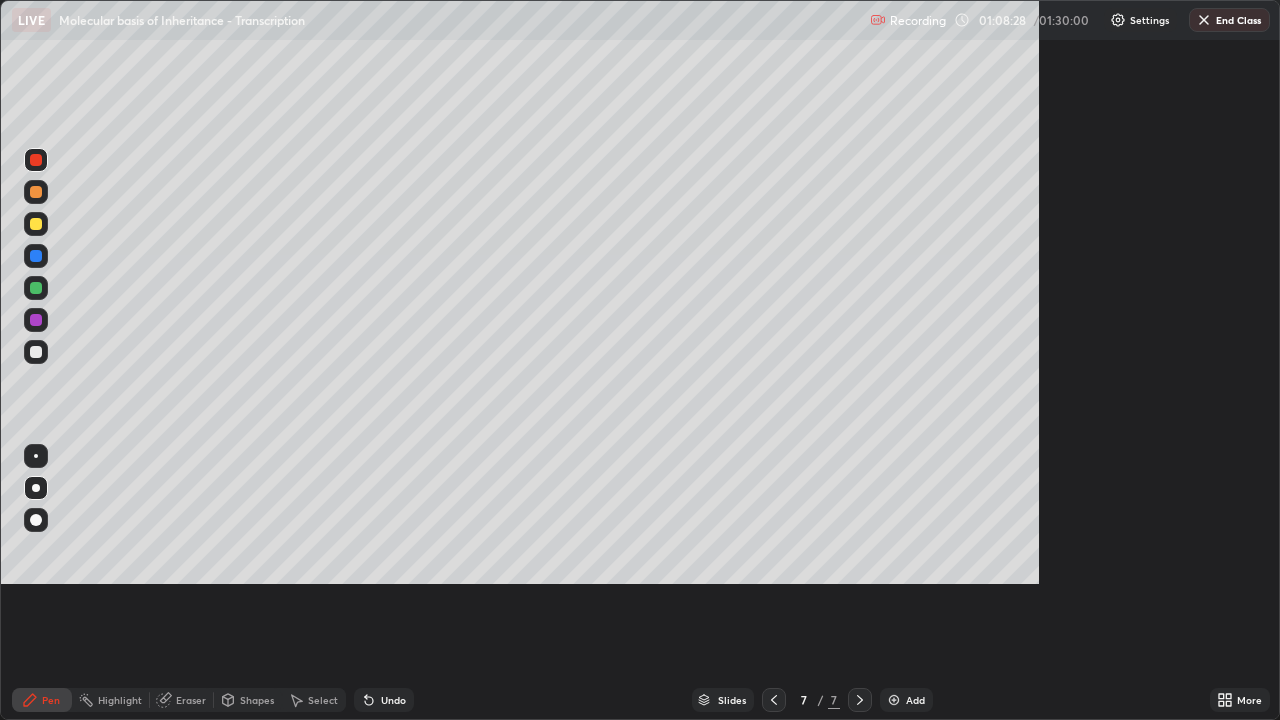 scroll, scrollTop: 99280, scrollLeft: 98720, axis: both 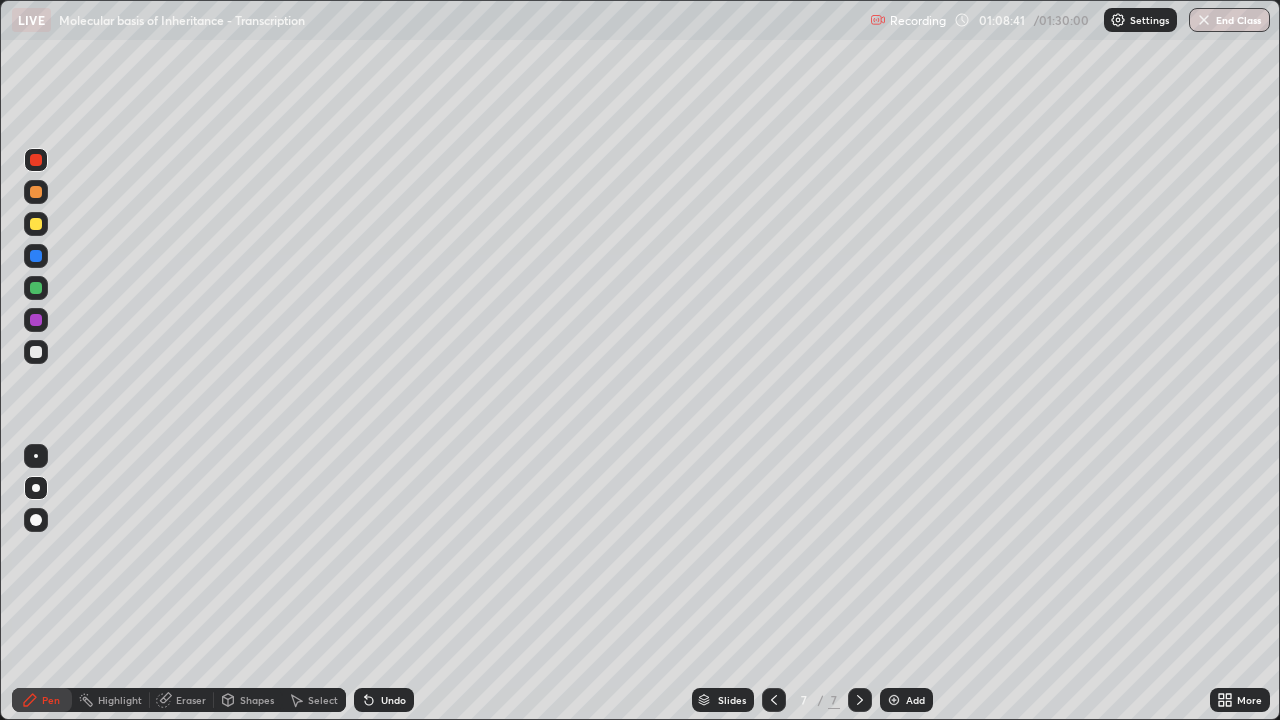 click on "Add" at bounding box center [906, 700] 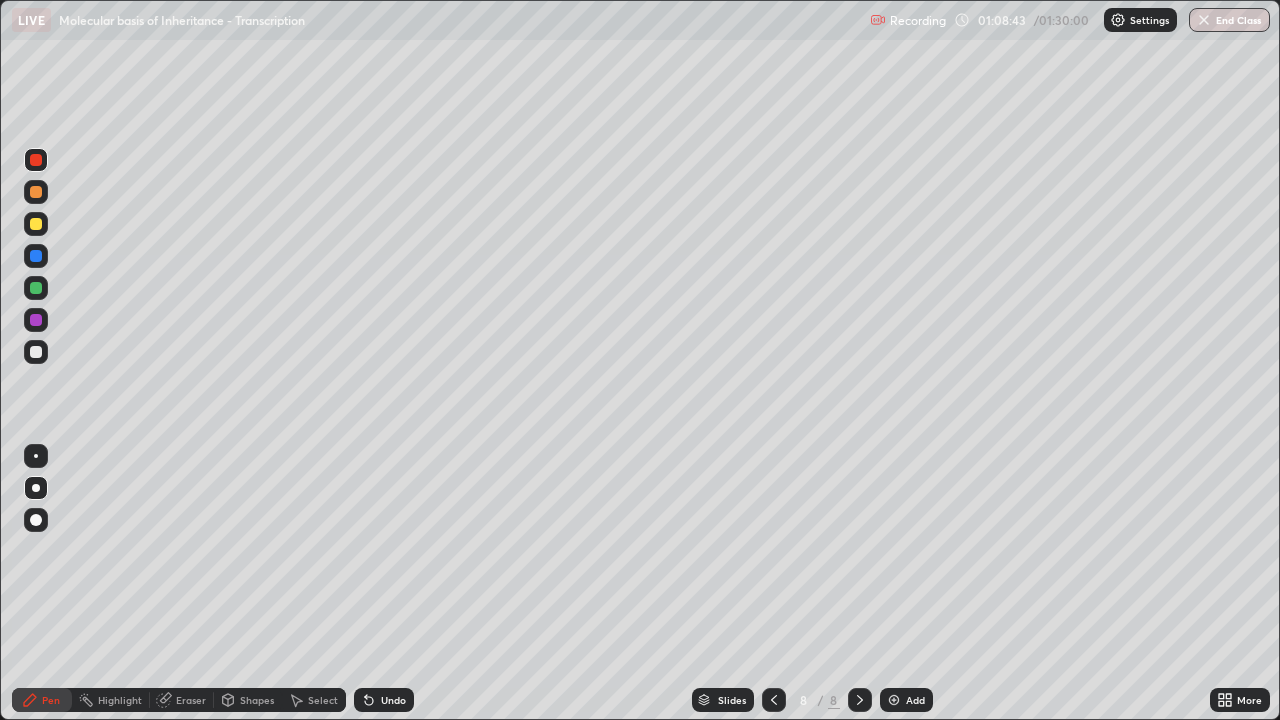 click at bounding box center [36, 288] 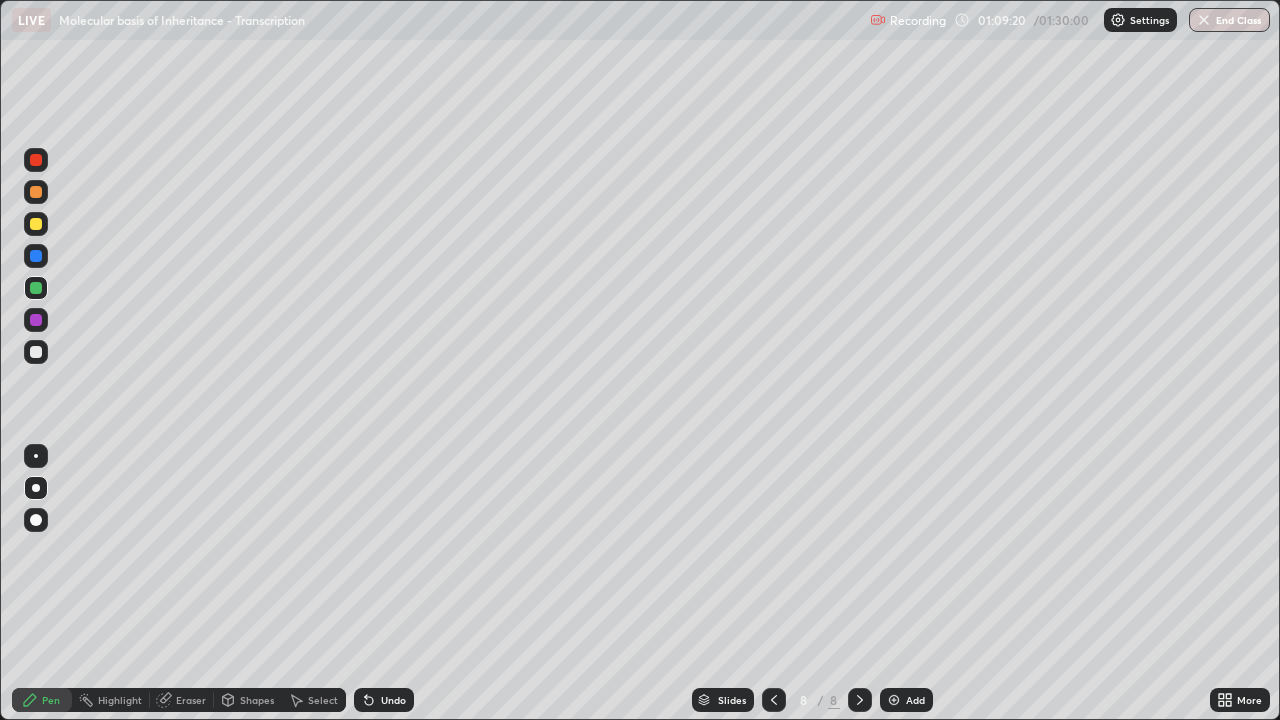 click at bounding box center [36, 256] 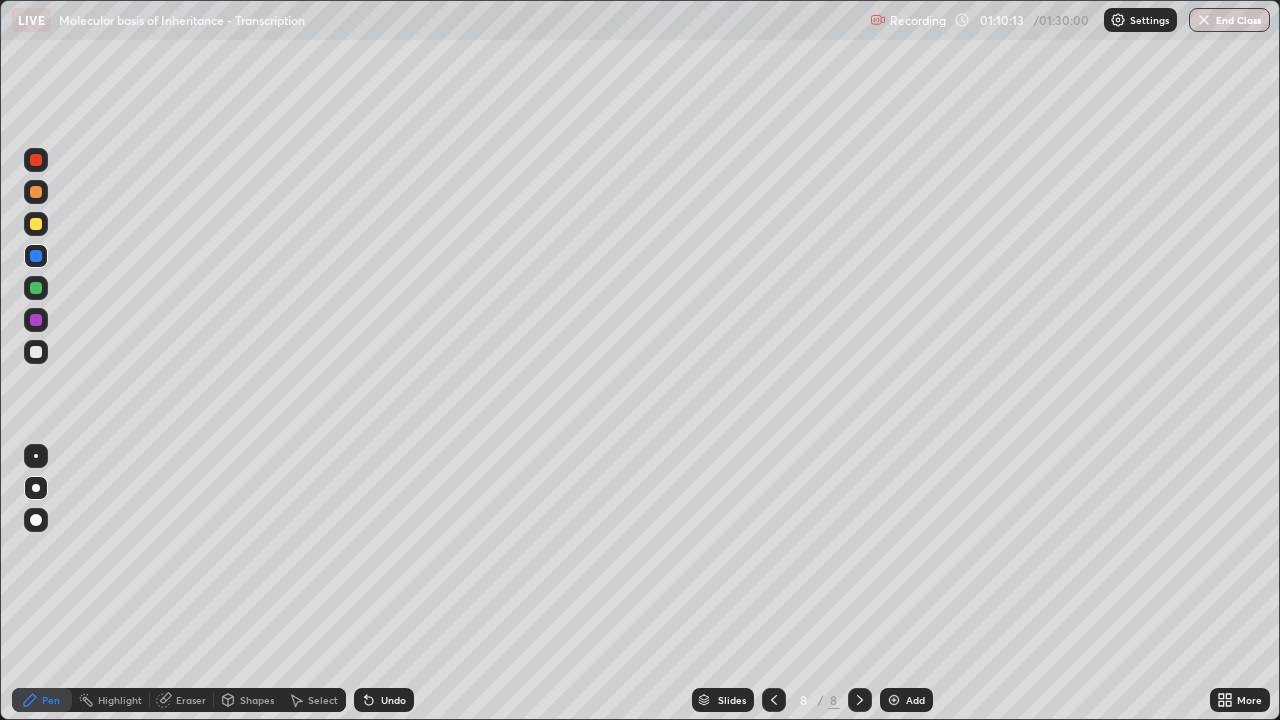 click 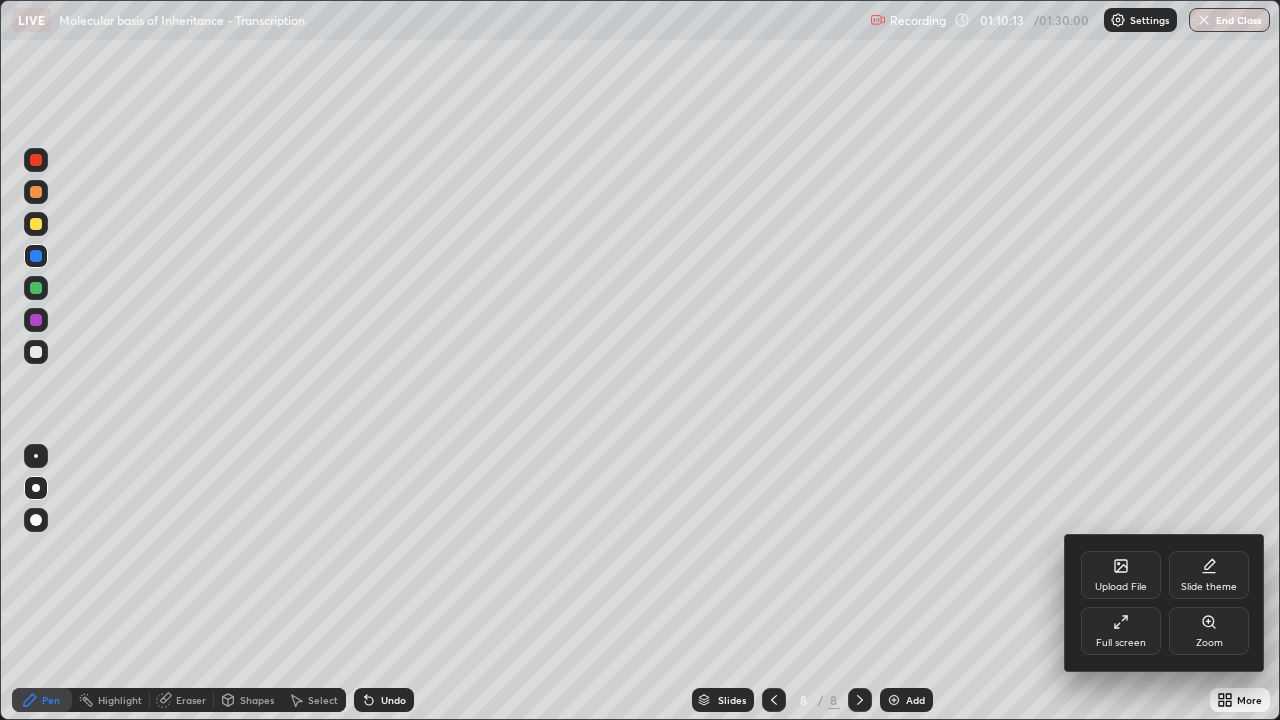 click on "Upload File" at bounding box center (1121, 575) 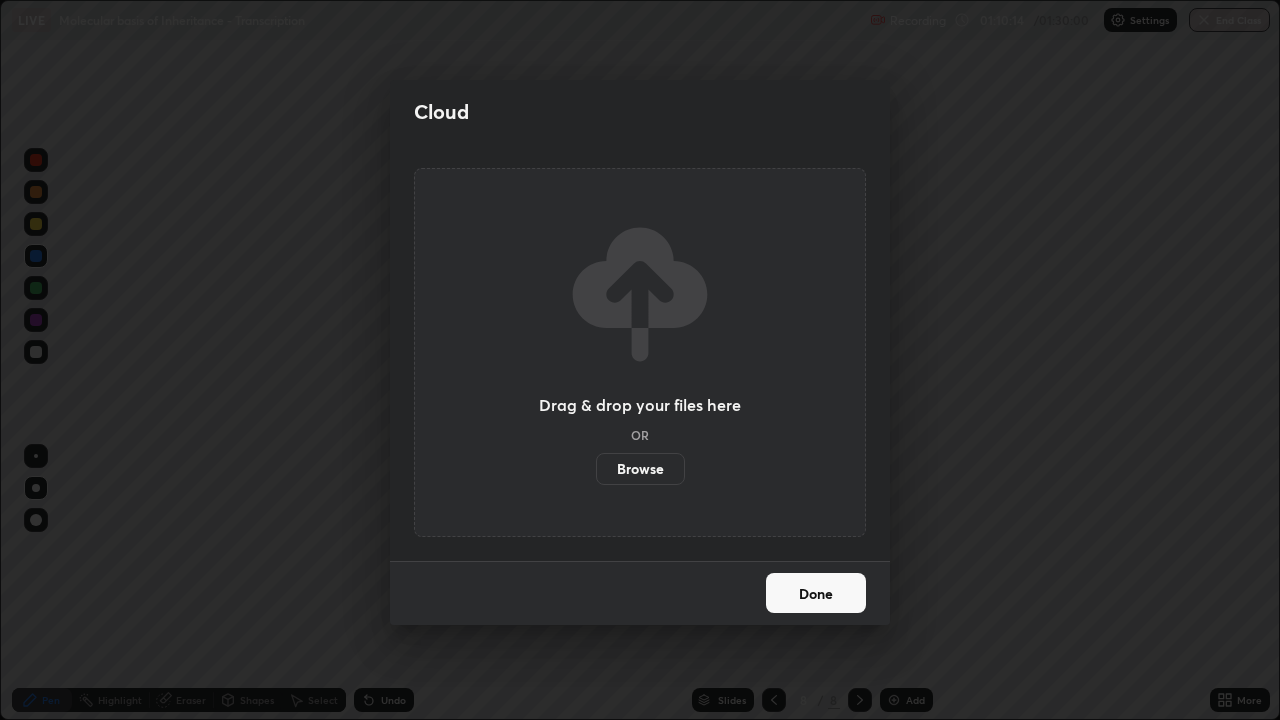 click on "Browse" at bounding box center [640, 469] 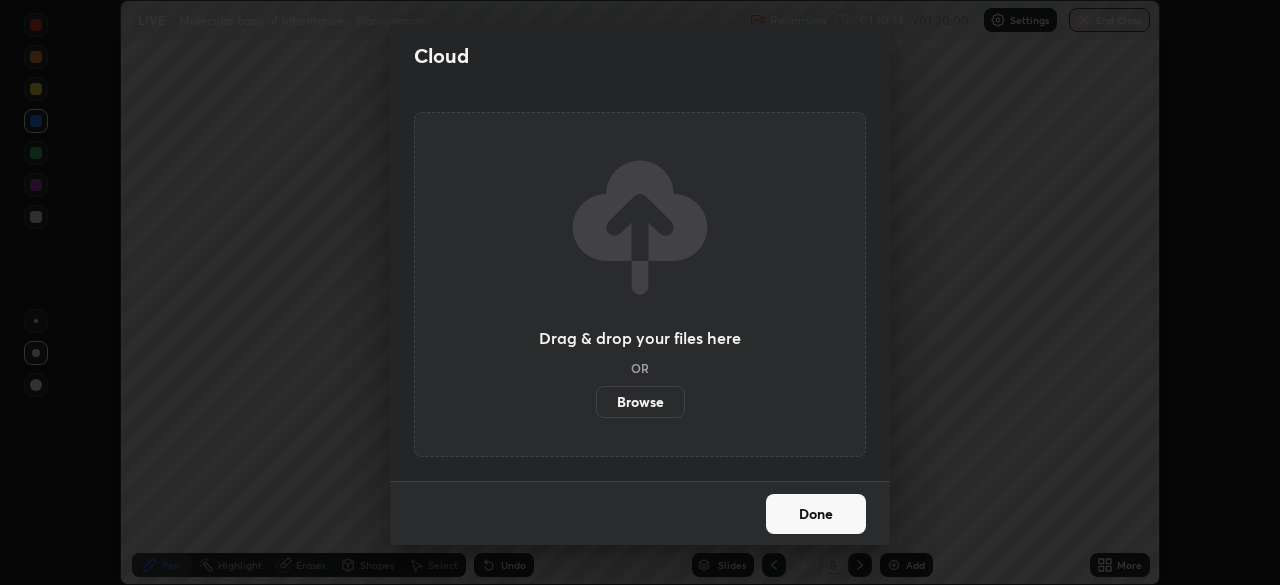 scroll, scrollTop: 585, scrollLeft: 1280, axis: both 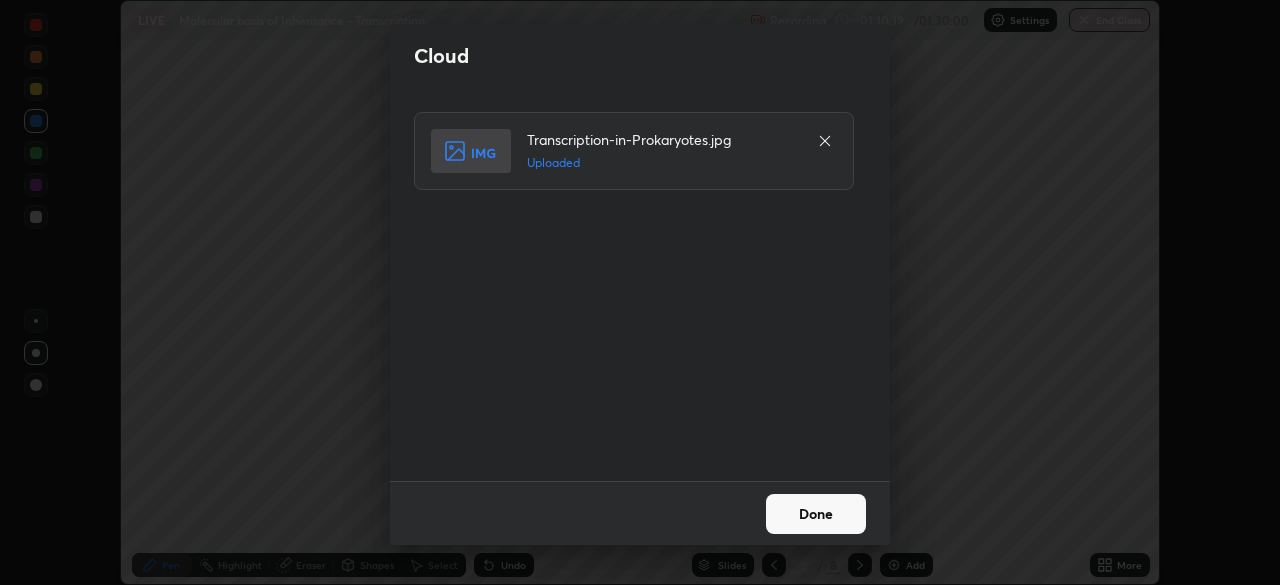 click on "Done" at bounding box center [816, 514] 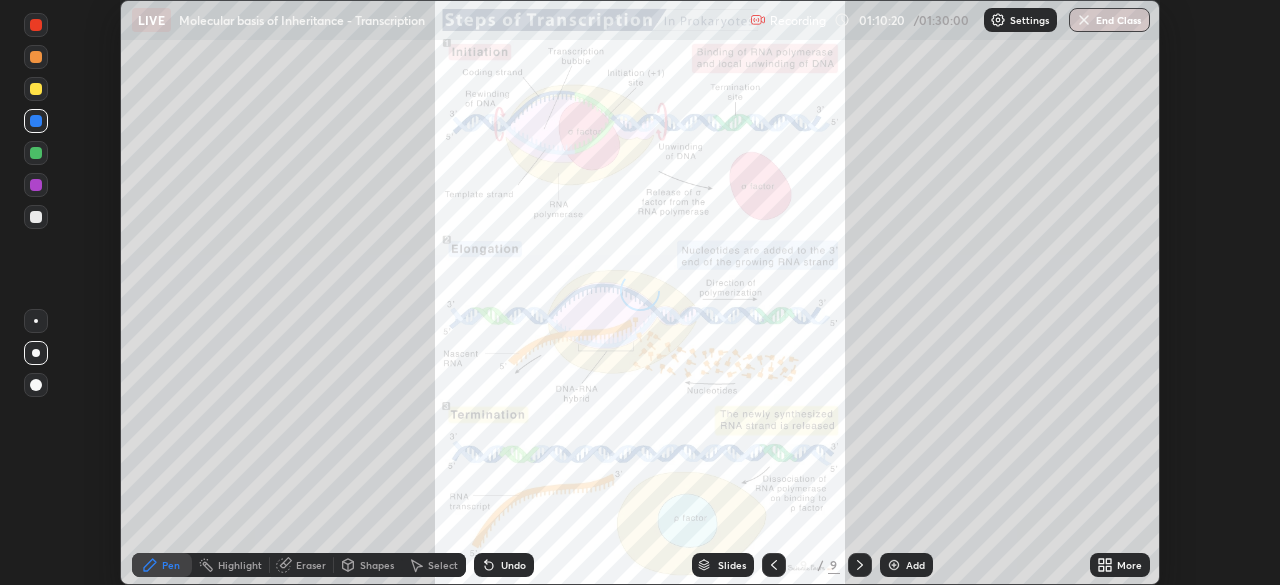 click 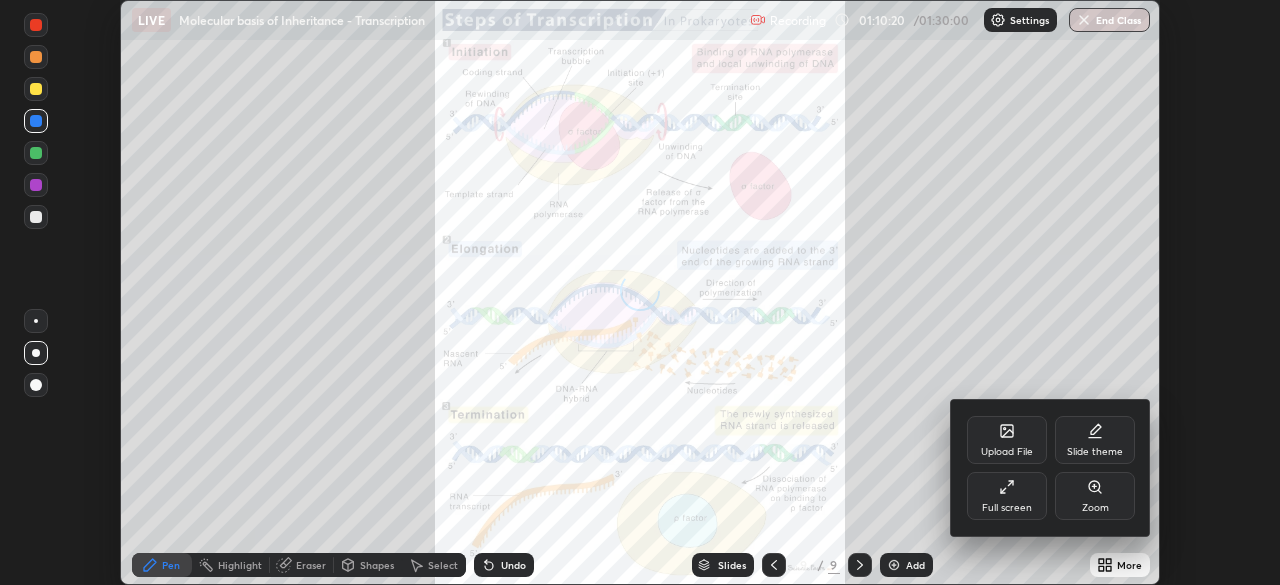 click on "Full screen" at bounding box center [1007, 508] 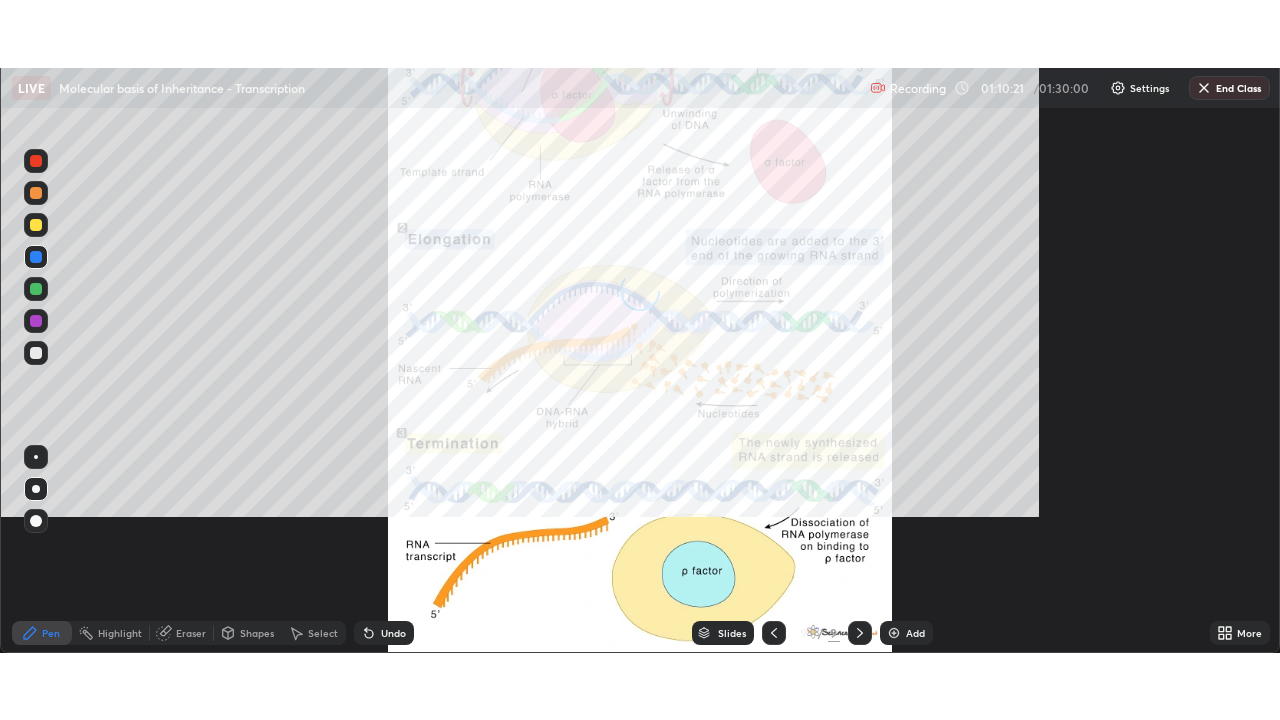 scroll, scrollTop: 99280, scrollLeft: 98720, axis: both 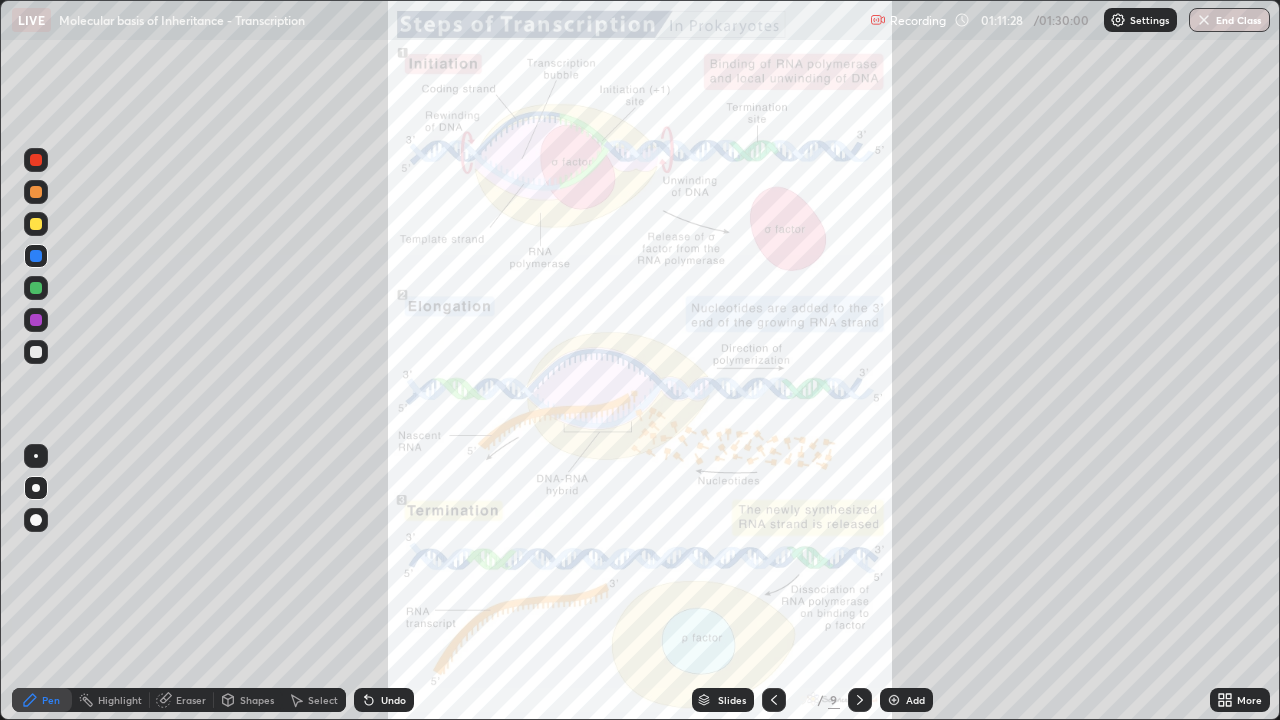 click at bounding box center (36, 160) 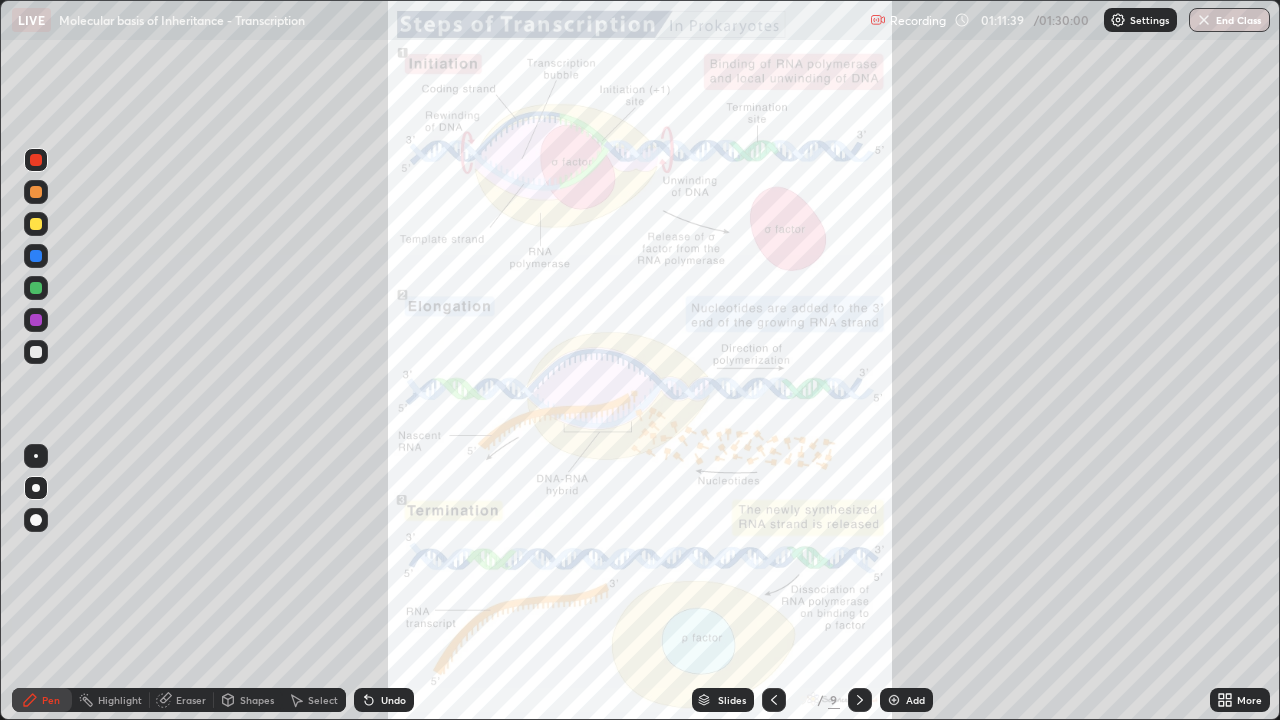click at bounding box center (36, 288) 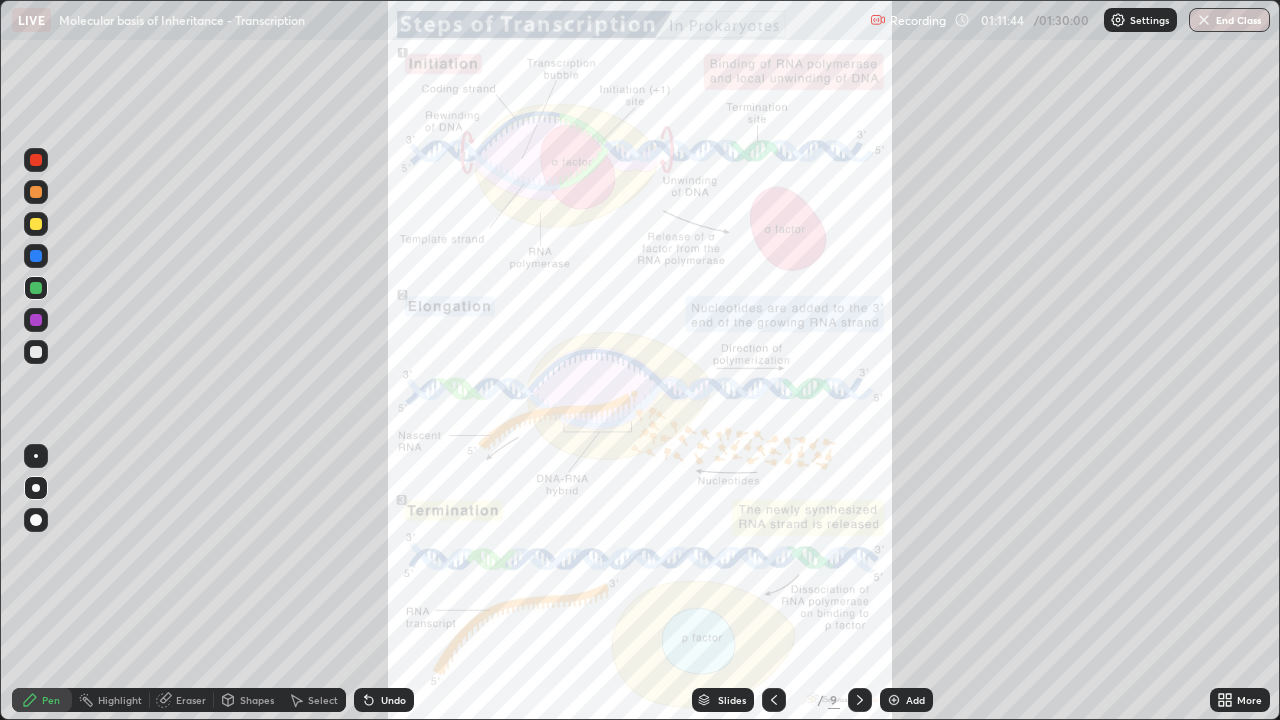 click at bounding box center [36, 256] 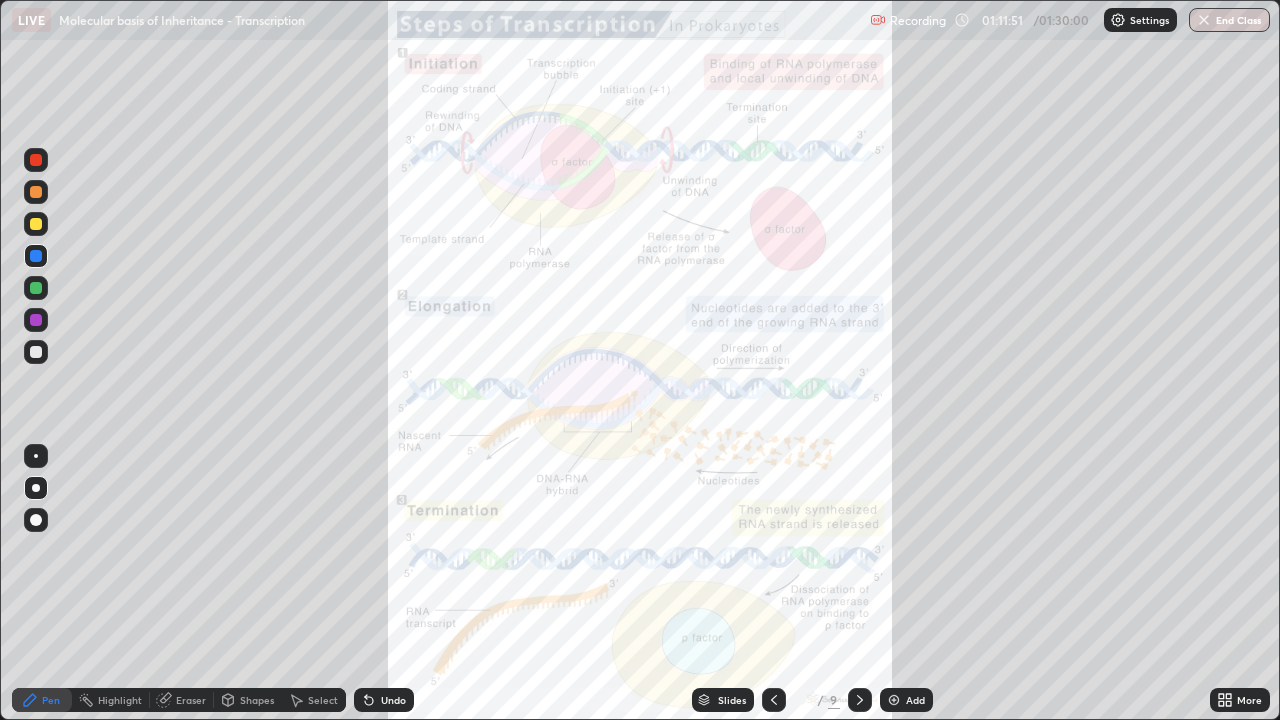 click at bounding box center (36, 320) 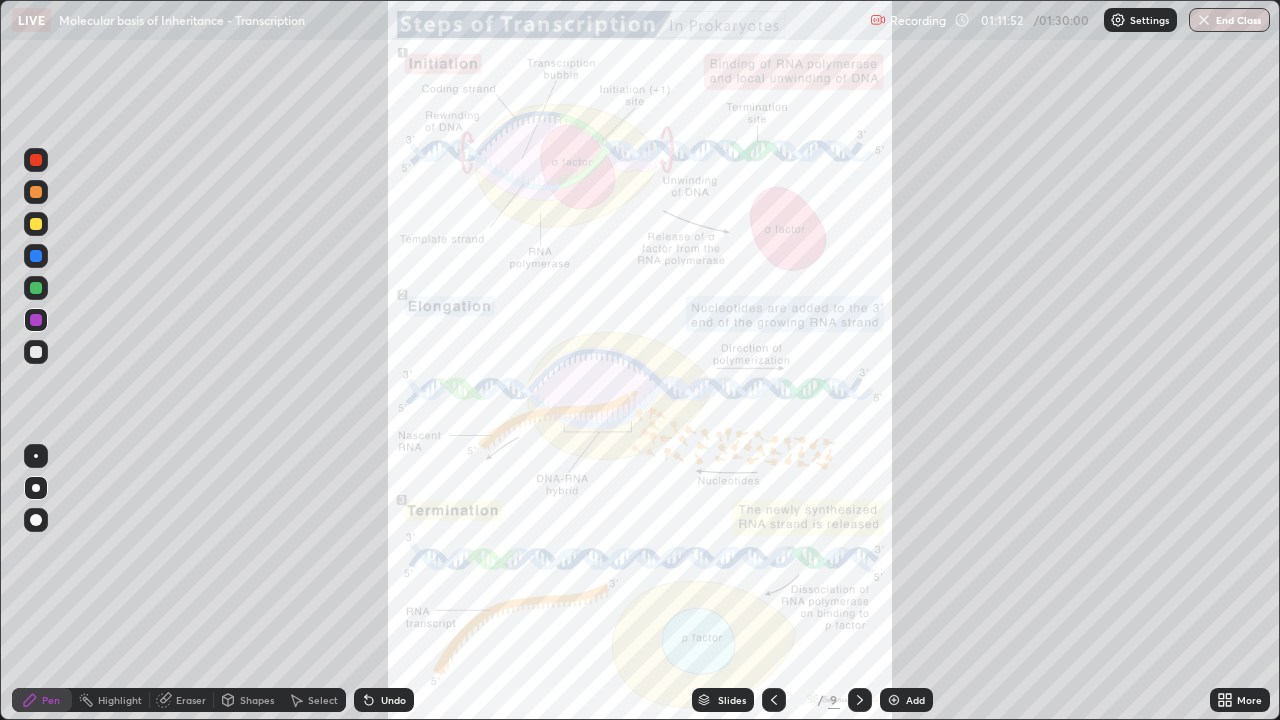 click at bounding box center [36, 160] 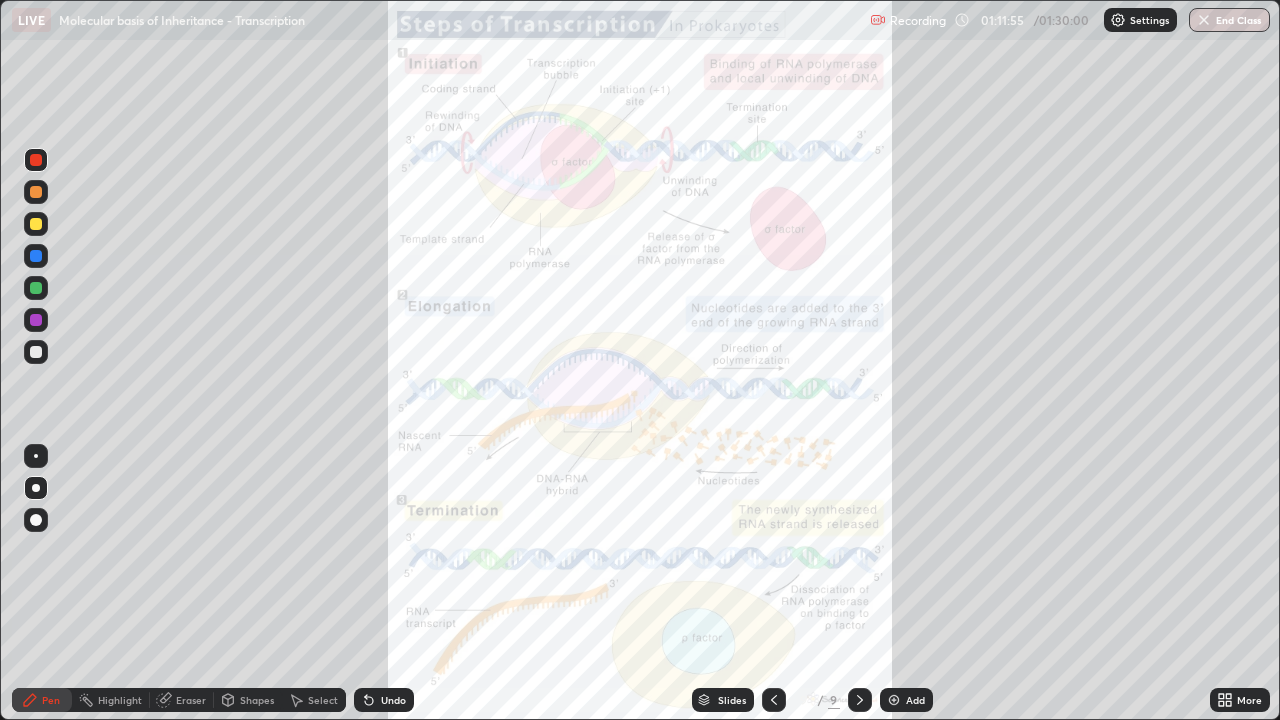 click at bounding box center [36, 256] 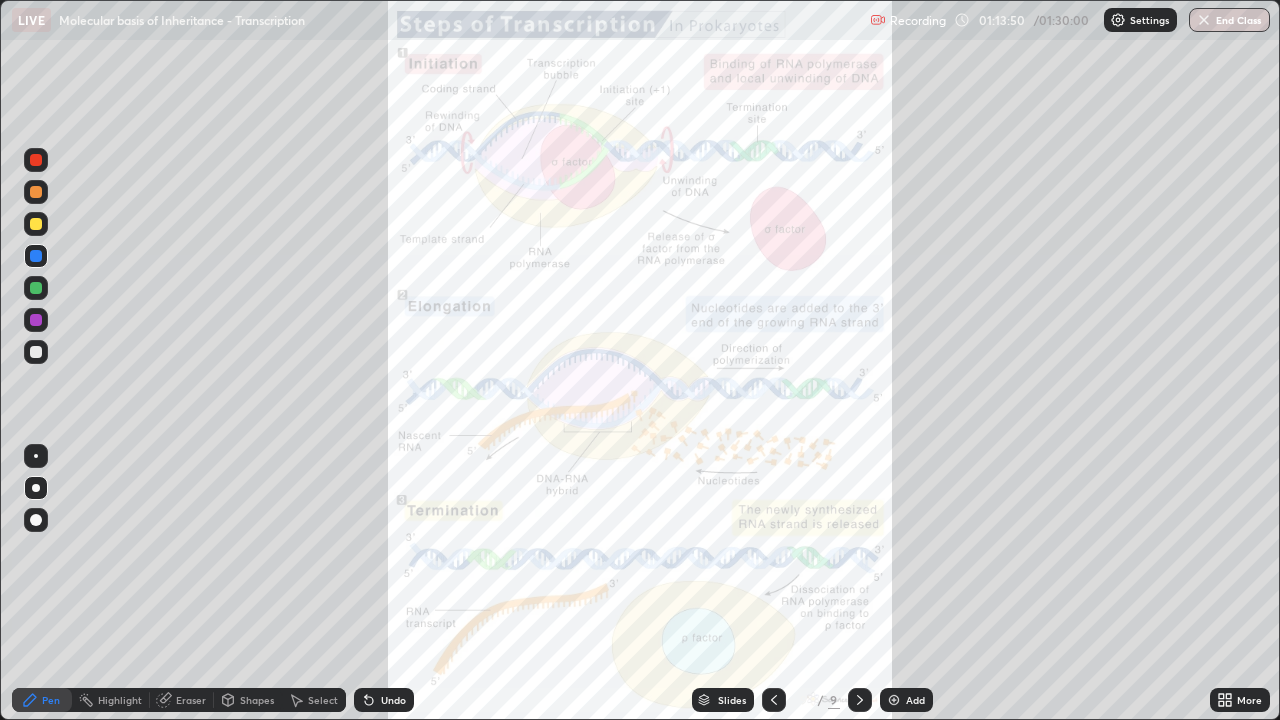 click at bounding box center [36, 192] 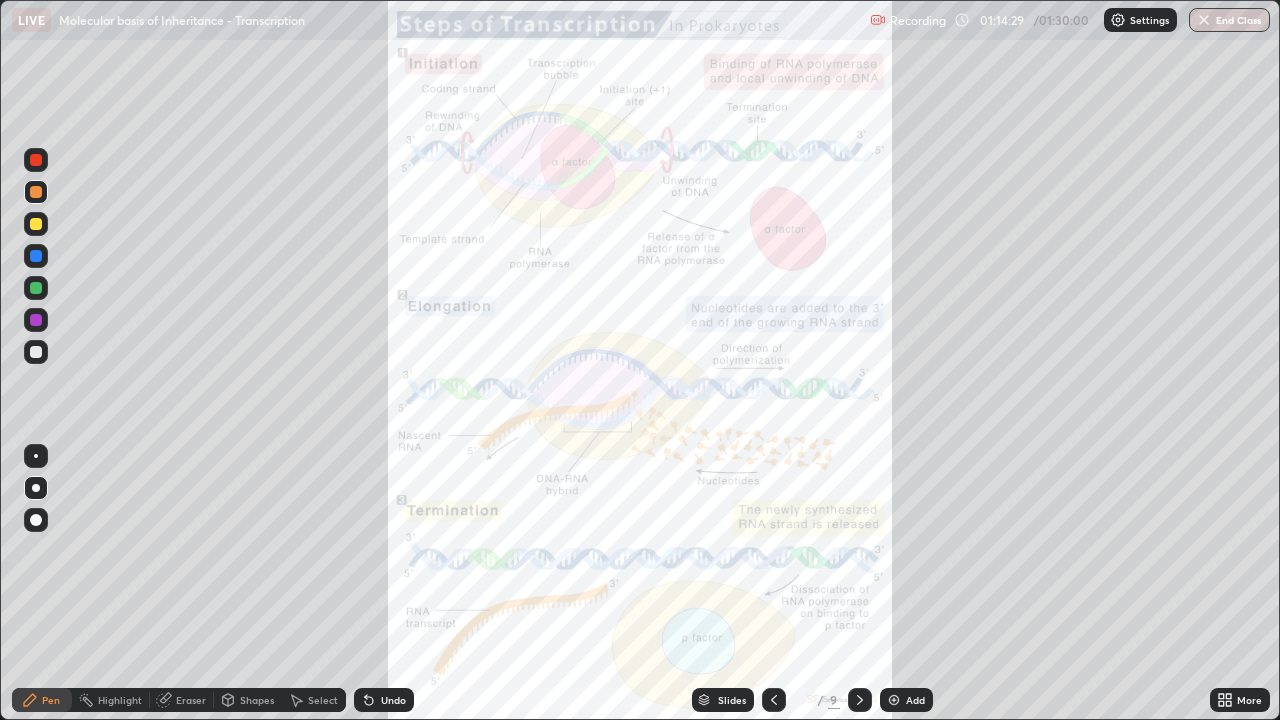 click at bounding box center (36, 320) 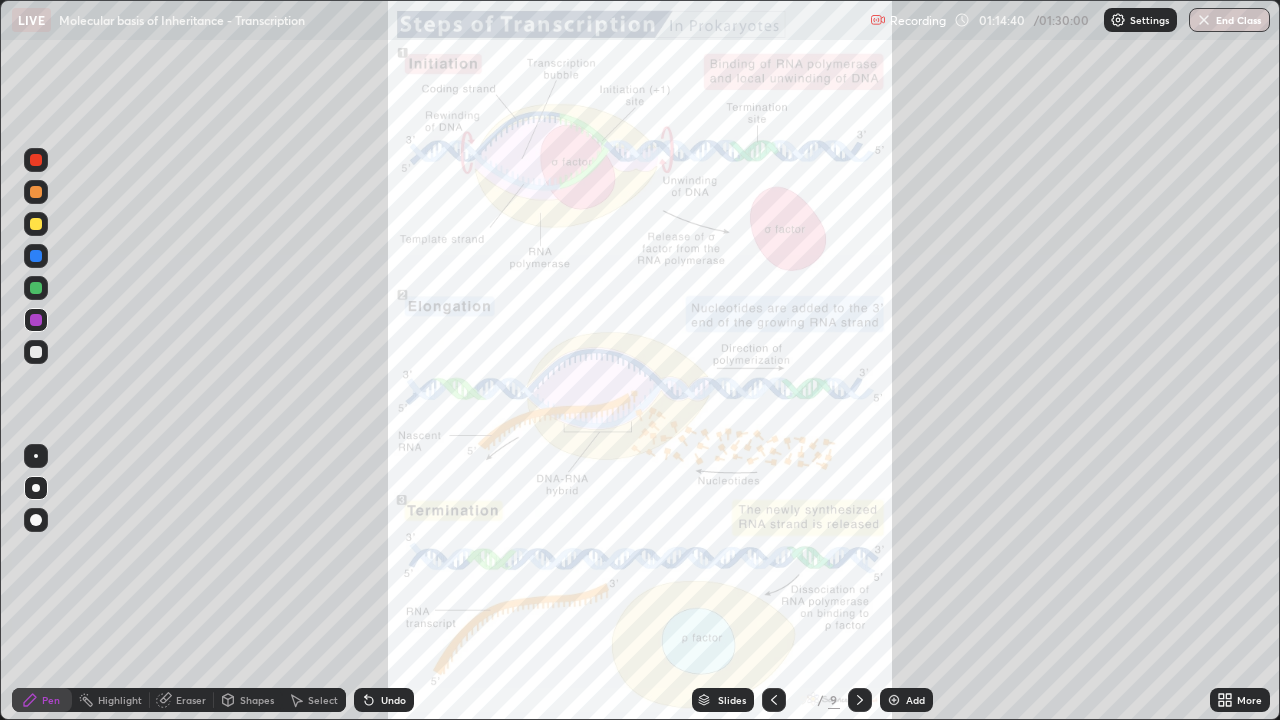 click 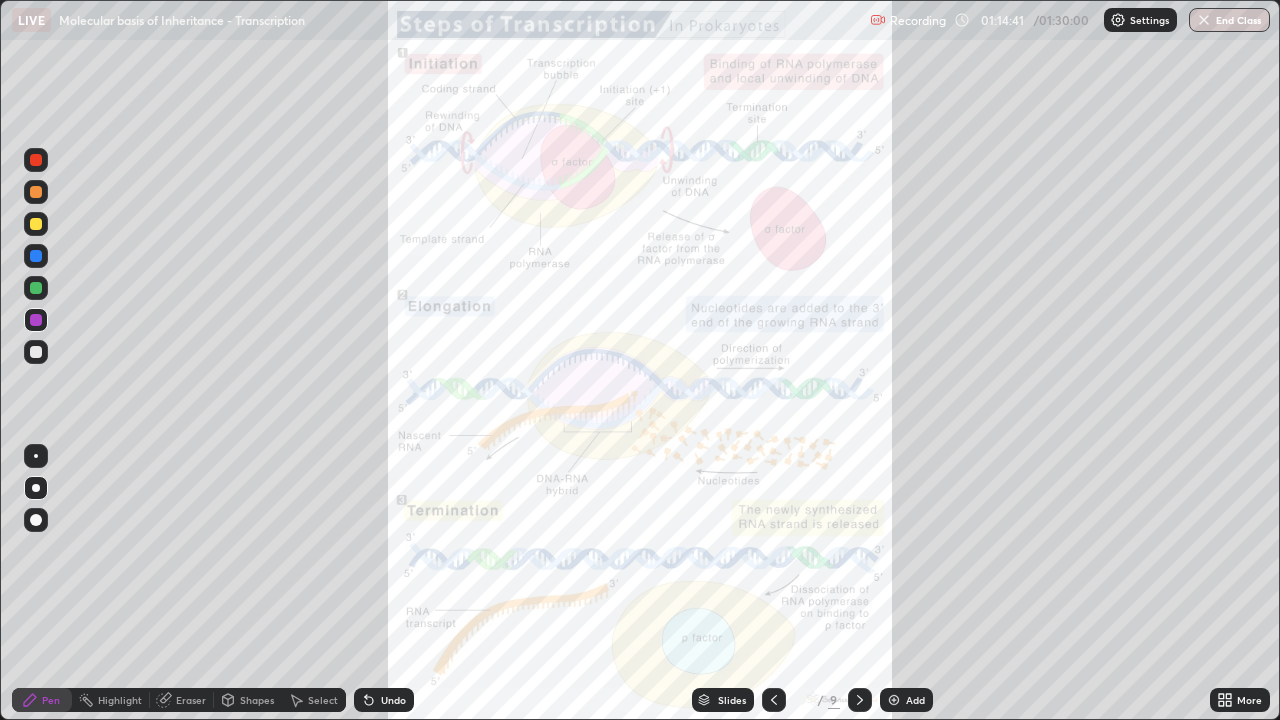 click on "Undo" at bounding box center (384, 700) 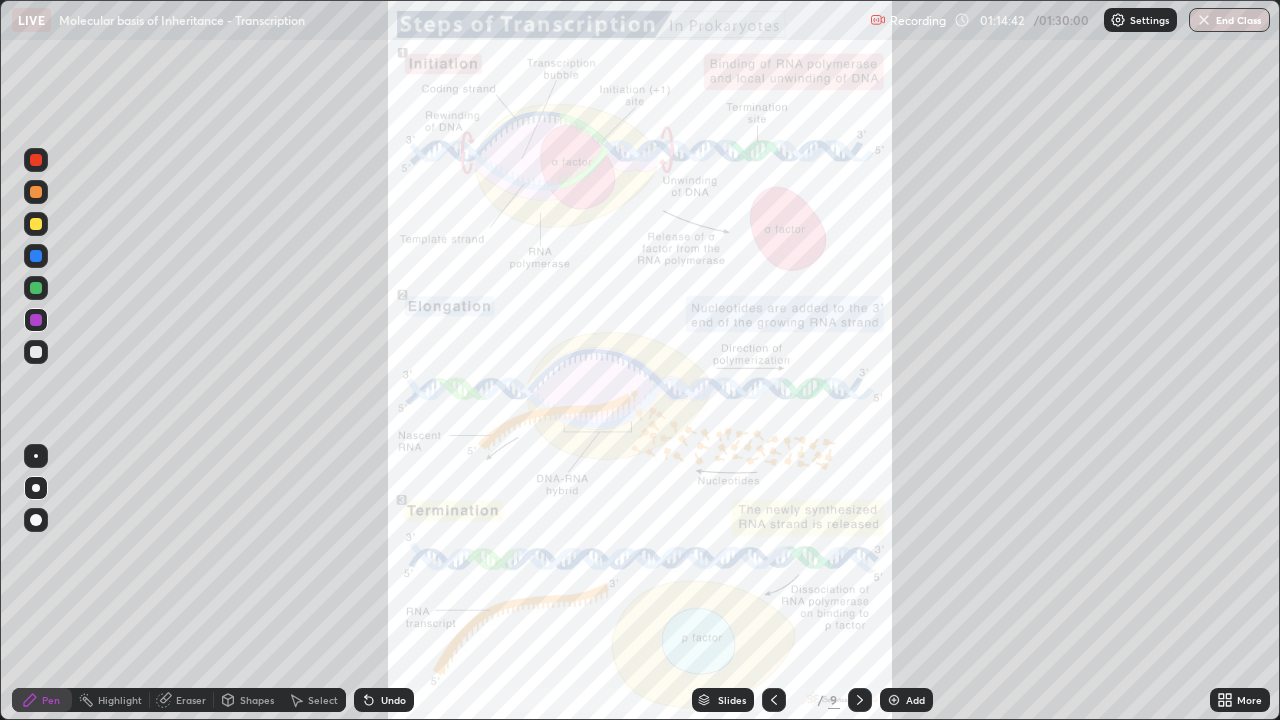 click on "Undo" at bounding box center [384, 700] 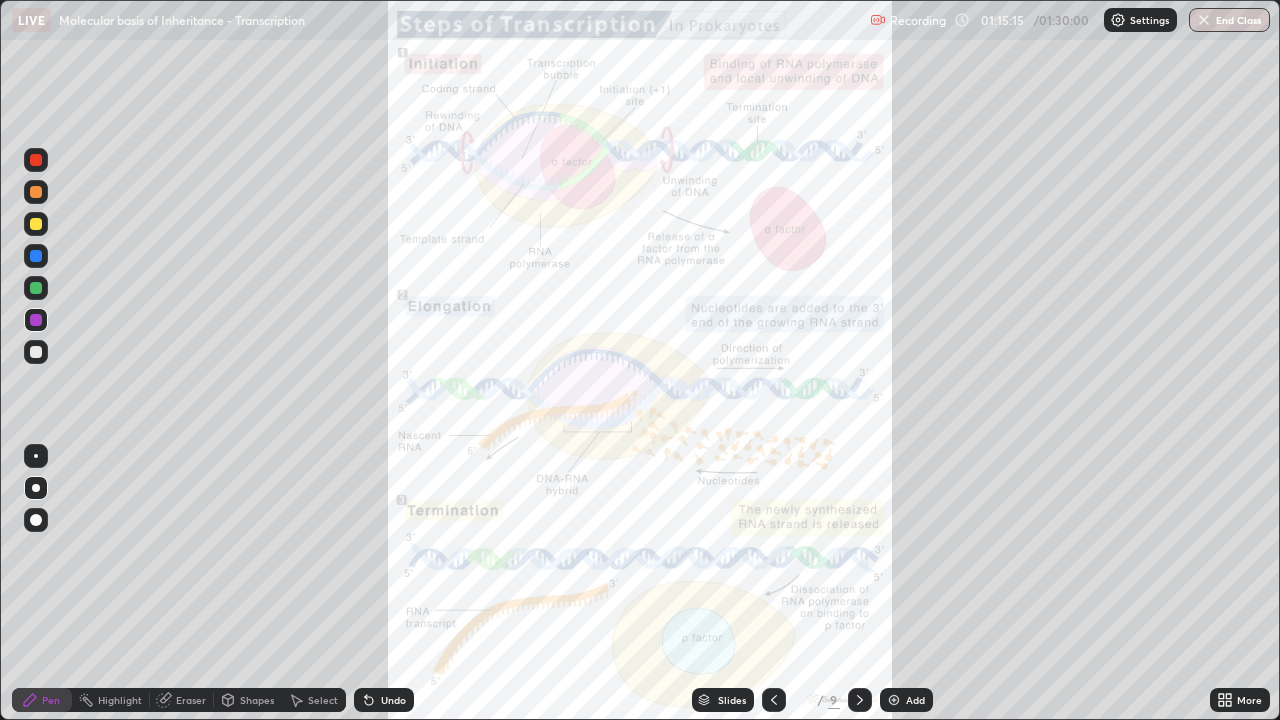 click at bounding box center (36, 160) 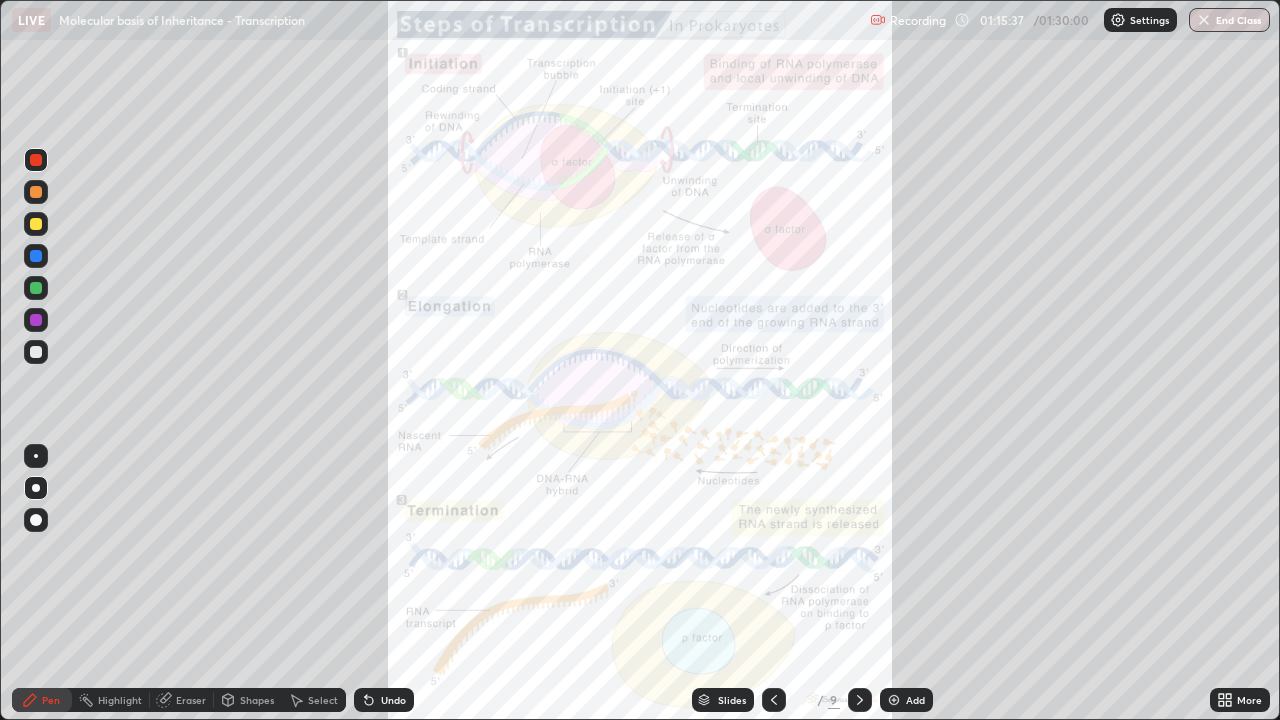 click at bounding box center [36, 160] 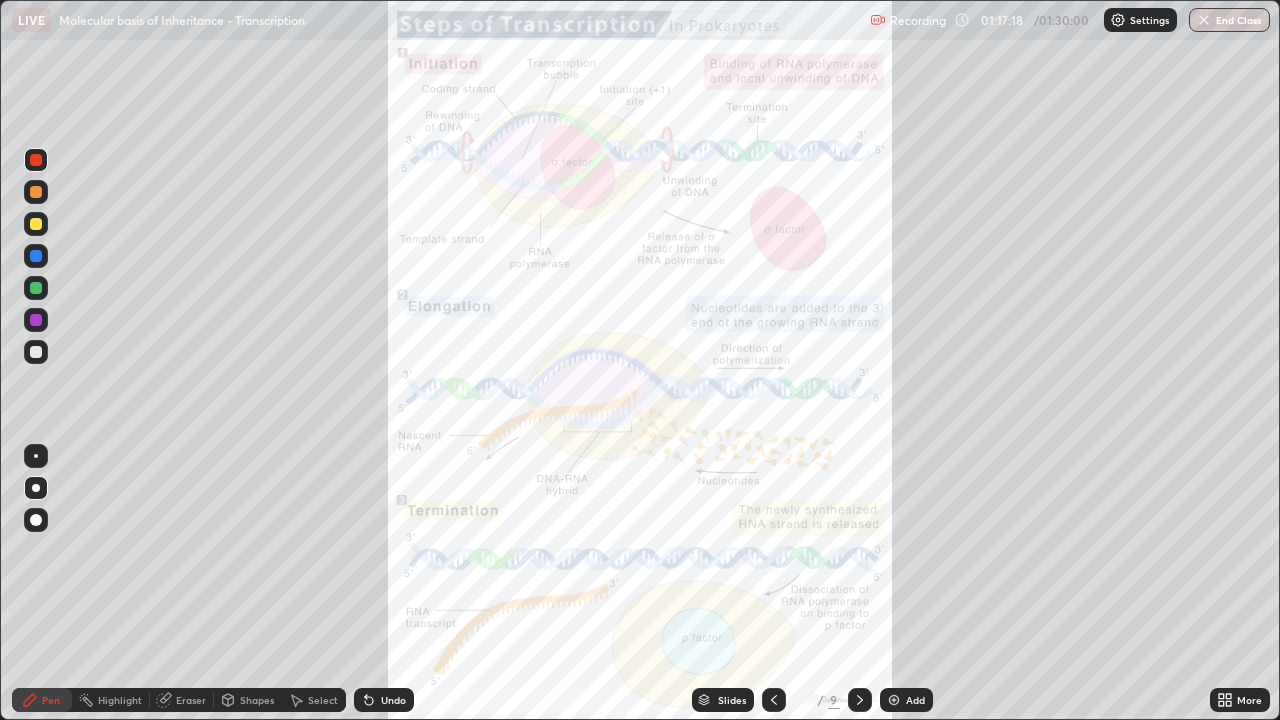 click 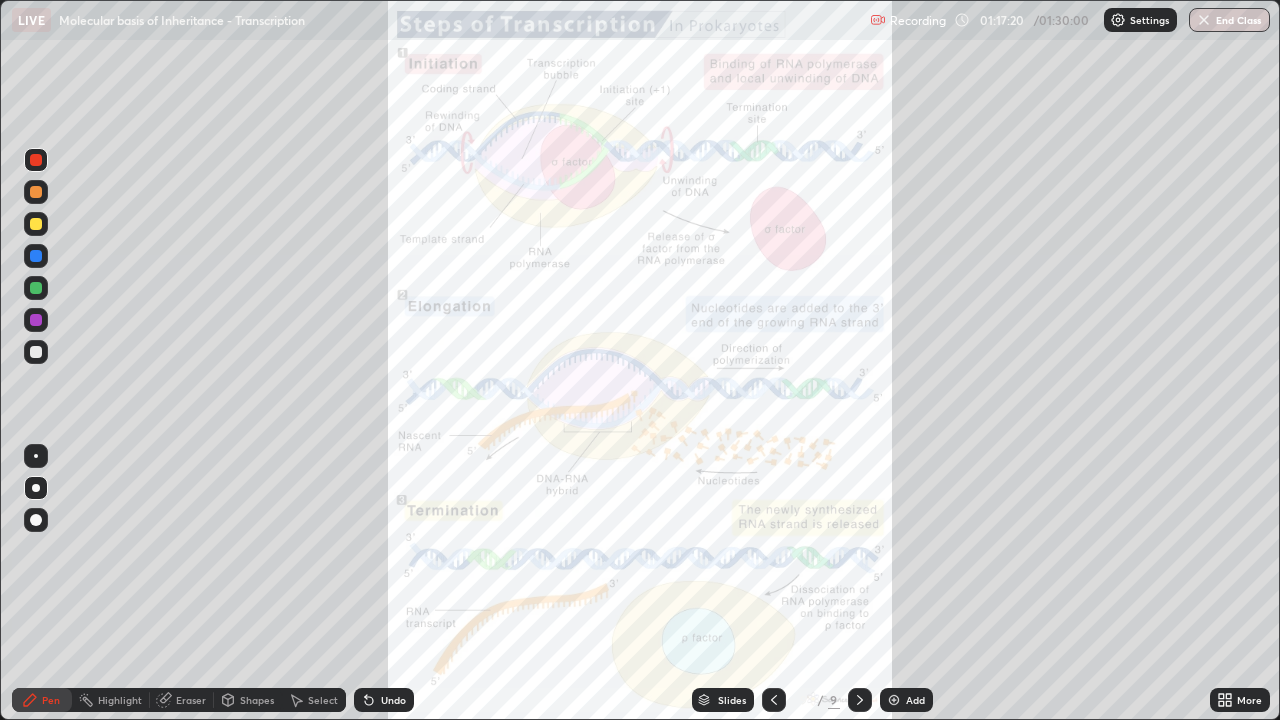 click on "Add" at bounding box center [915, 700] 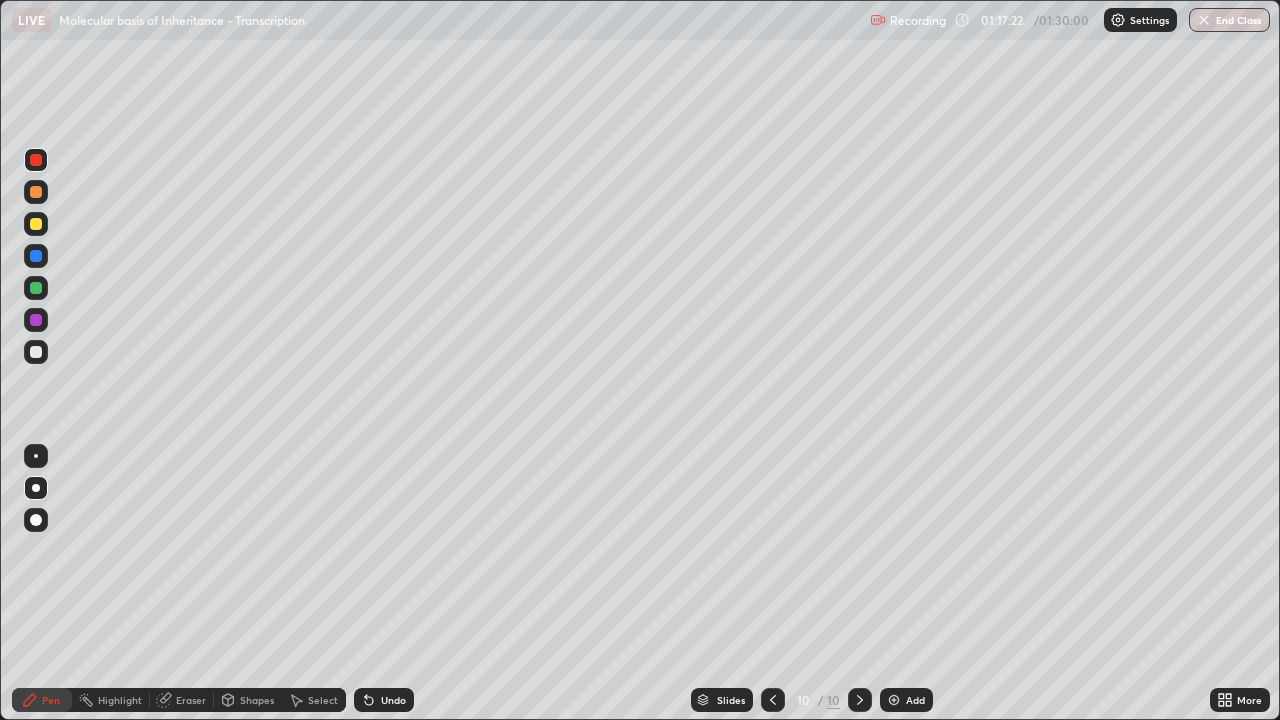 click at bounding box center (36, 256) 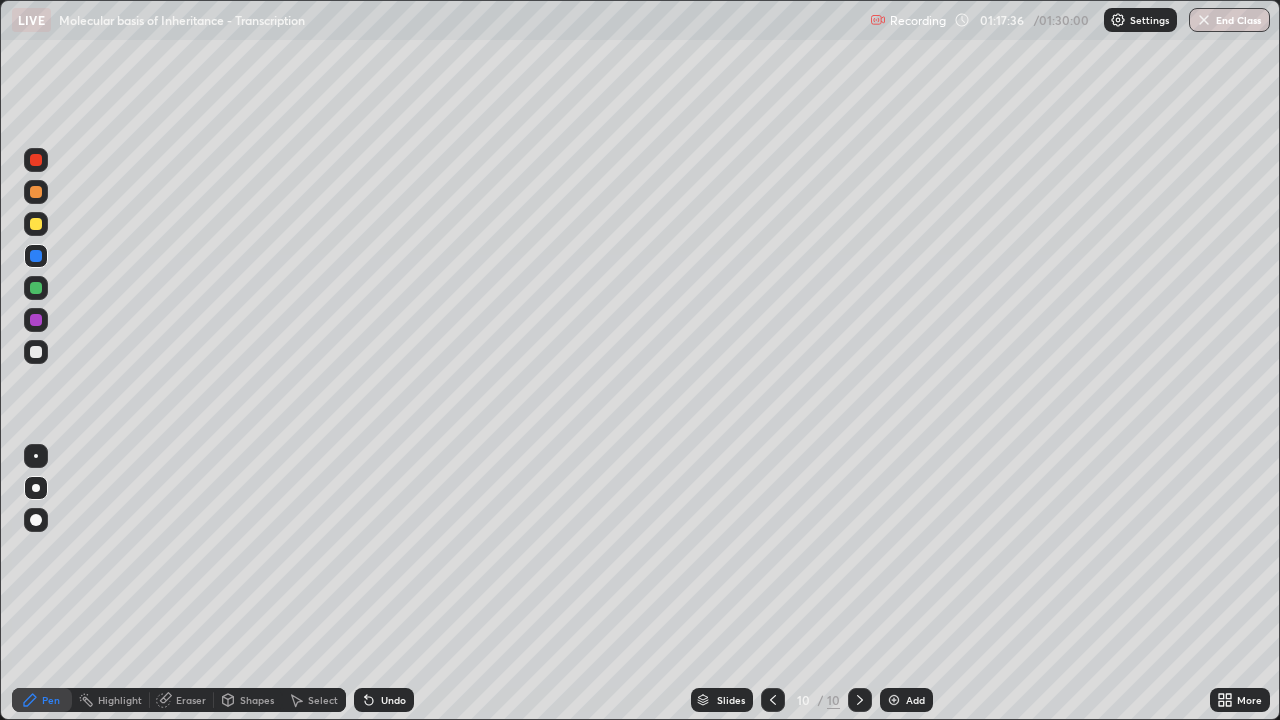 click at bounding box center (36, 224) 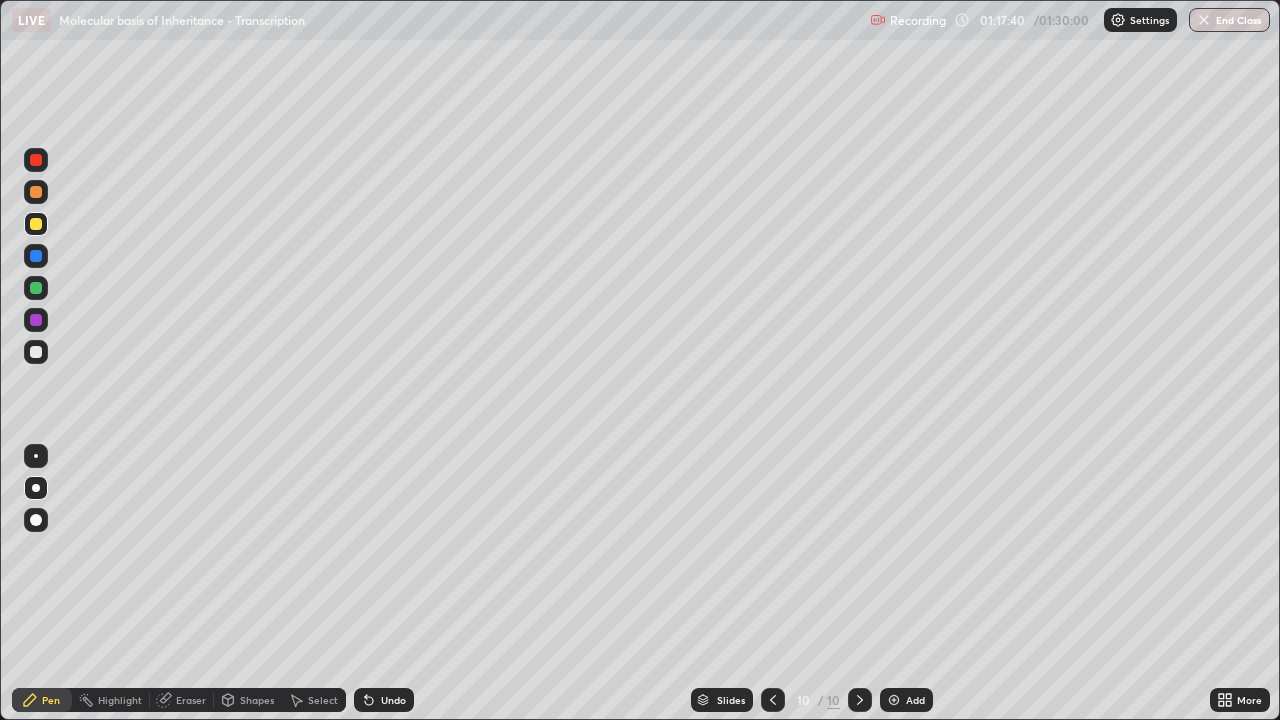 click at bounding box center [36, 192] 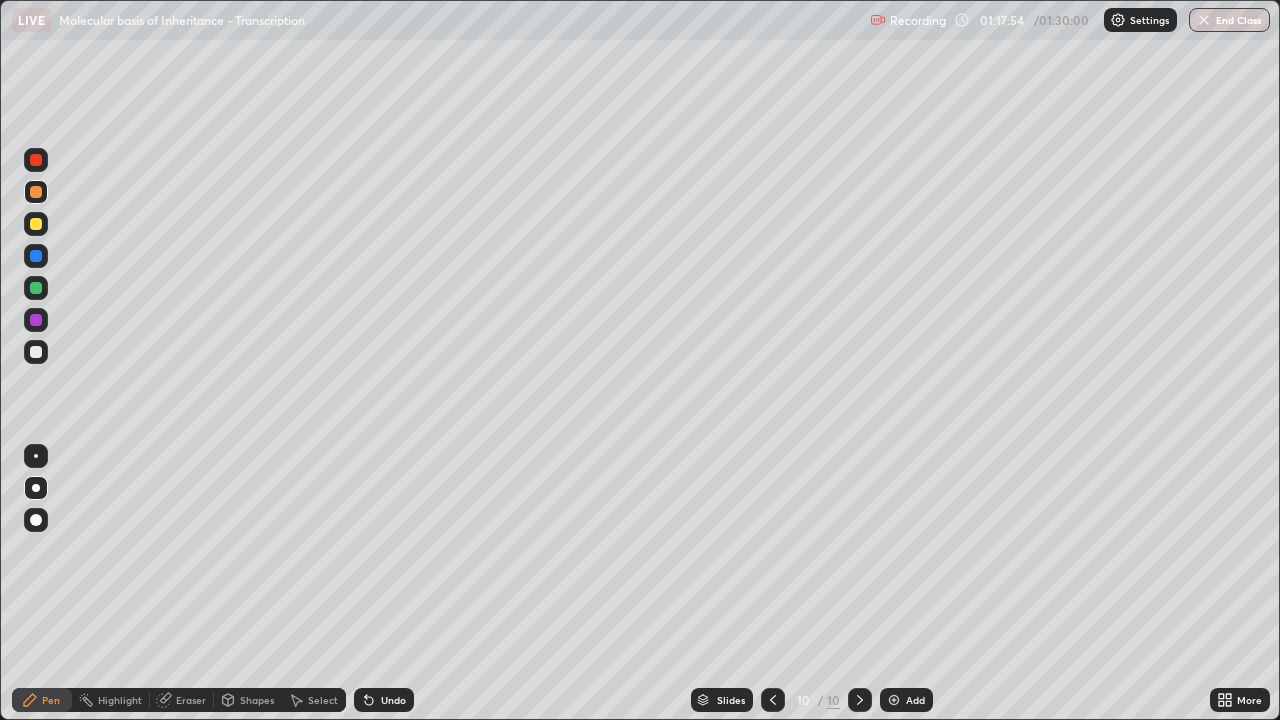 click at bounding box center [36, 256] 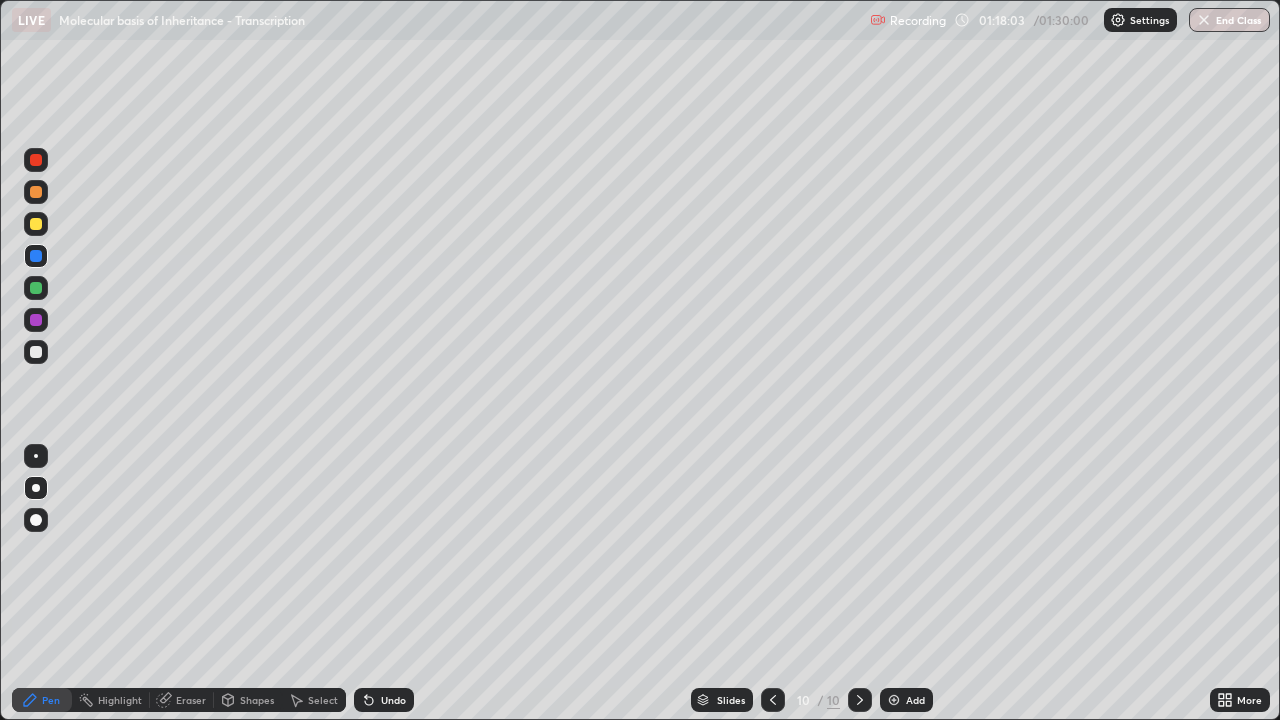 click on "Undo" at bounding box center (393, 700) 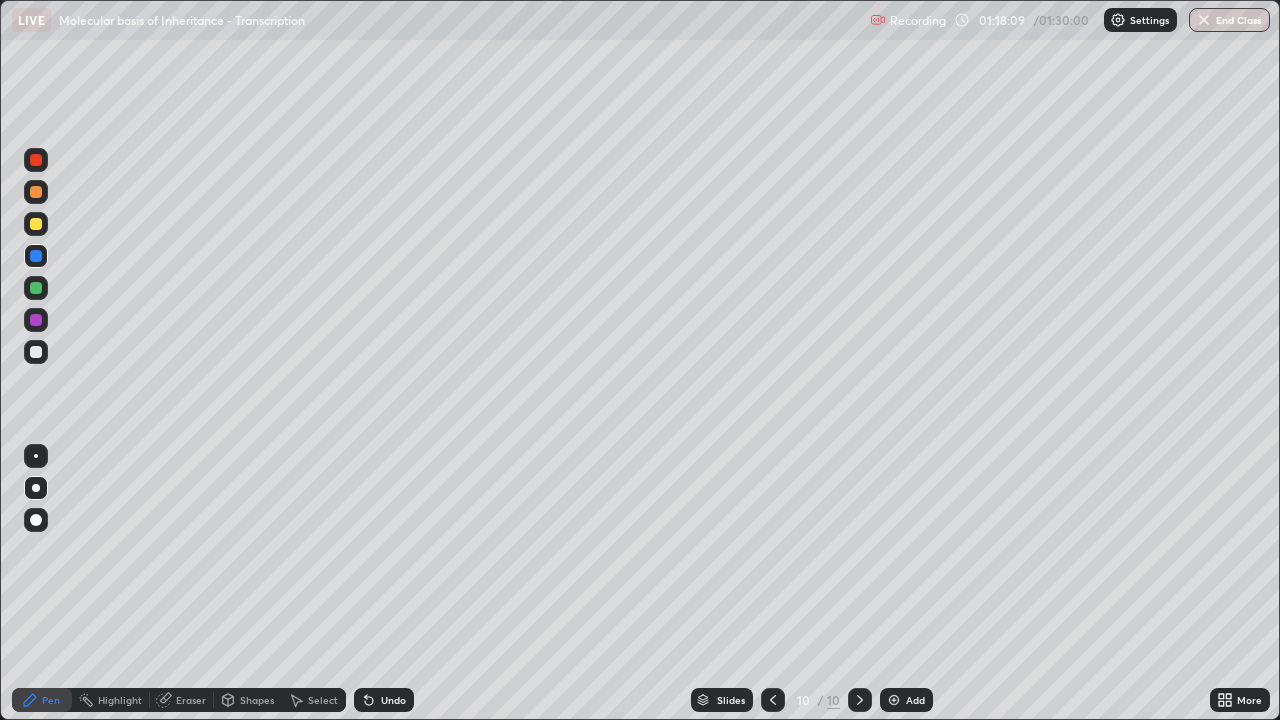 click at bounding box center (36, 288) 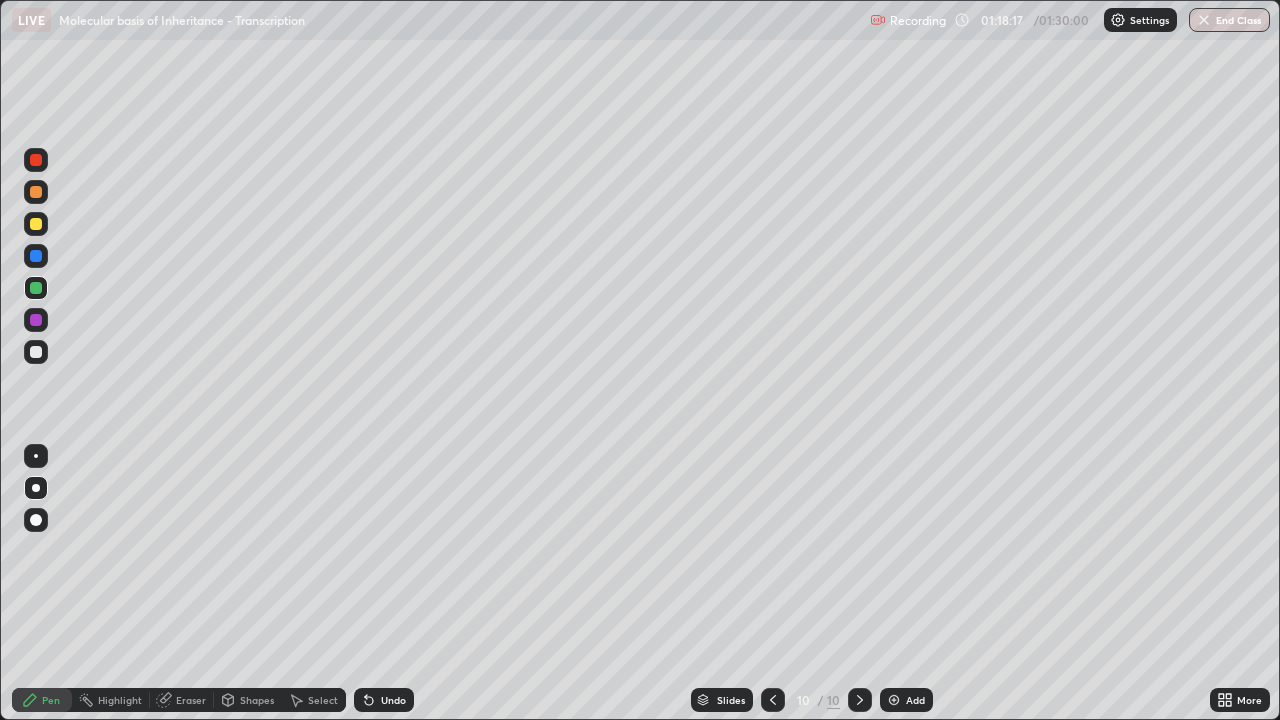 click on "Undo" at bounding box center [384, 700] 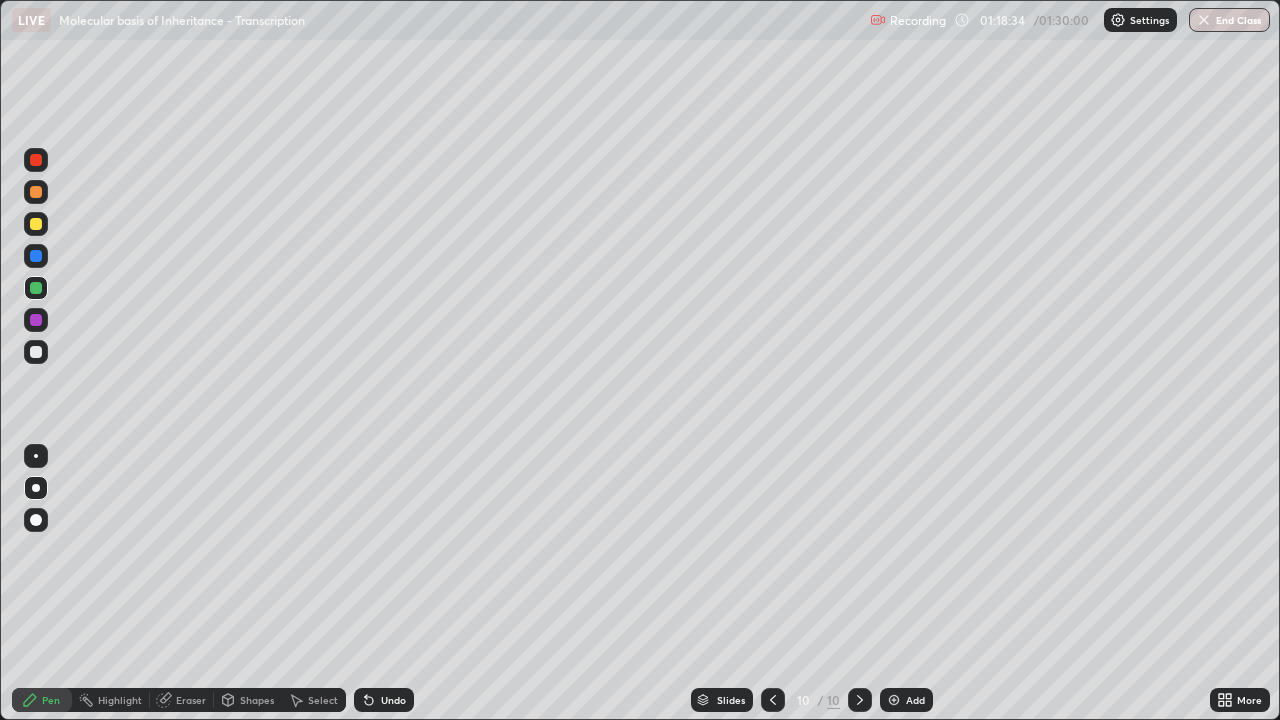 click at bounding box center [36, 352] 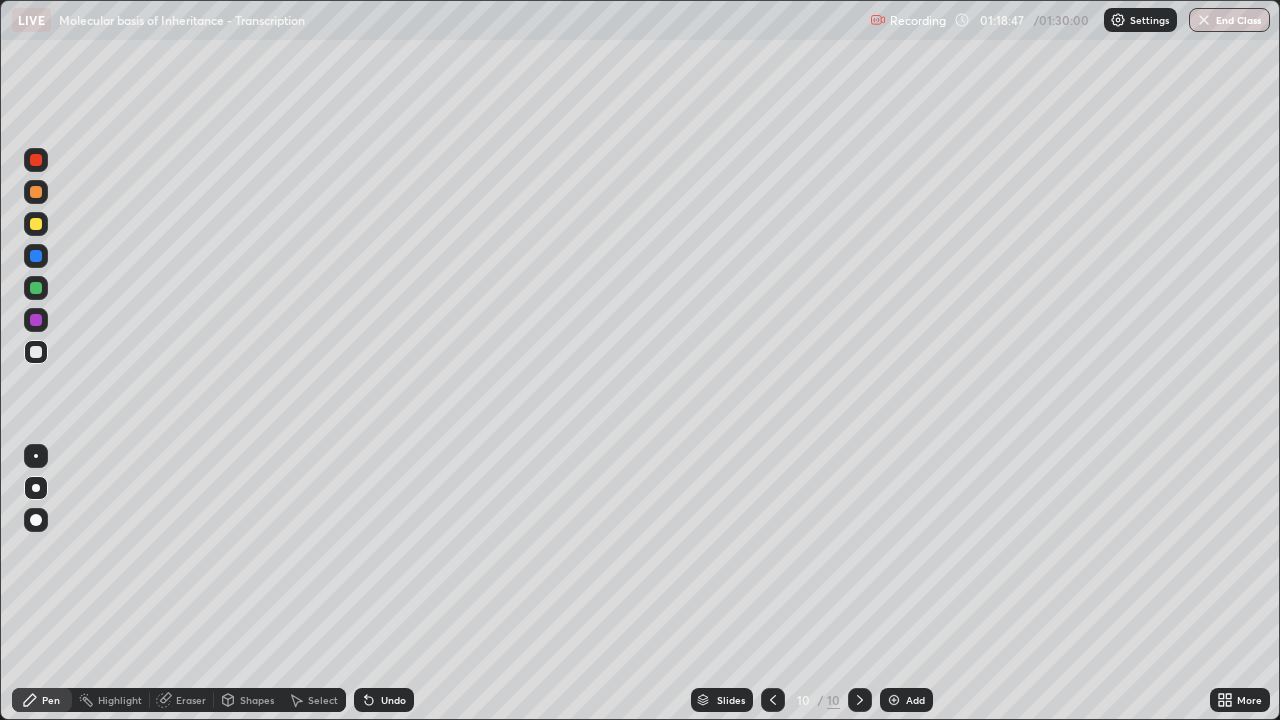 click on "Undo" at bounding box center [393, 700] 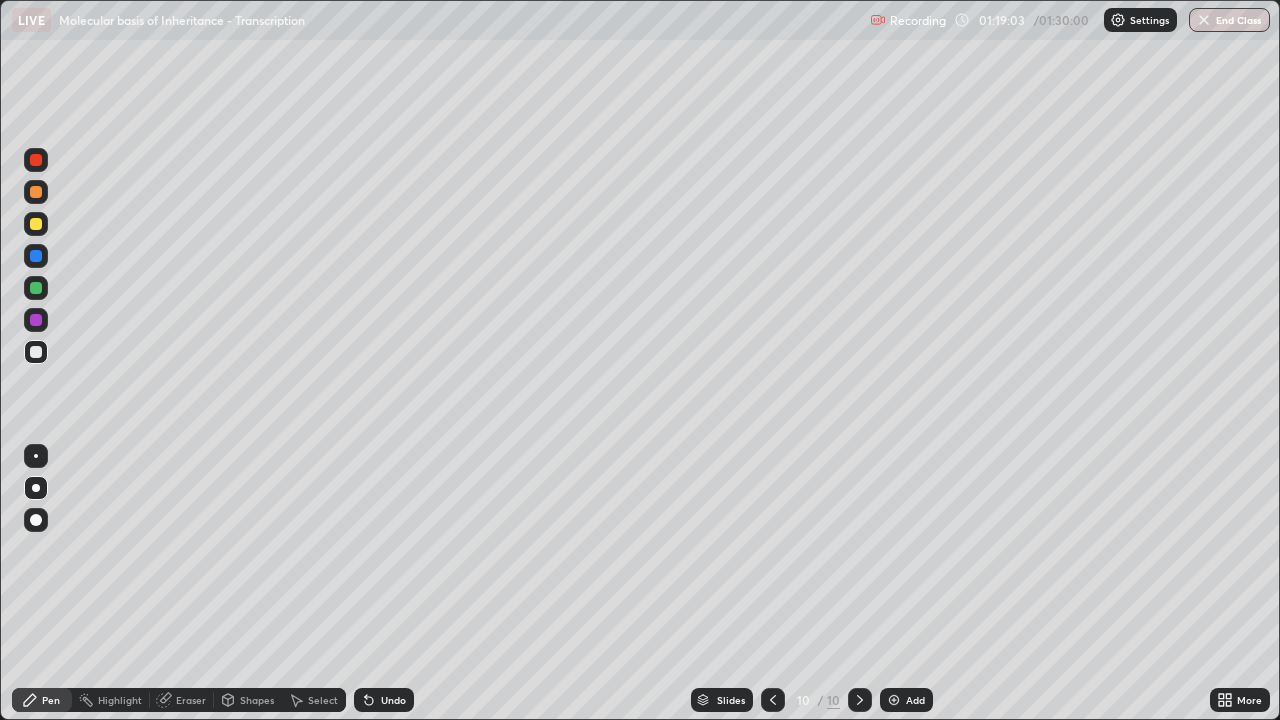 click at bounding box center (36, 288) 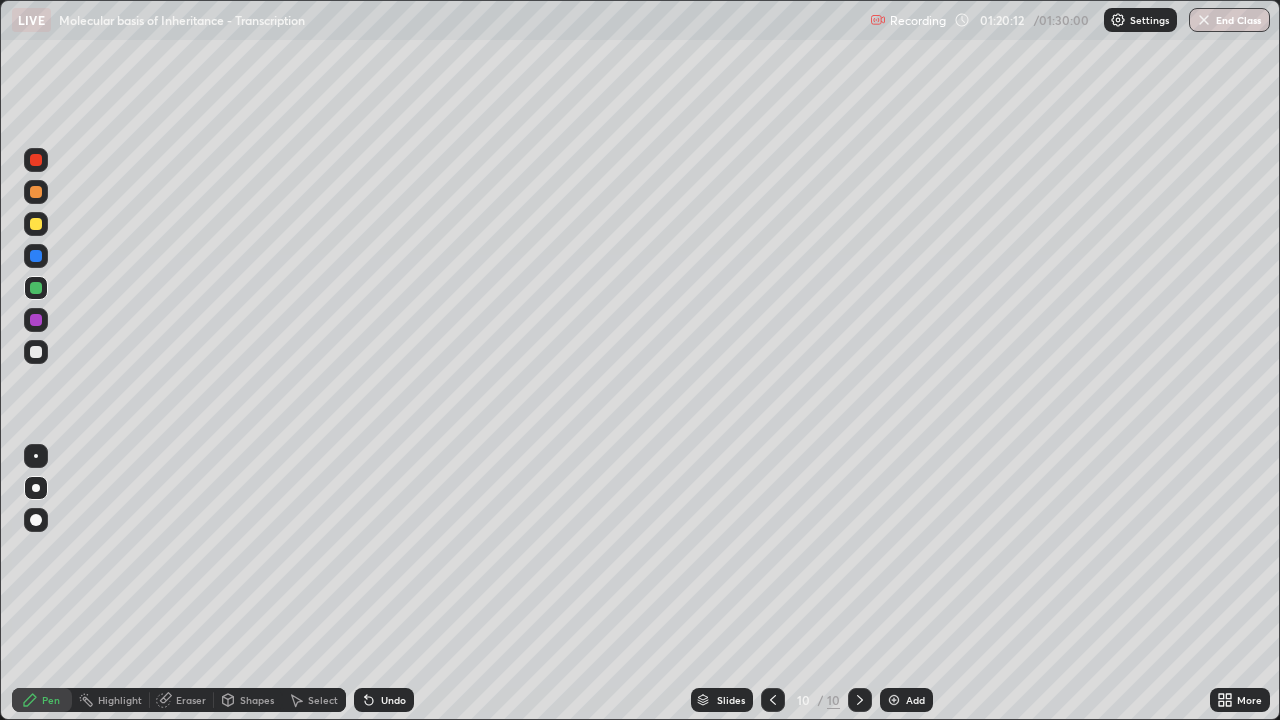 click at bounding box center (36, 224) 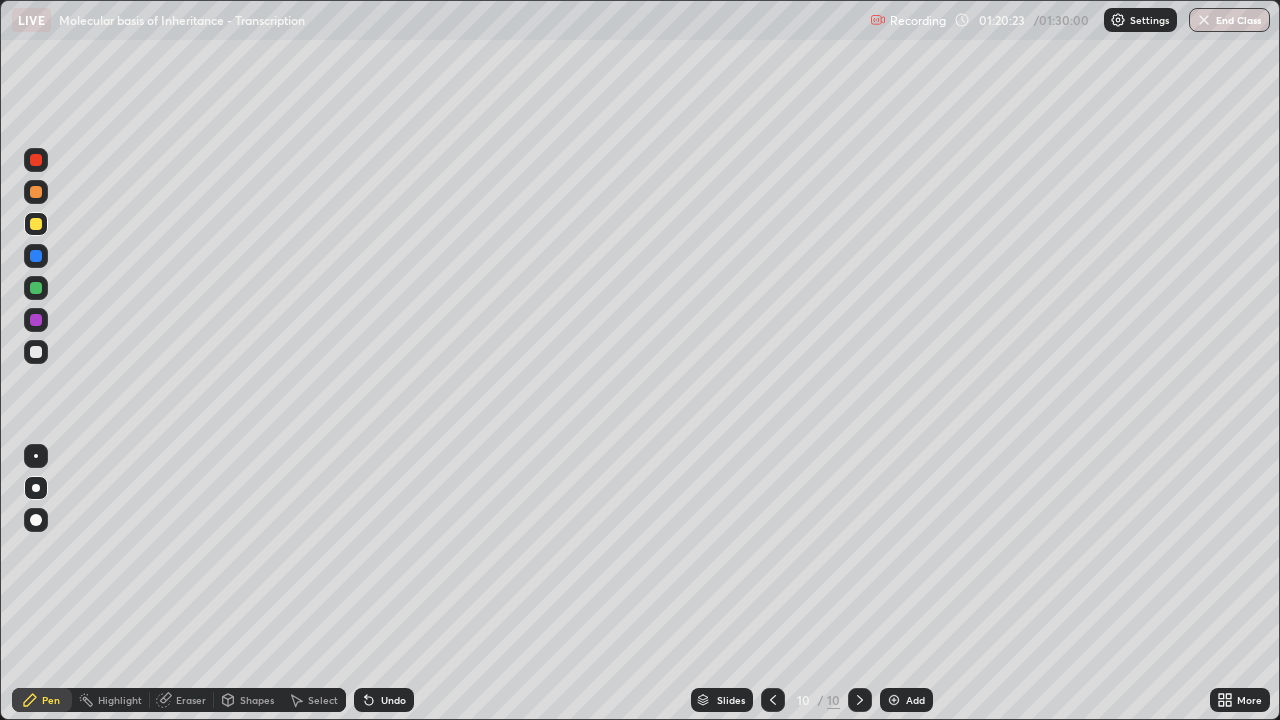 click at bounding box center [36, 288] 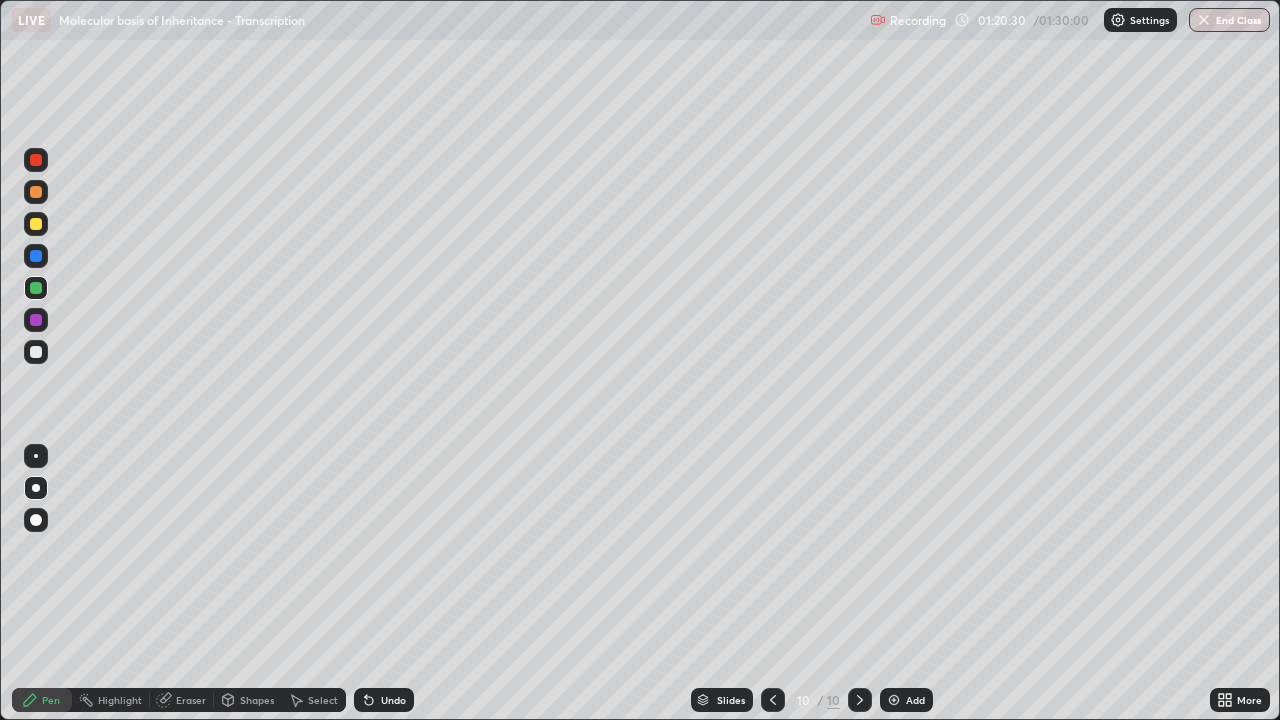 click at bounding box center [36, 160] 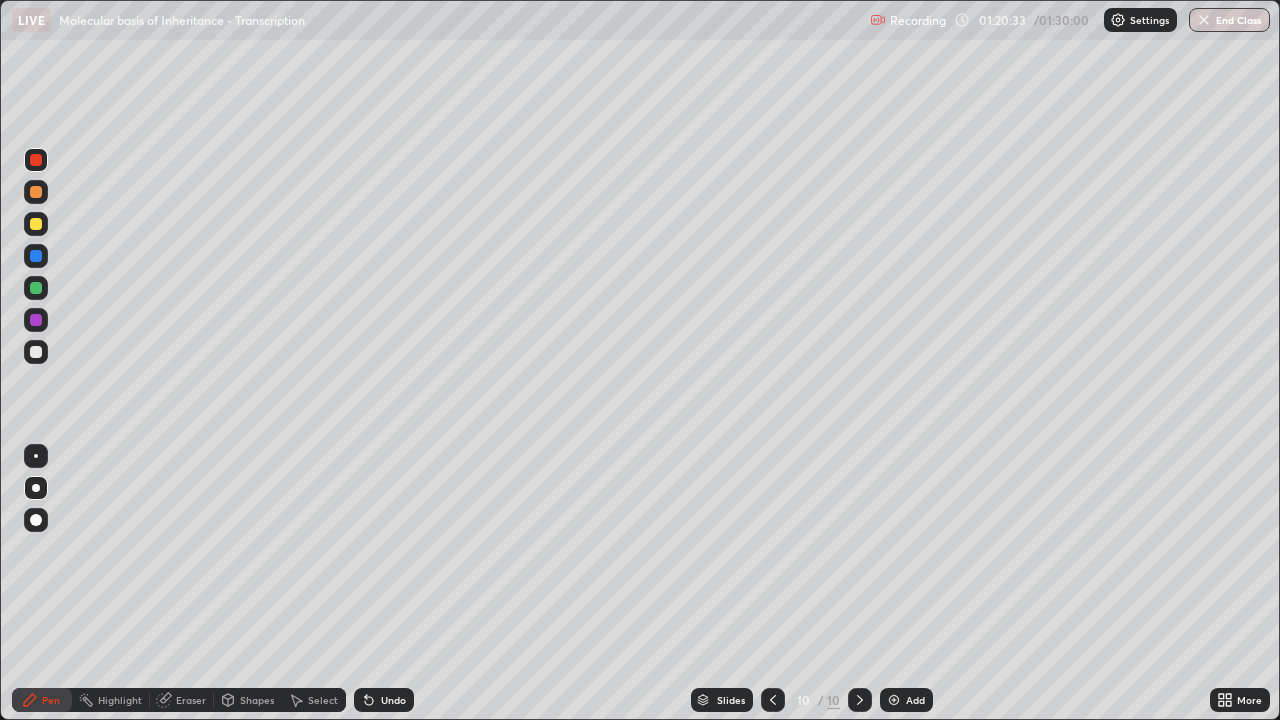 click at bounding box center (36, 288) 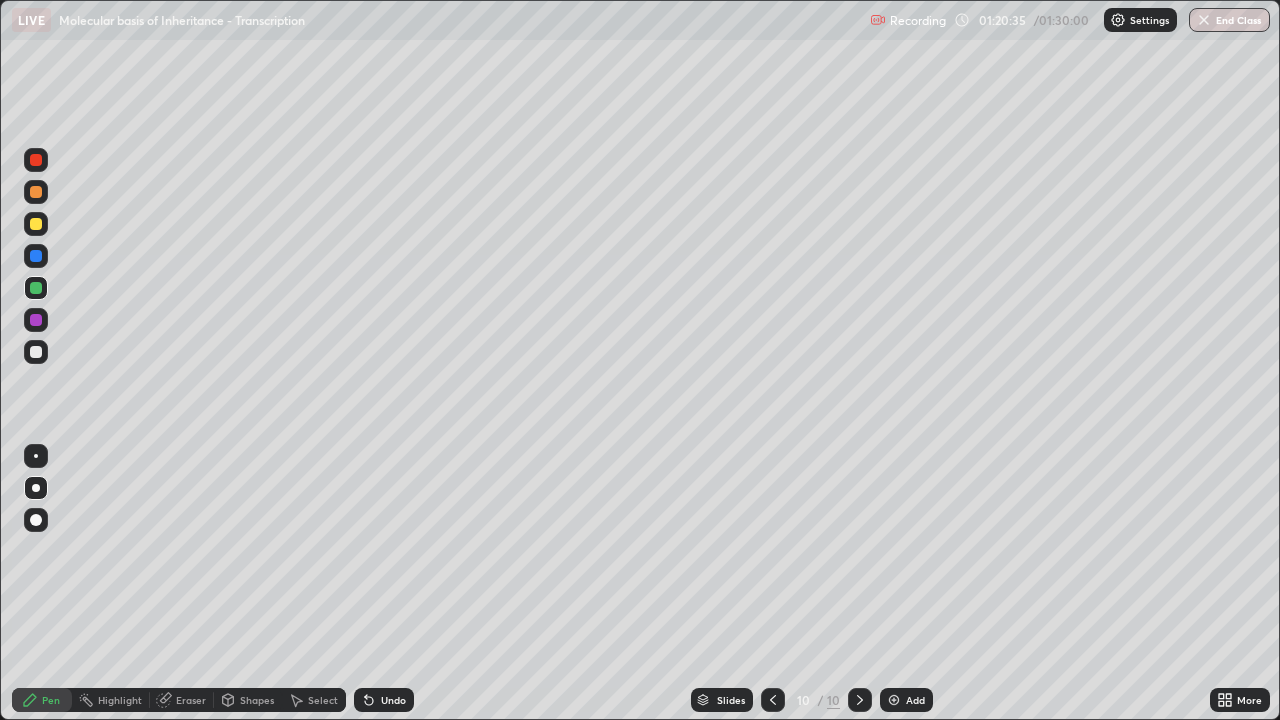 click at bounding box center [36, 160] 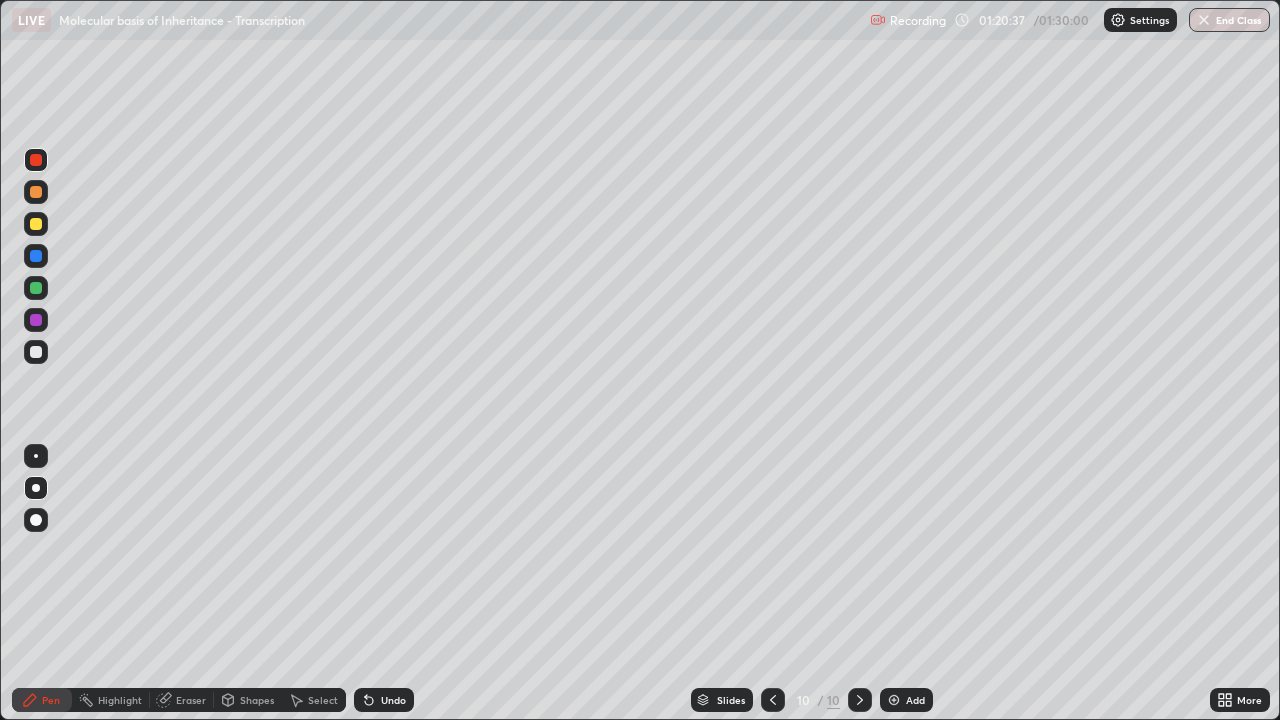 click at bounding box center (36, 288) 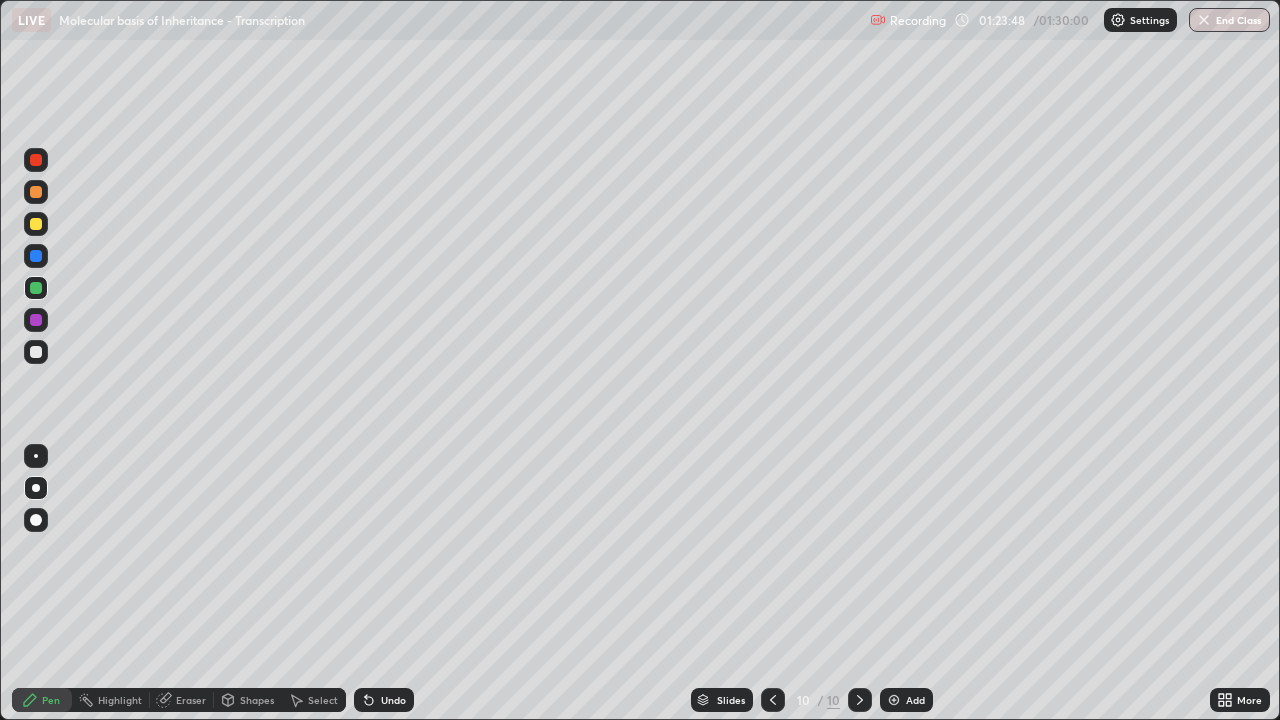 click at bounding box center (36, 352) 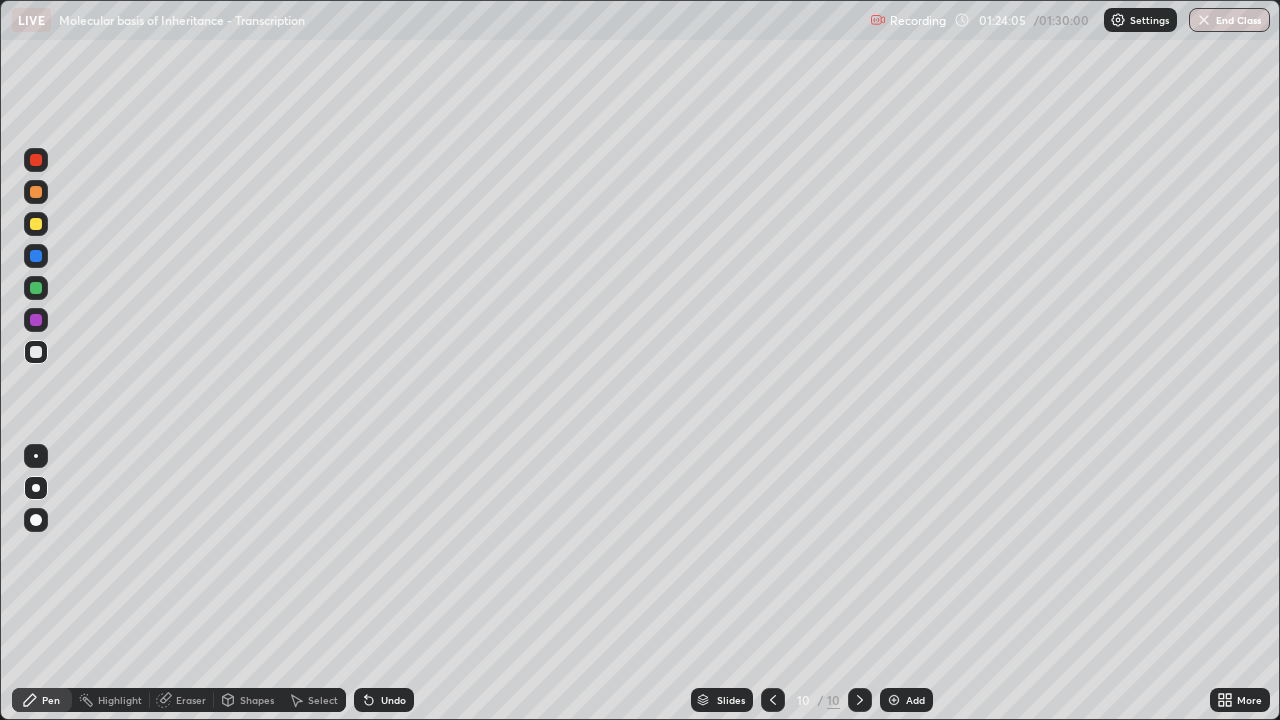 click at bounding box center (36, 160) 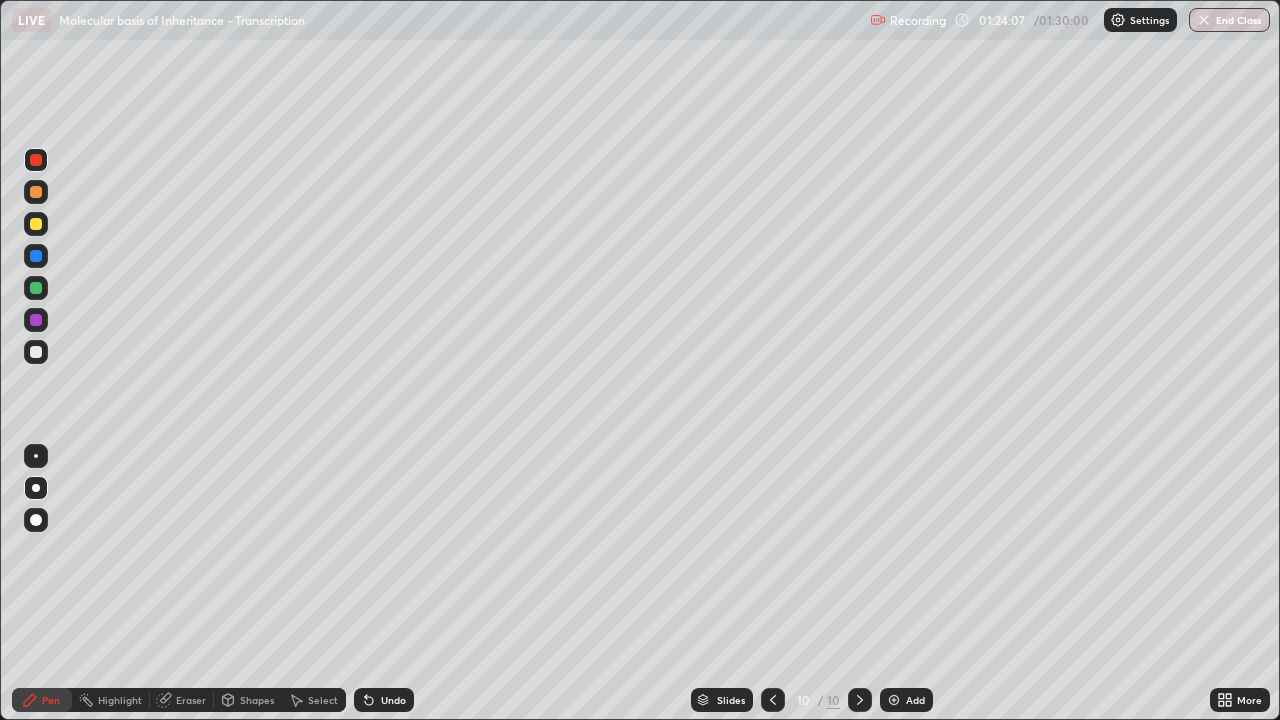 click at bounding box center [36, 352] 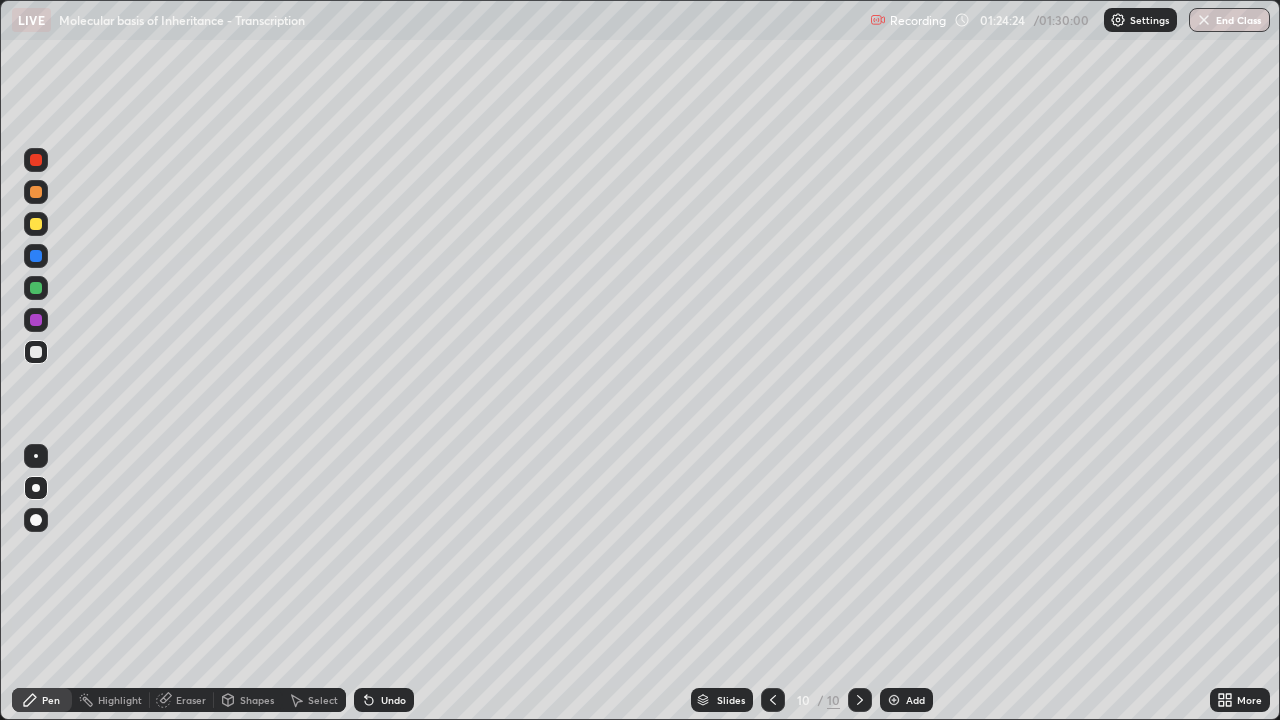 click at bounding box center [36, 320] 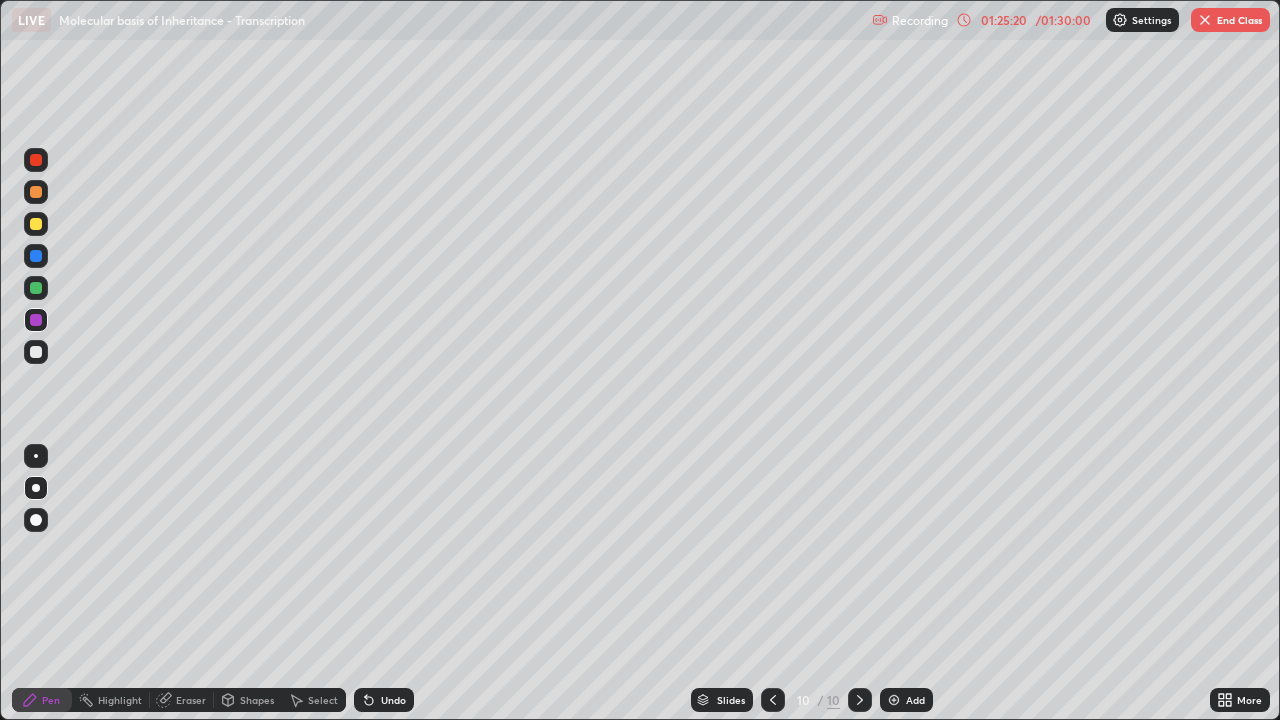 click at bounding box center [36, 224] 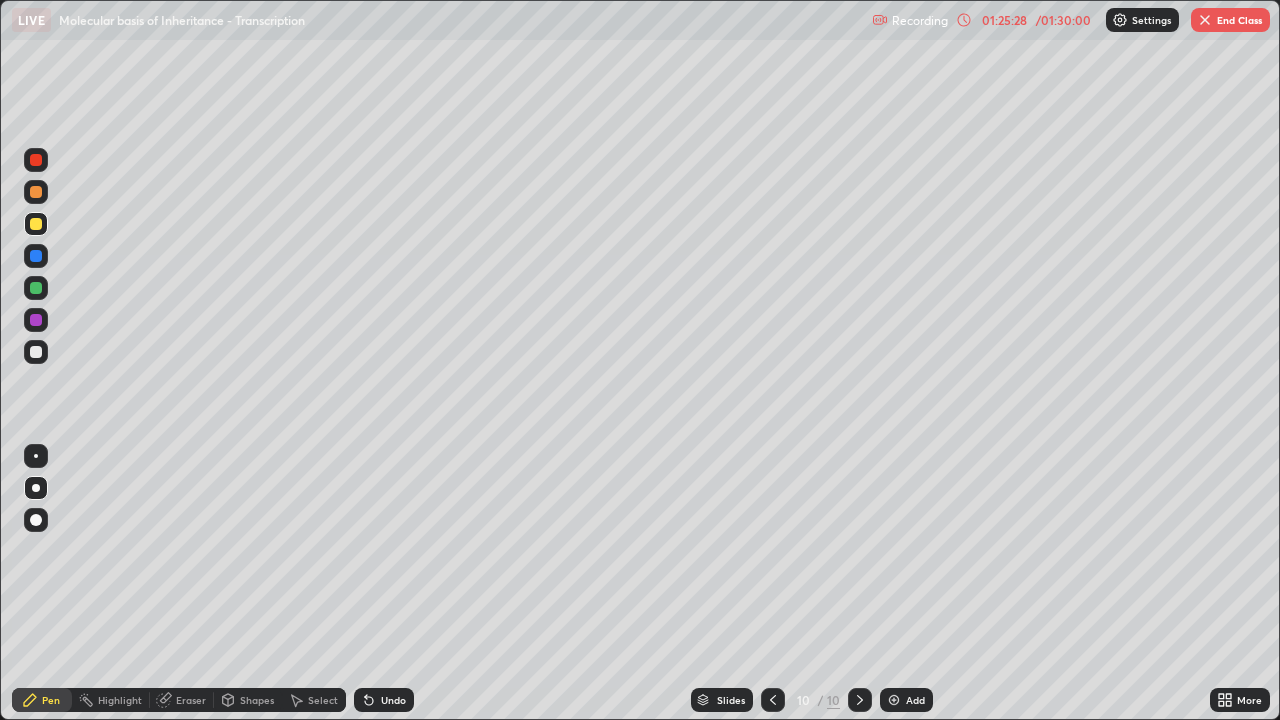 click on "Undo" at bounding box center [393, 700] 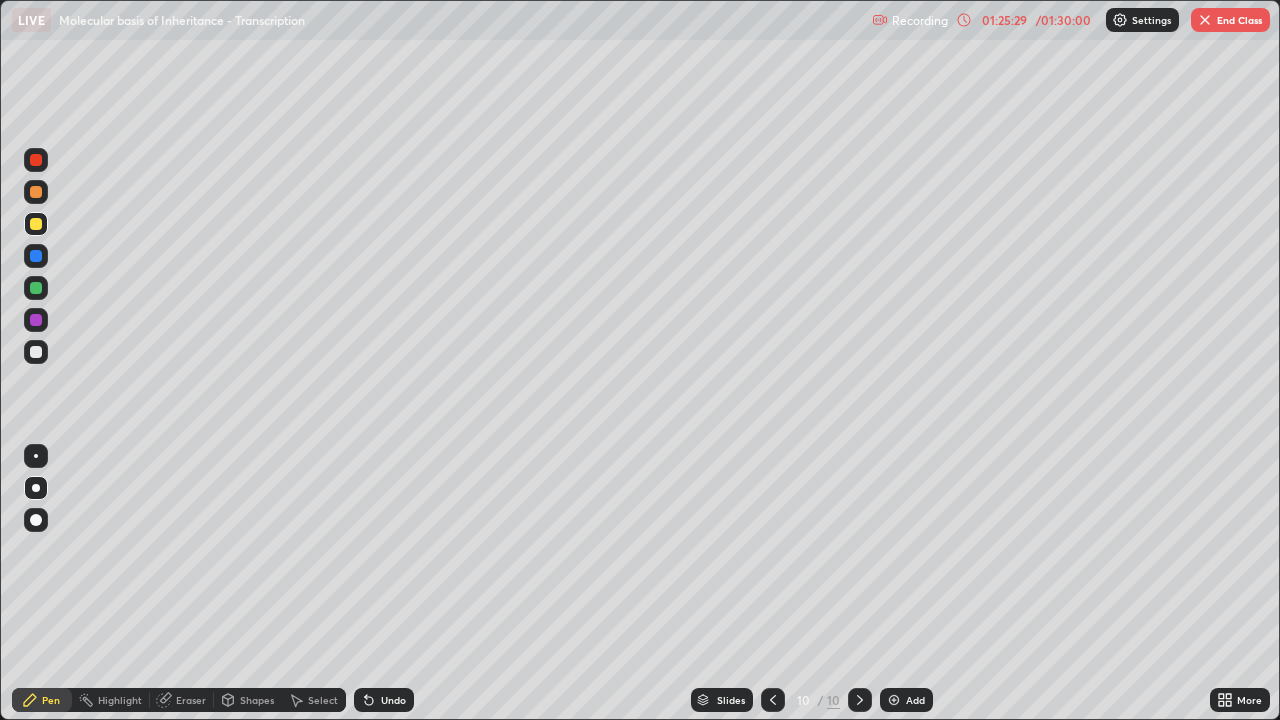 click on "Undo" at bounding box center [384, 700] 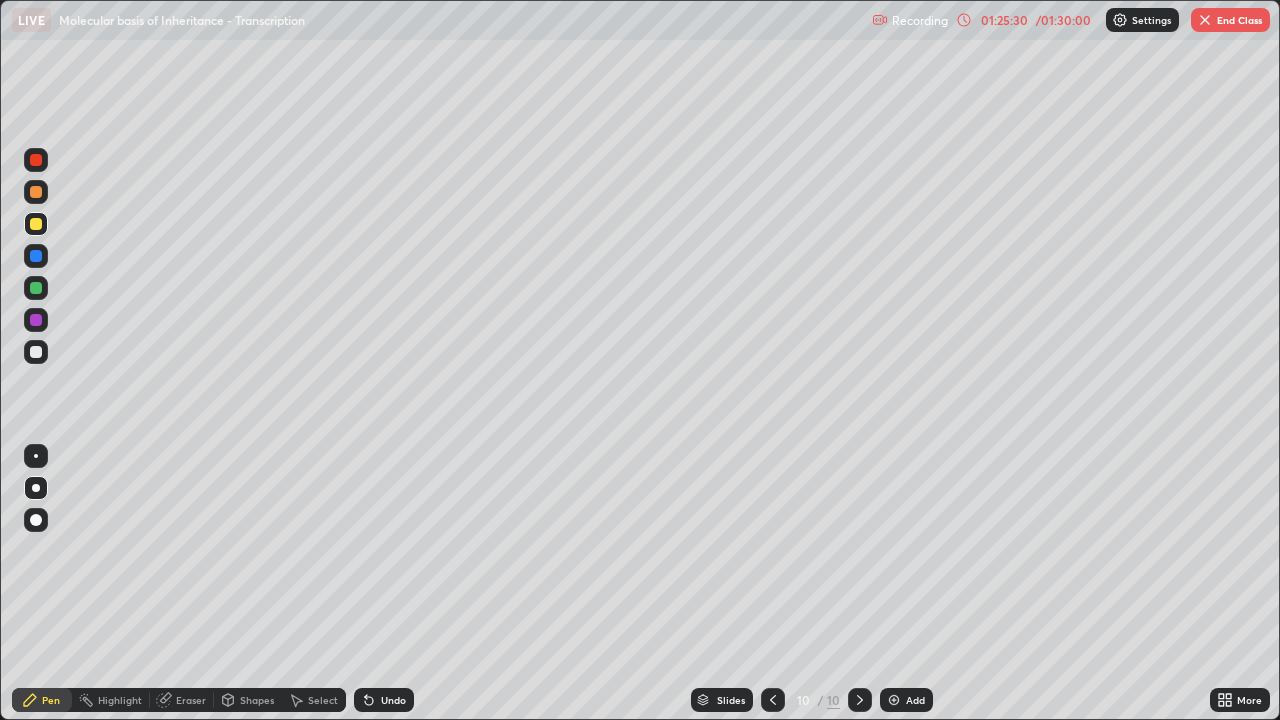 click on "Undo" at bounding box center (384, 700) 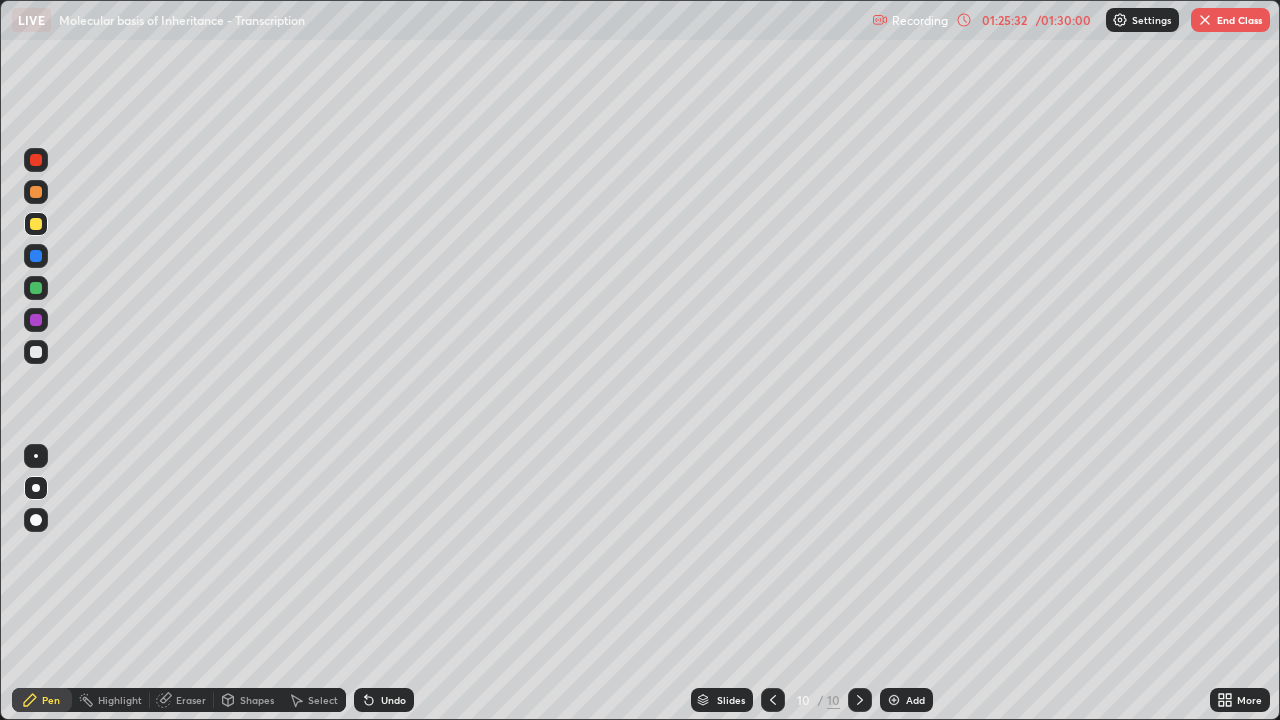 click at bounding box center (36, 320) 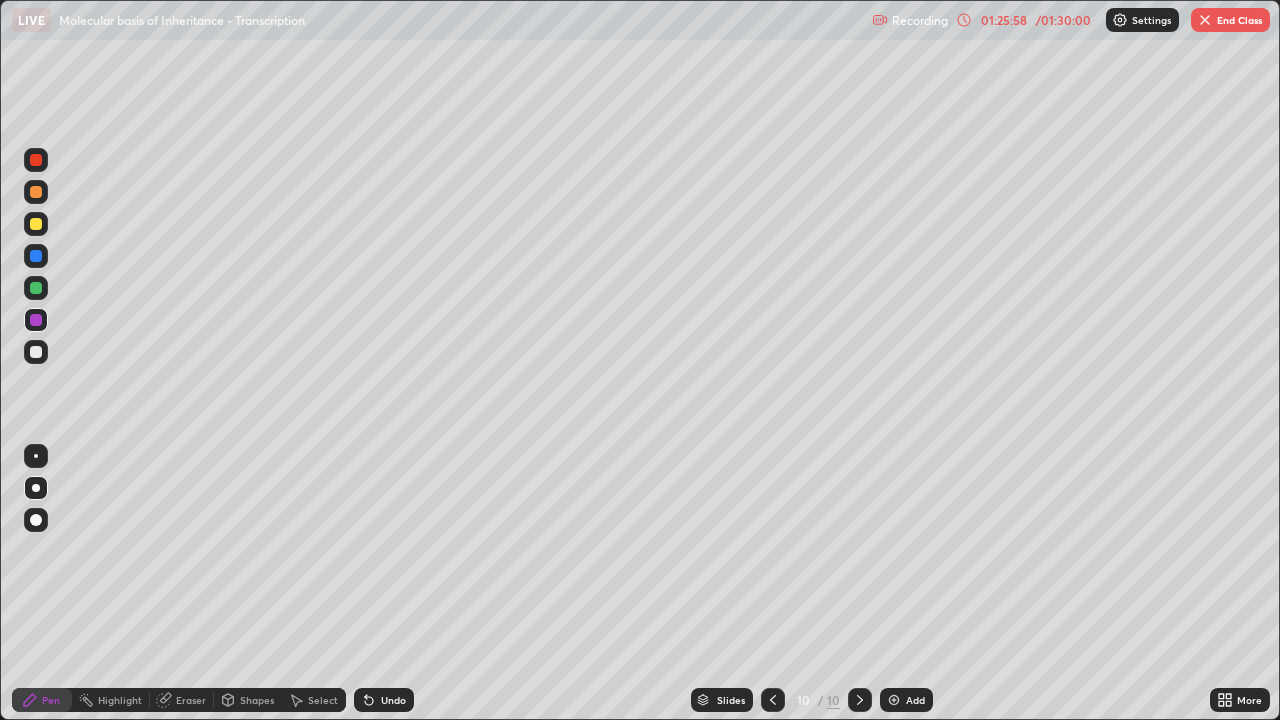 click at bounding box center [36, 160] 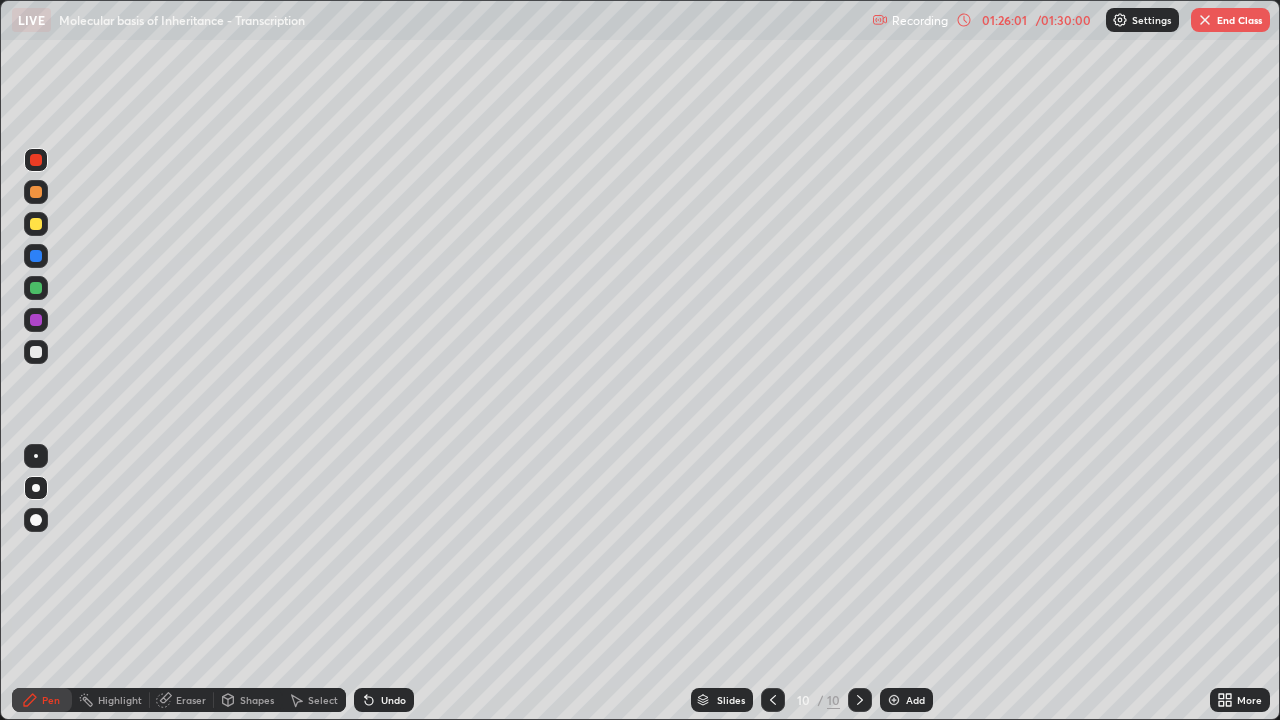 click at bounding box center (36, 224) 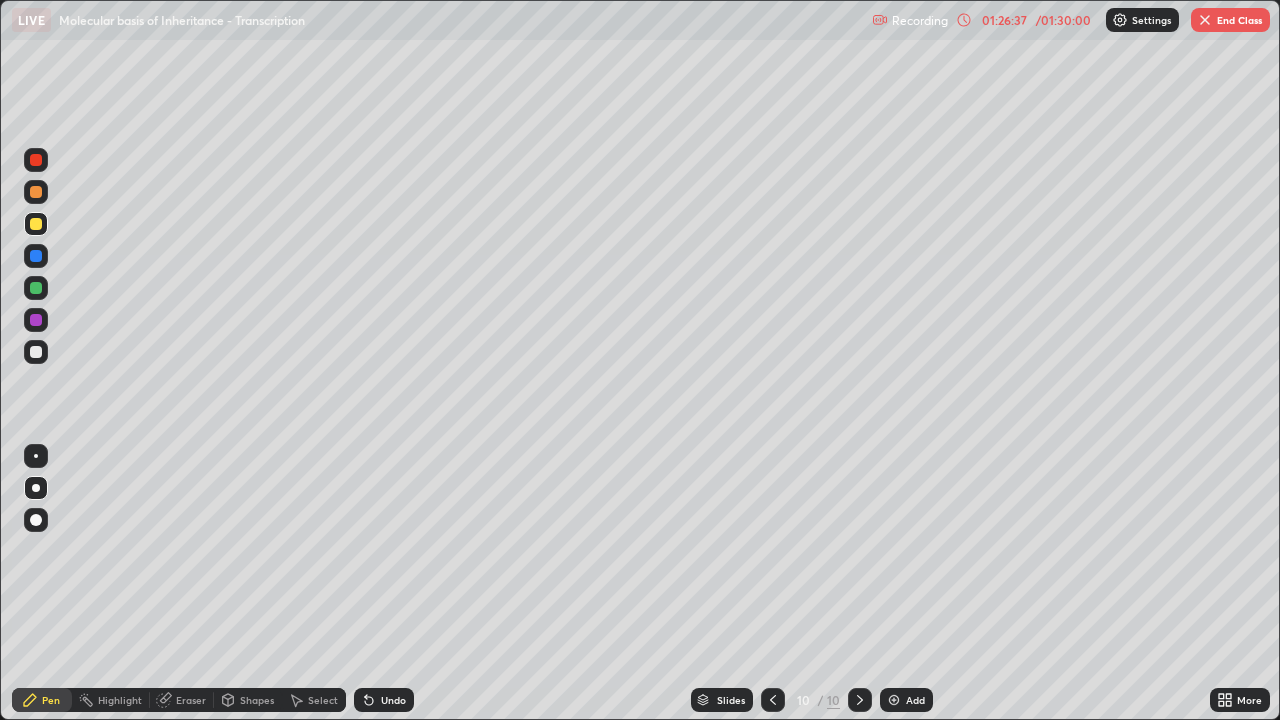 click at bounding box center [36, 352] 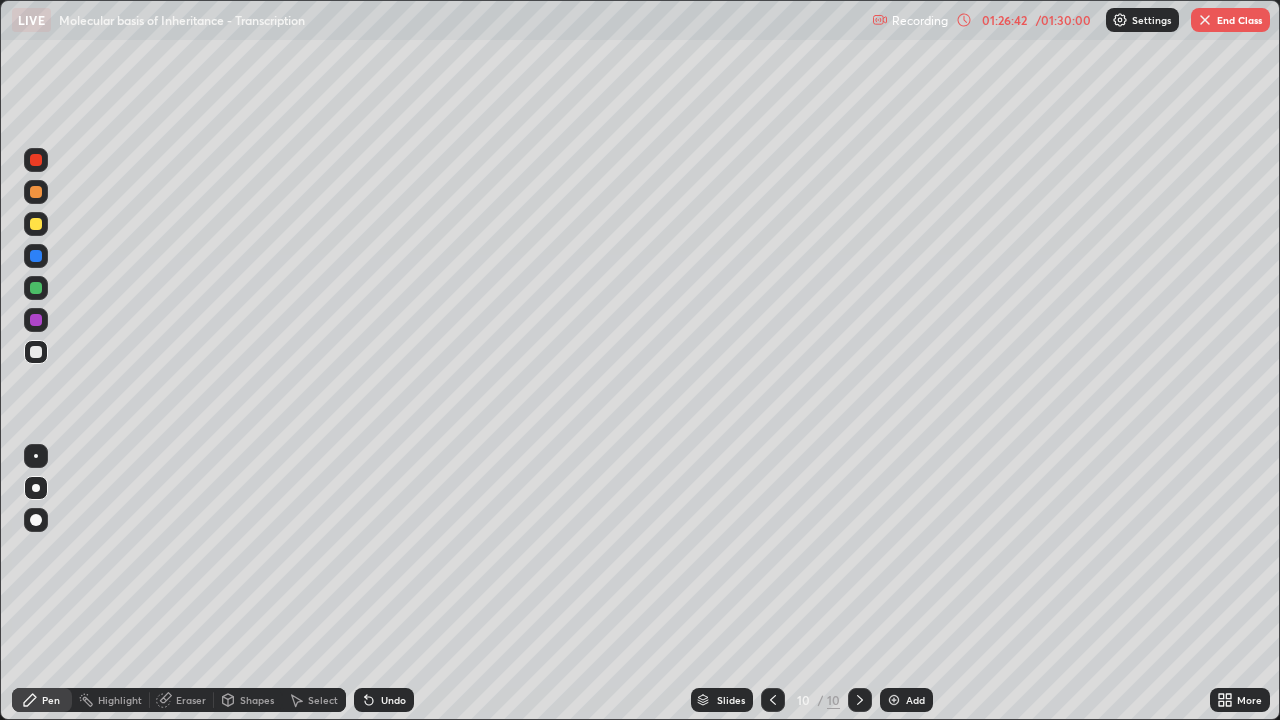 click 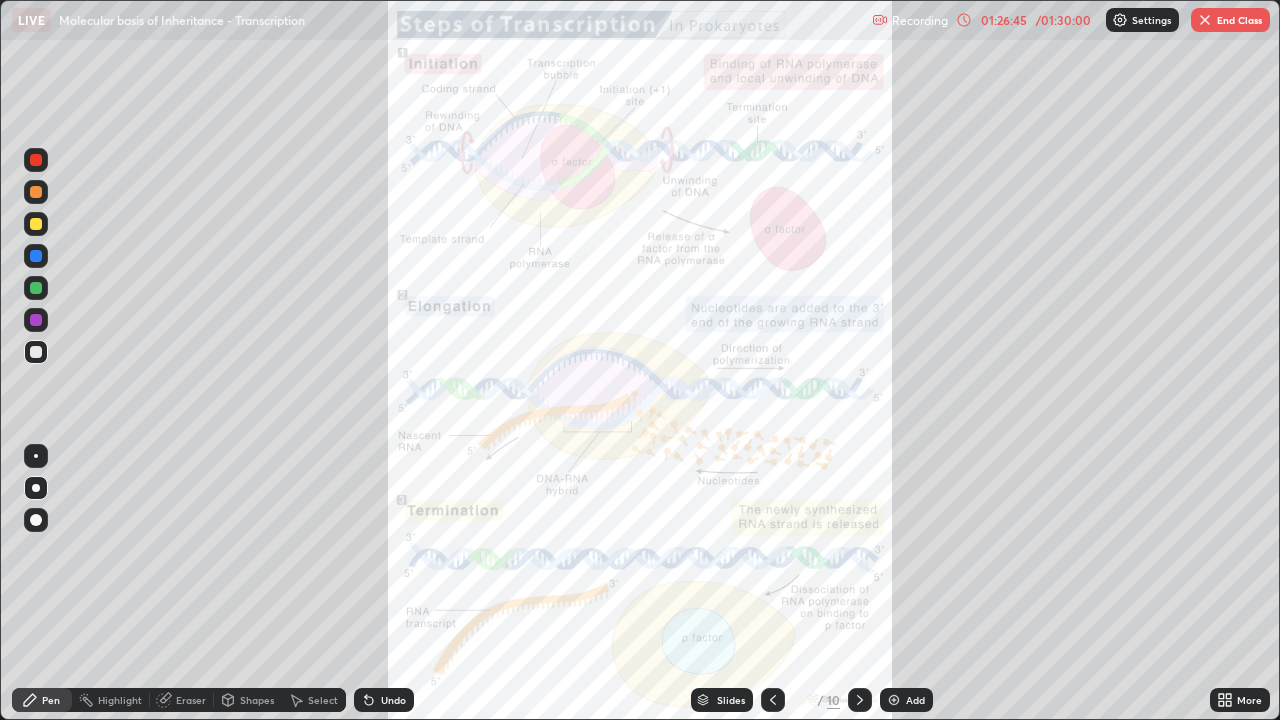 click 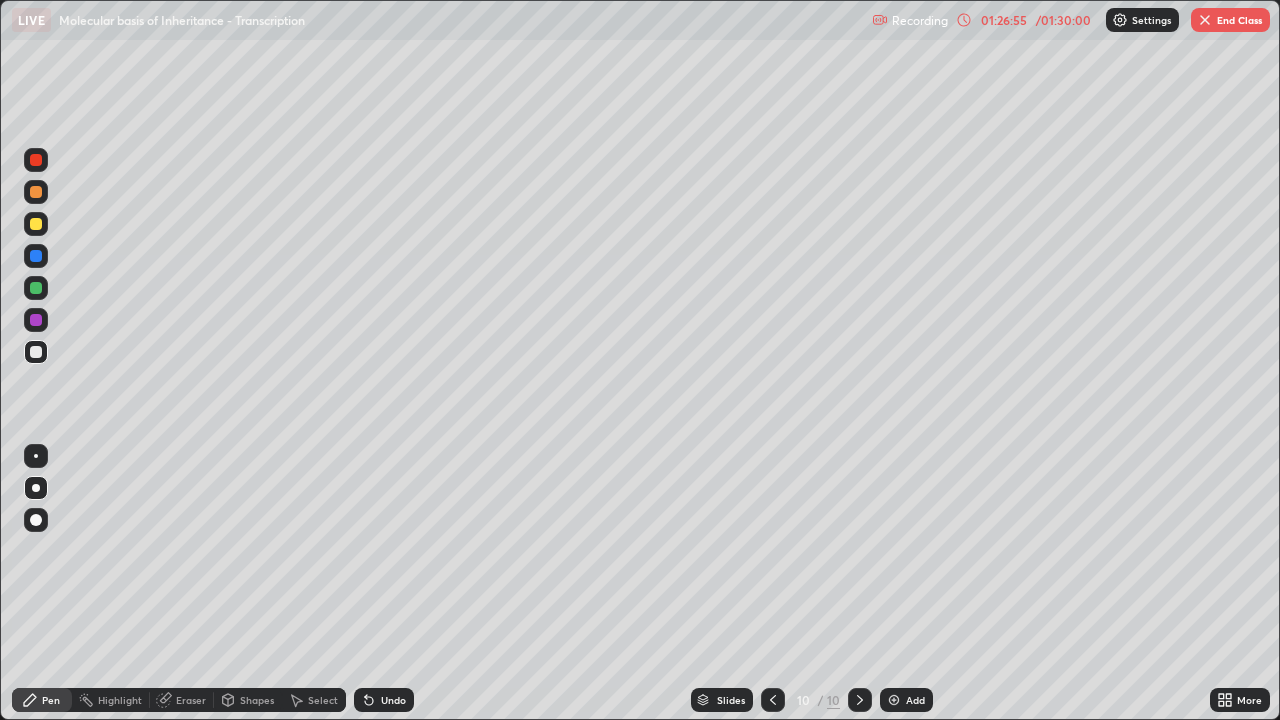 click at bounding box center [36, 288] 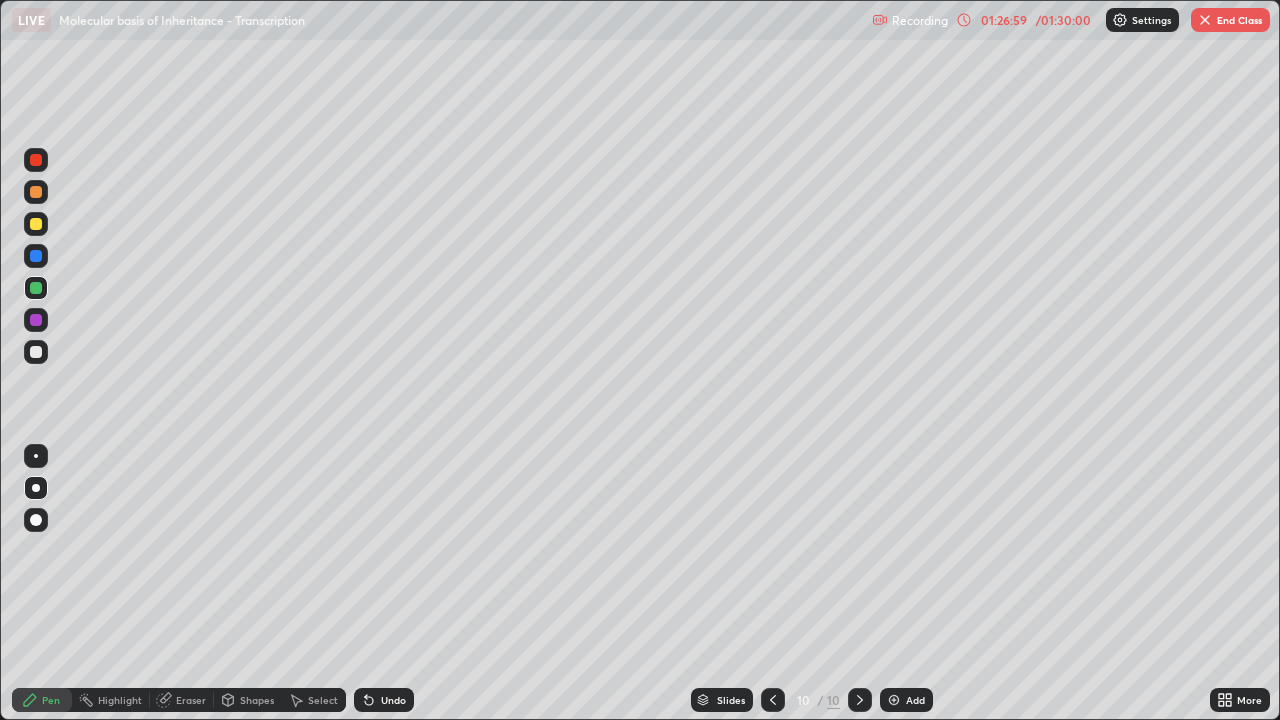 click at bounding box center [36, 160] 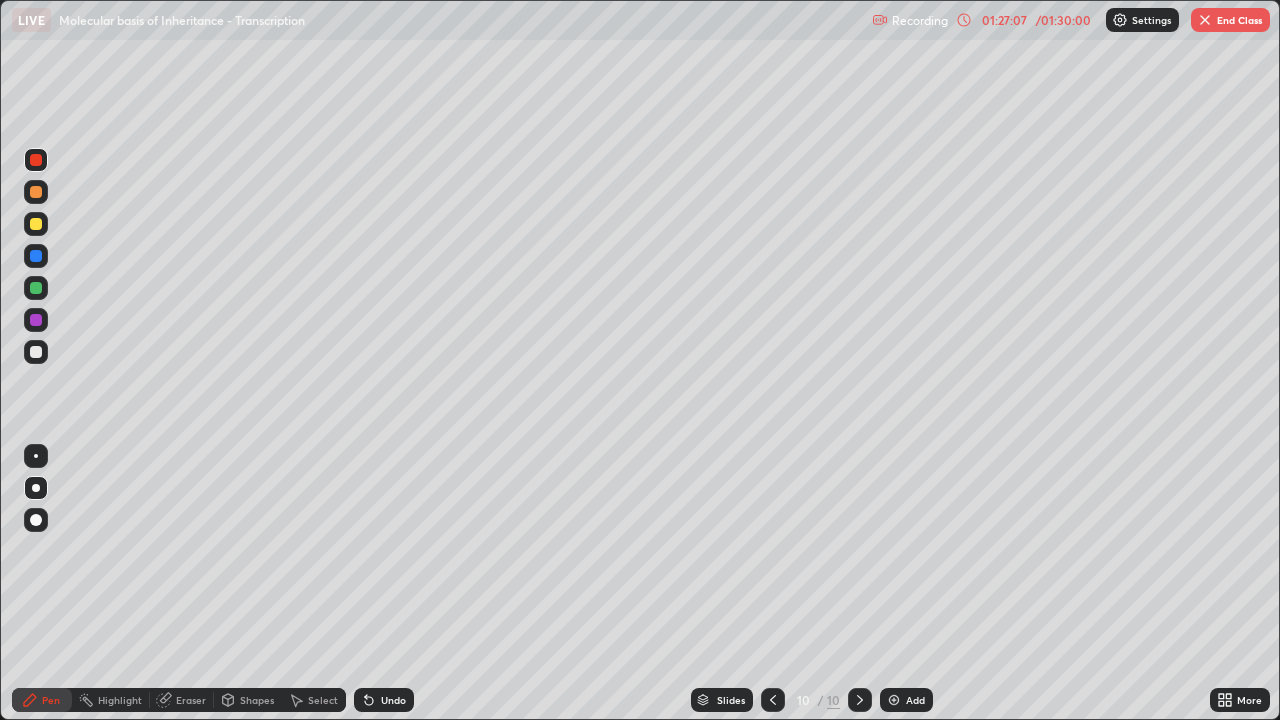 click at bounding box center [36, 352] 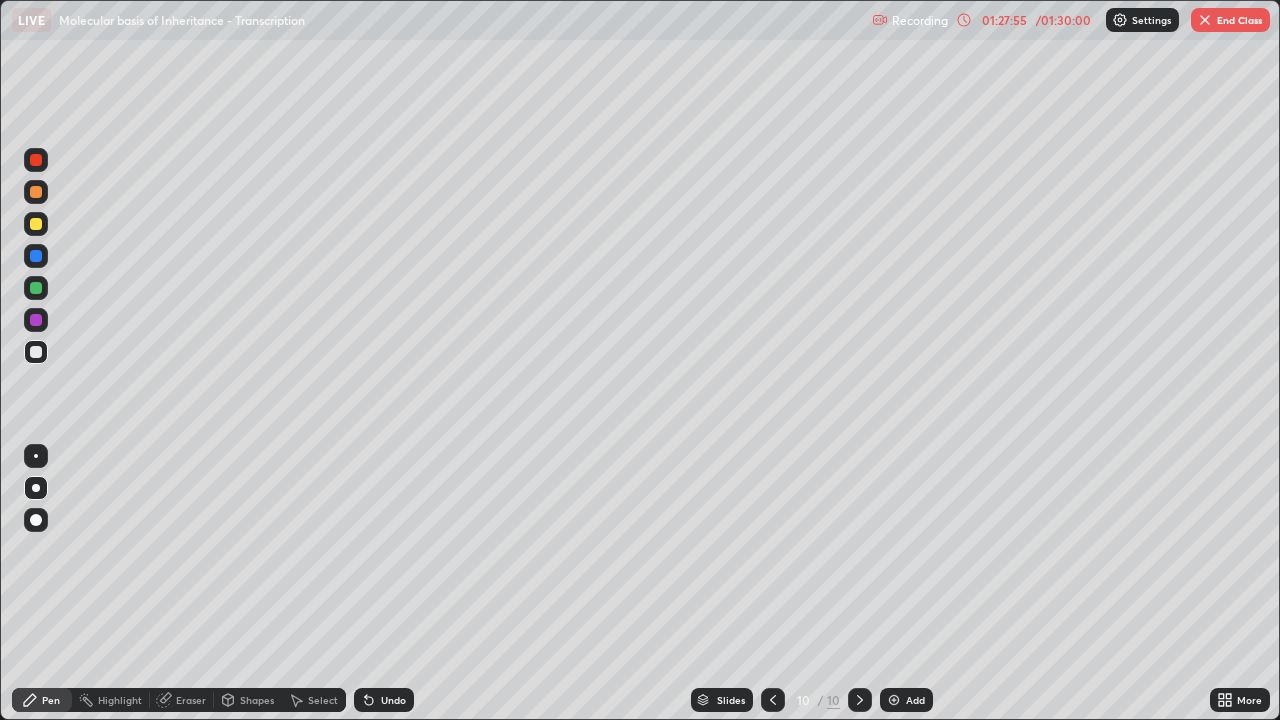 click at bounding box center (36, 160) 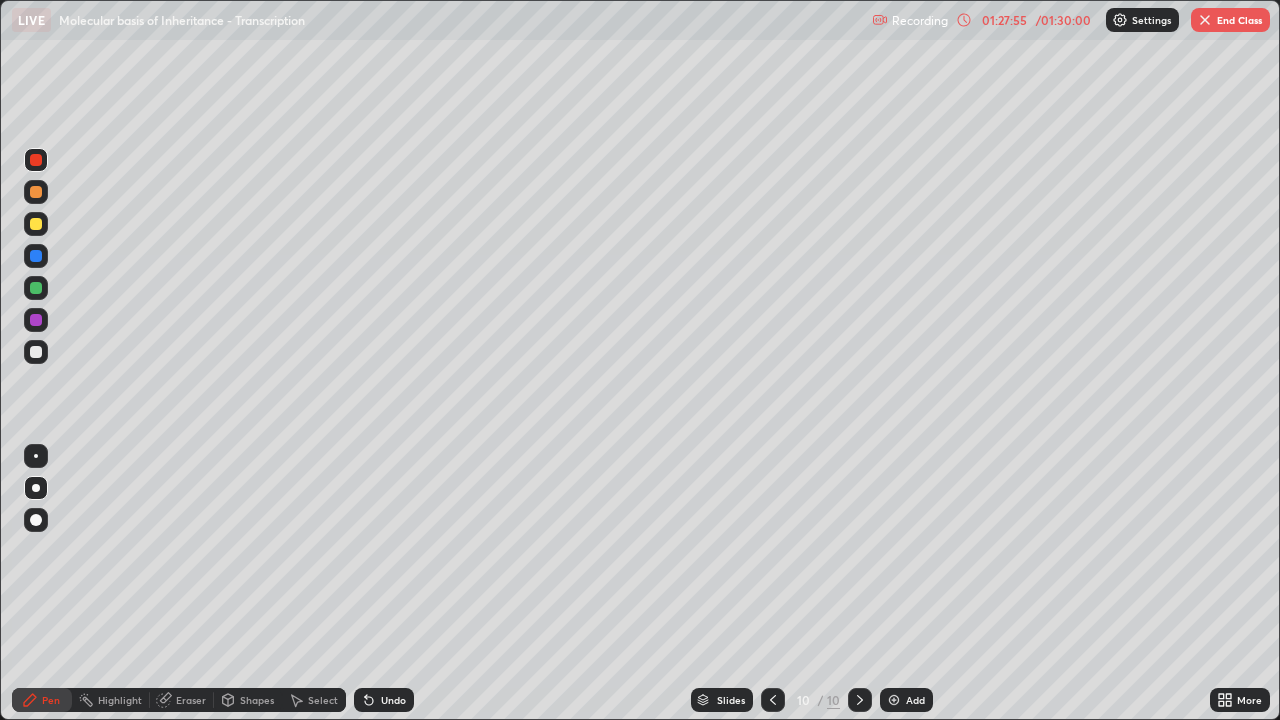 click at bounding box center (36, 192) 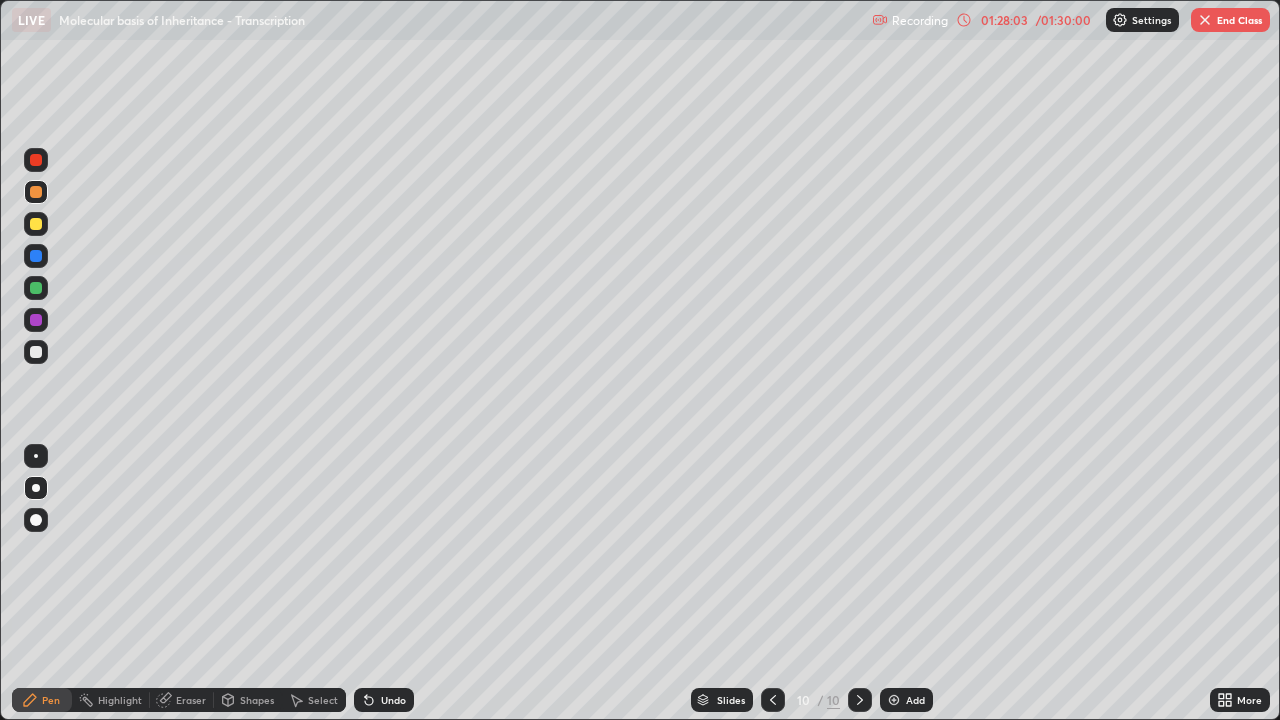 click at bounding box center (36, 352) 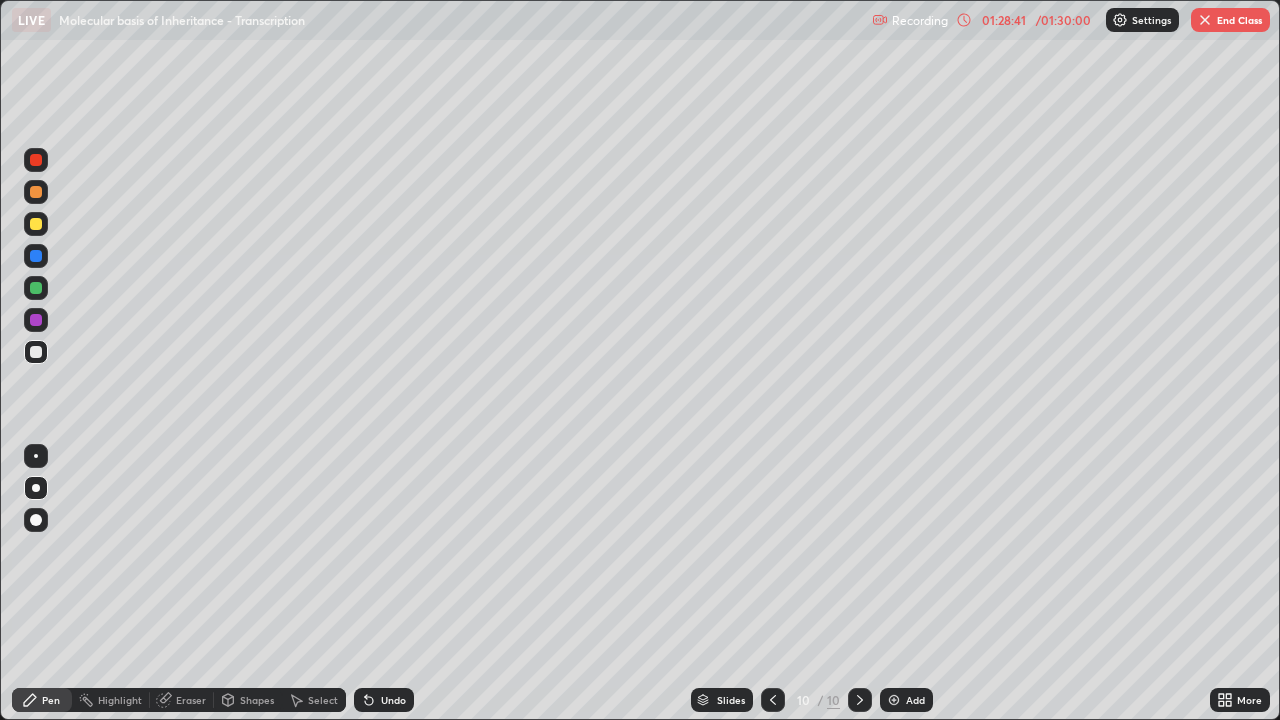 click on "Slides 10 / 10 Add" at bounding box center (812, 700) 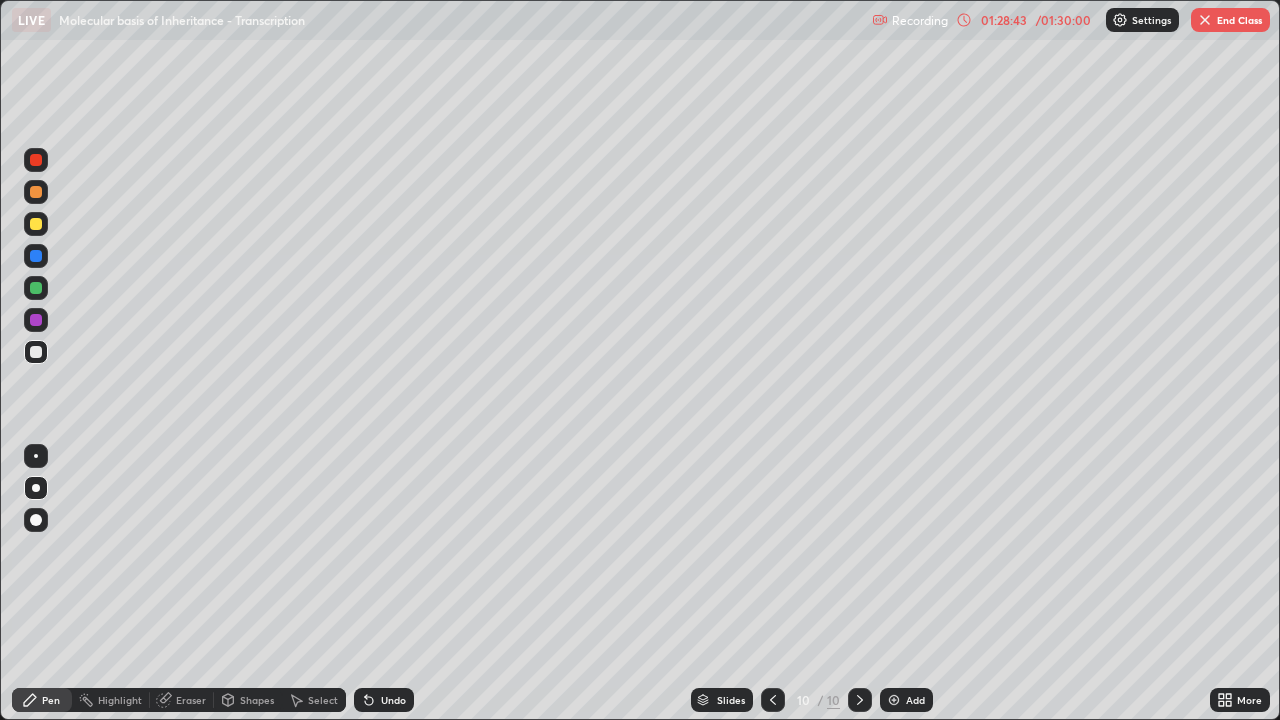 click on "Slides 10 / 10 Add" at bounding box center (812, 700) 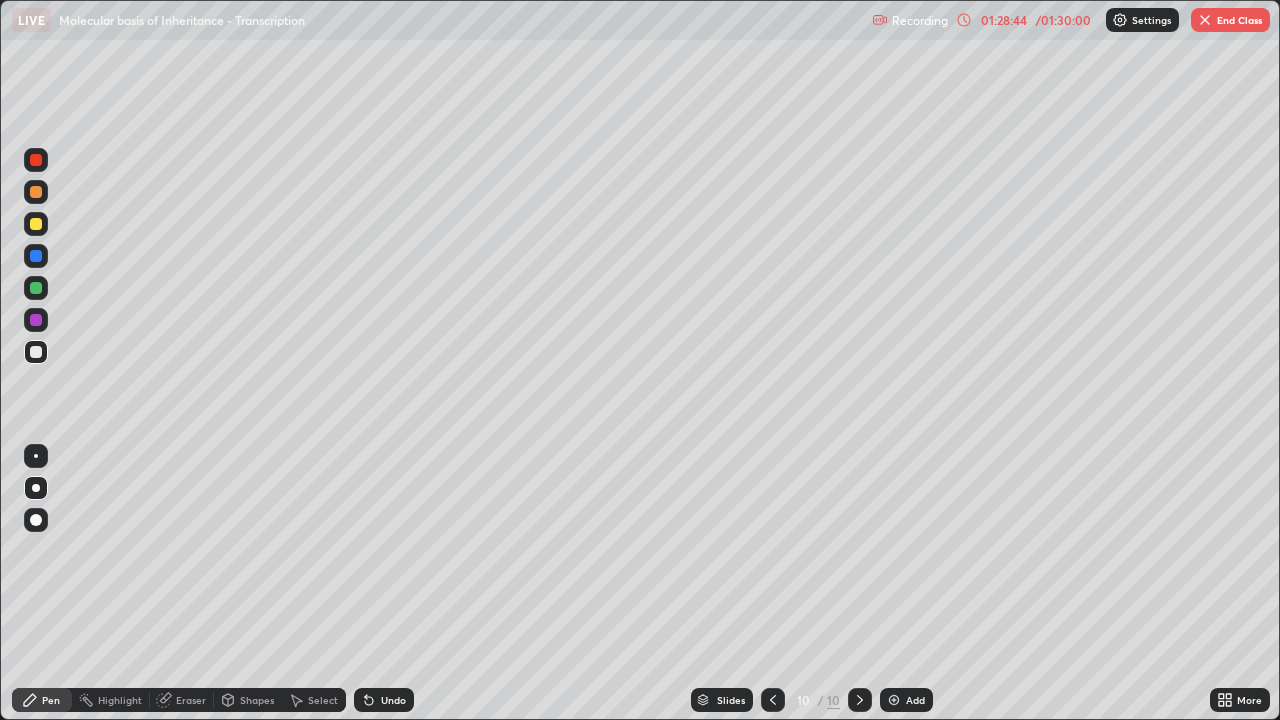 click on "Slides 10 / 10 Add" at bounding box center (812, 700) 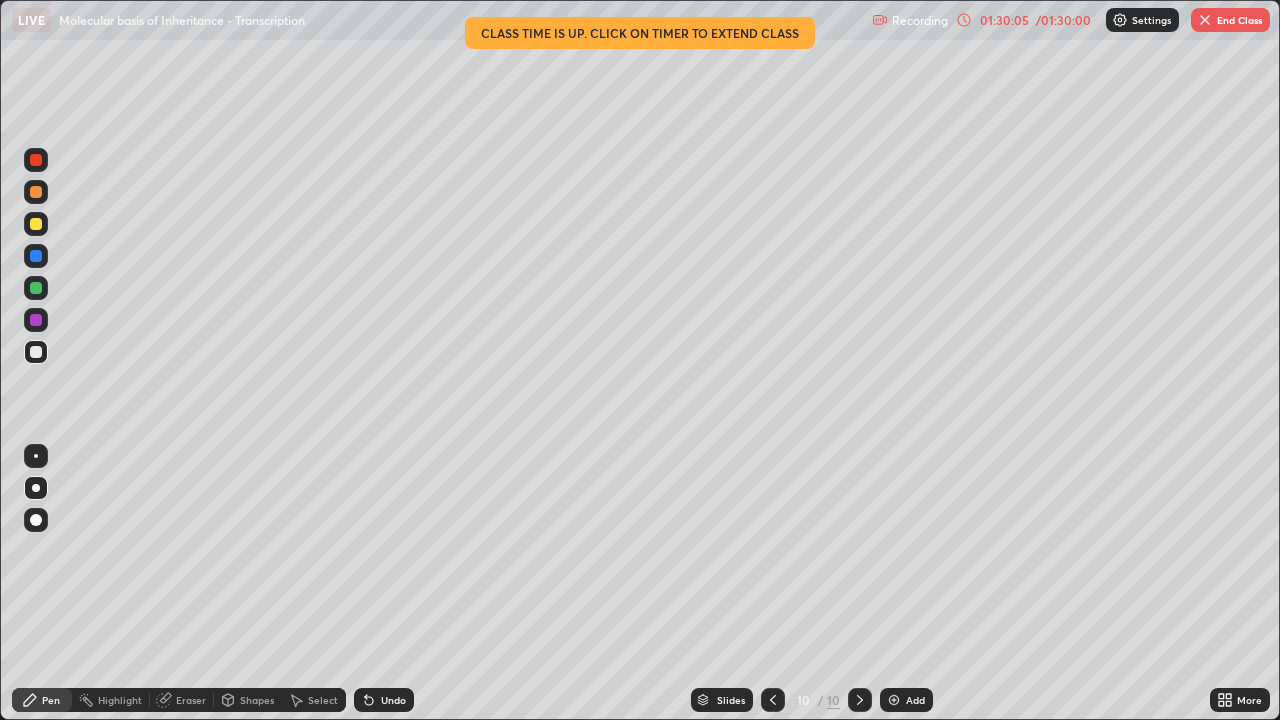 click on "Eraser" at bounding box center (191, 700) 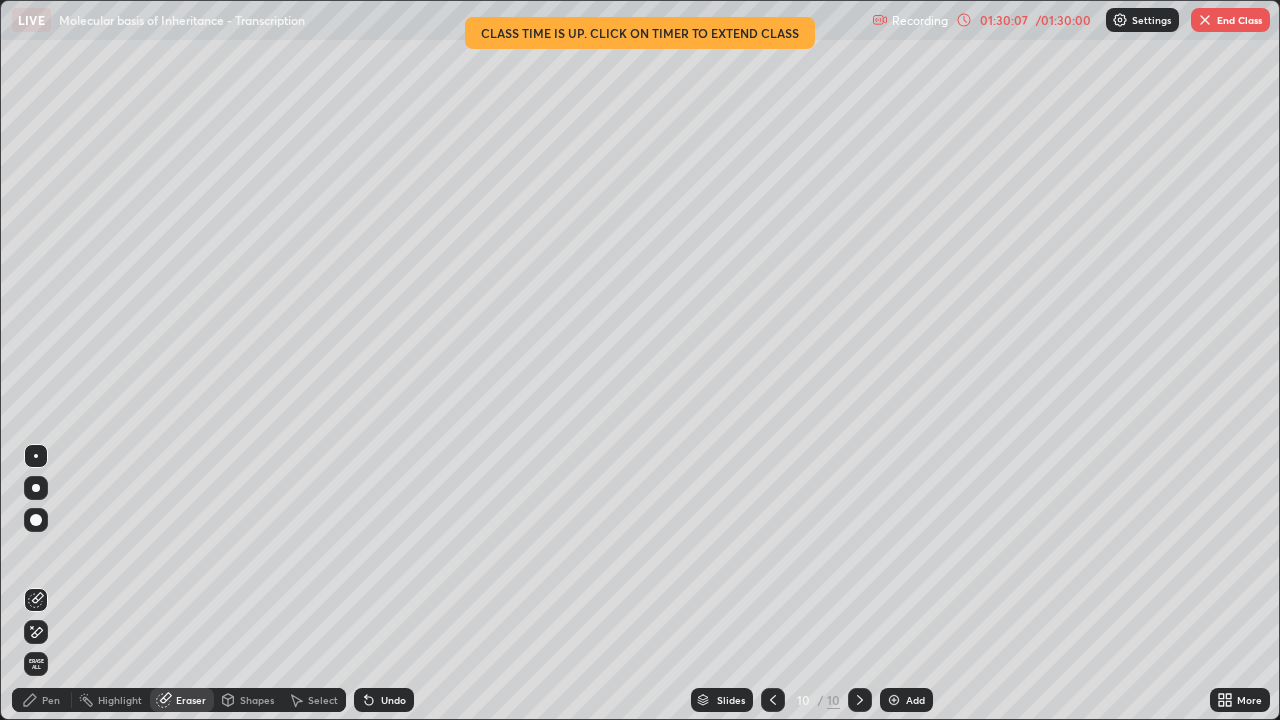click on "Pen" at bounding box center [51, 700] 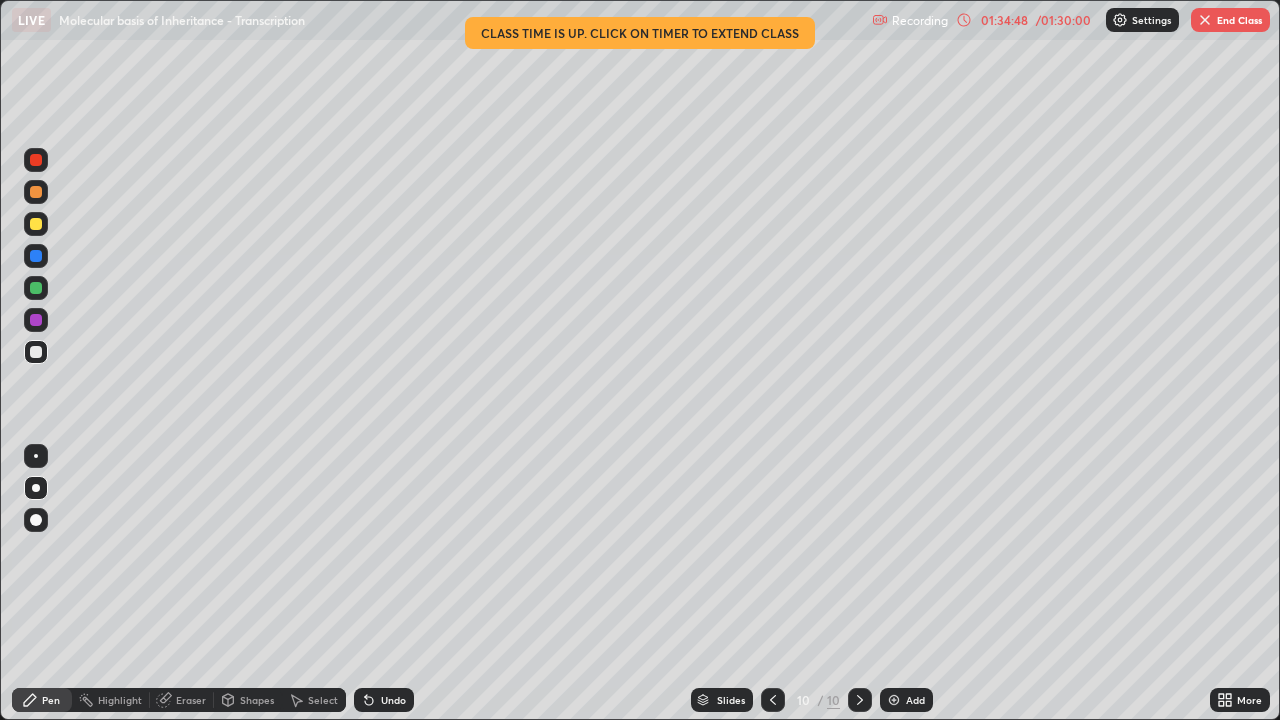 click on "End Class" at bounding box center (1230, 20) 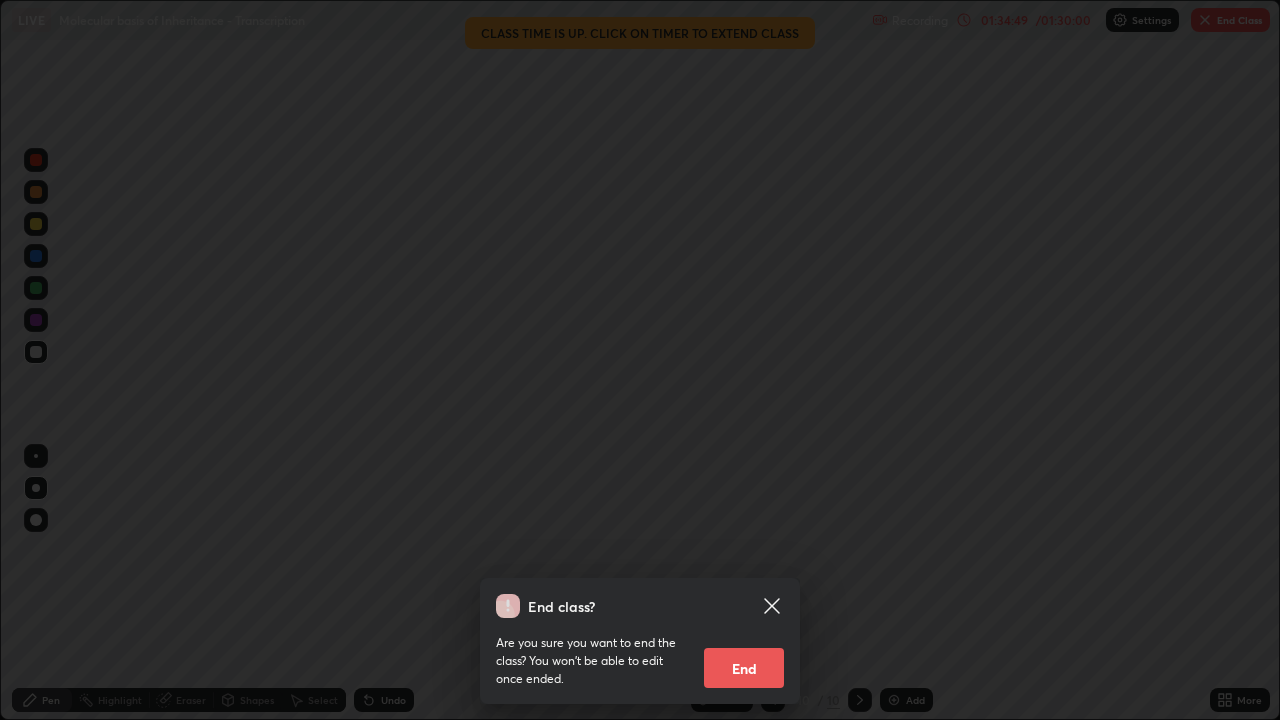 click on "End" at bounding box center (744, 668) 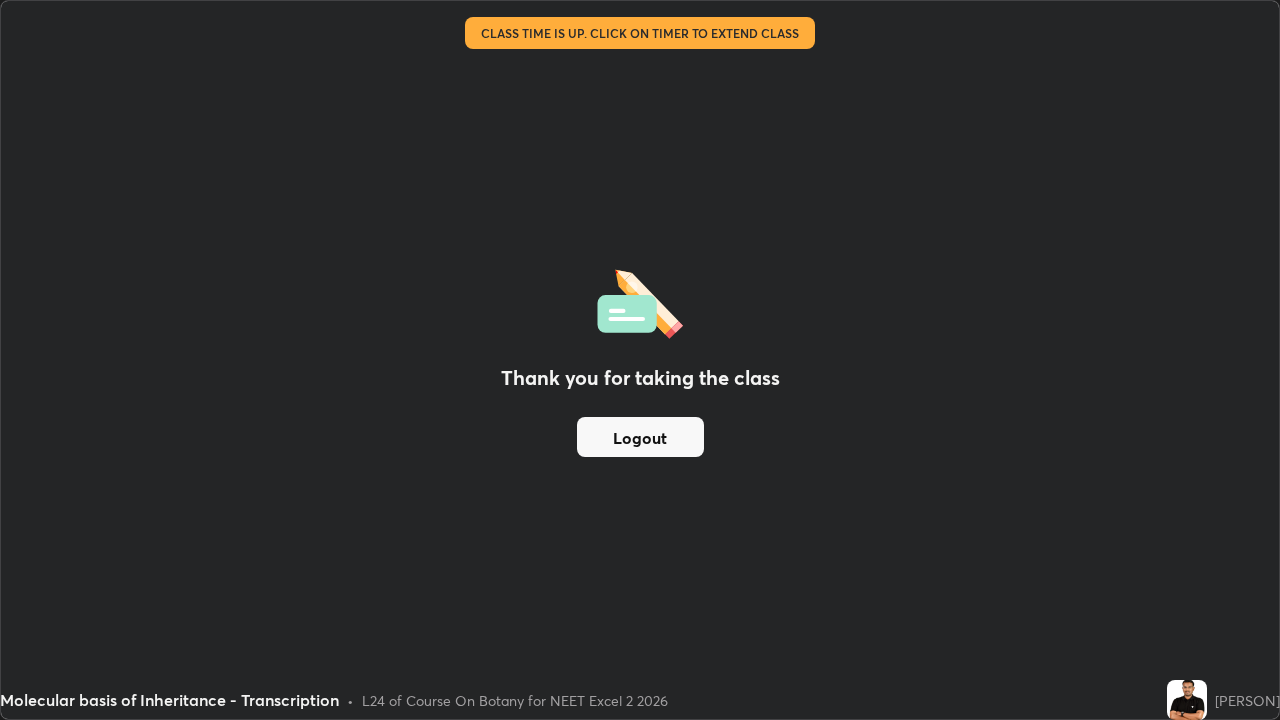 click on "Logout" at bounding box center [640, 437] 